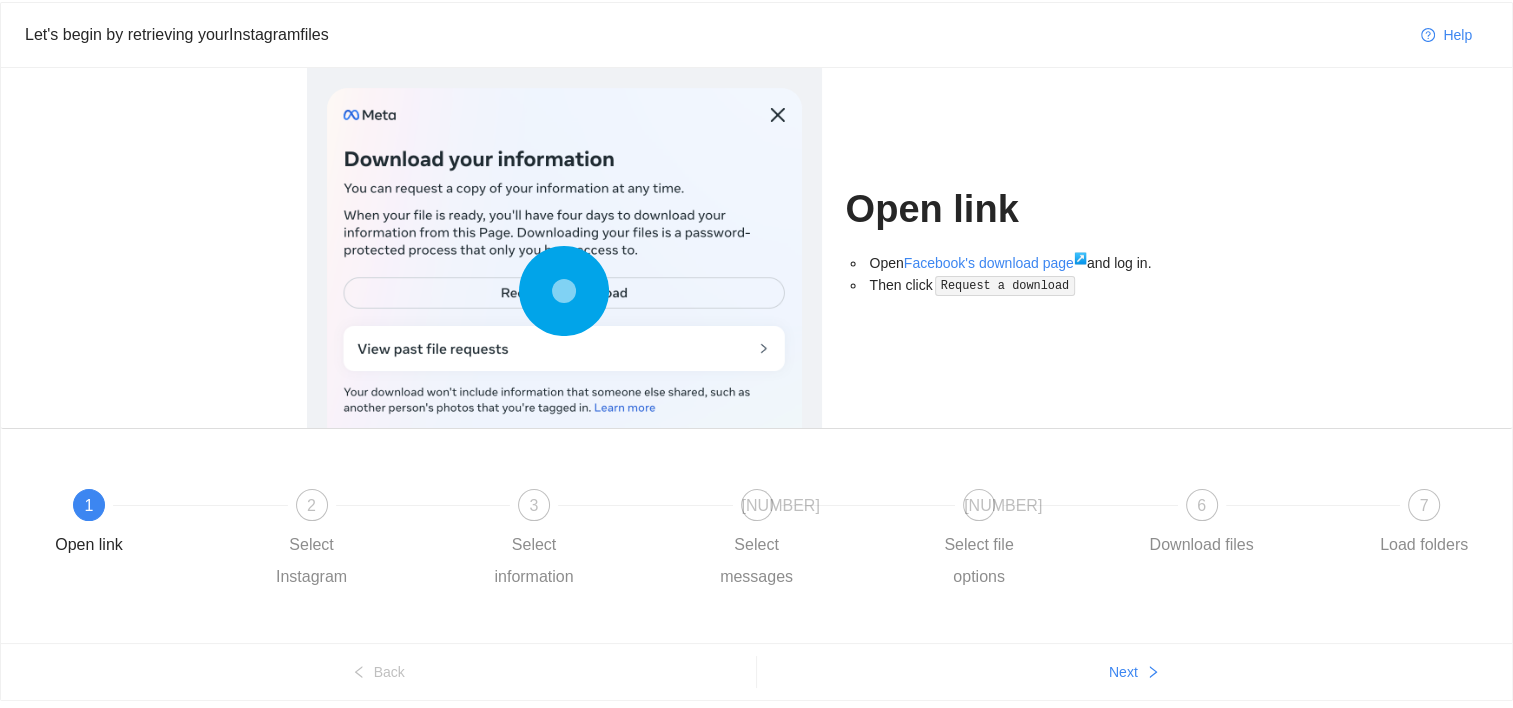 scroll, scrollTop: 131, scrollLeft: 0, axis: vertical 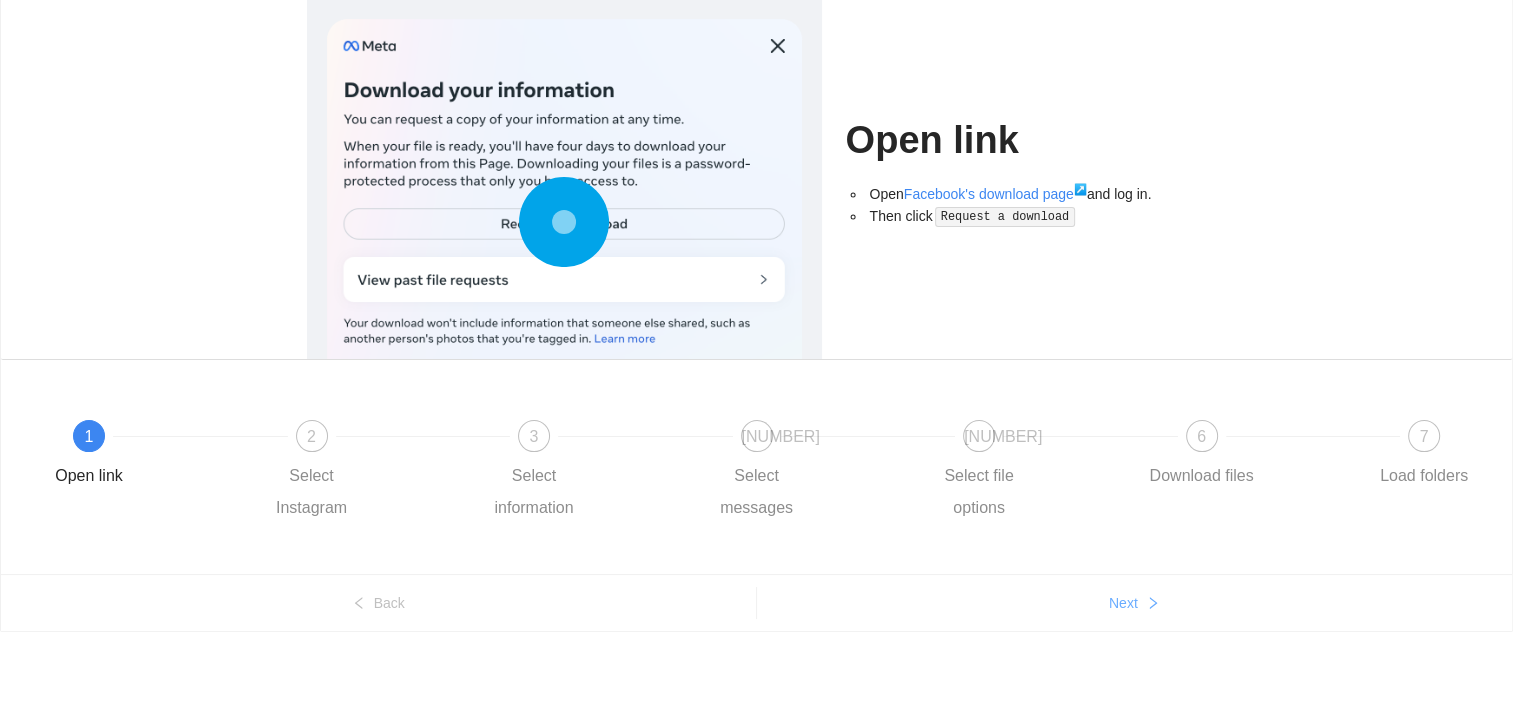 click on "Next" at bounding box center [359, 604] 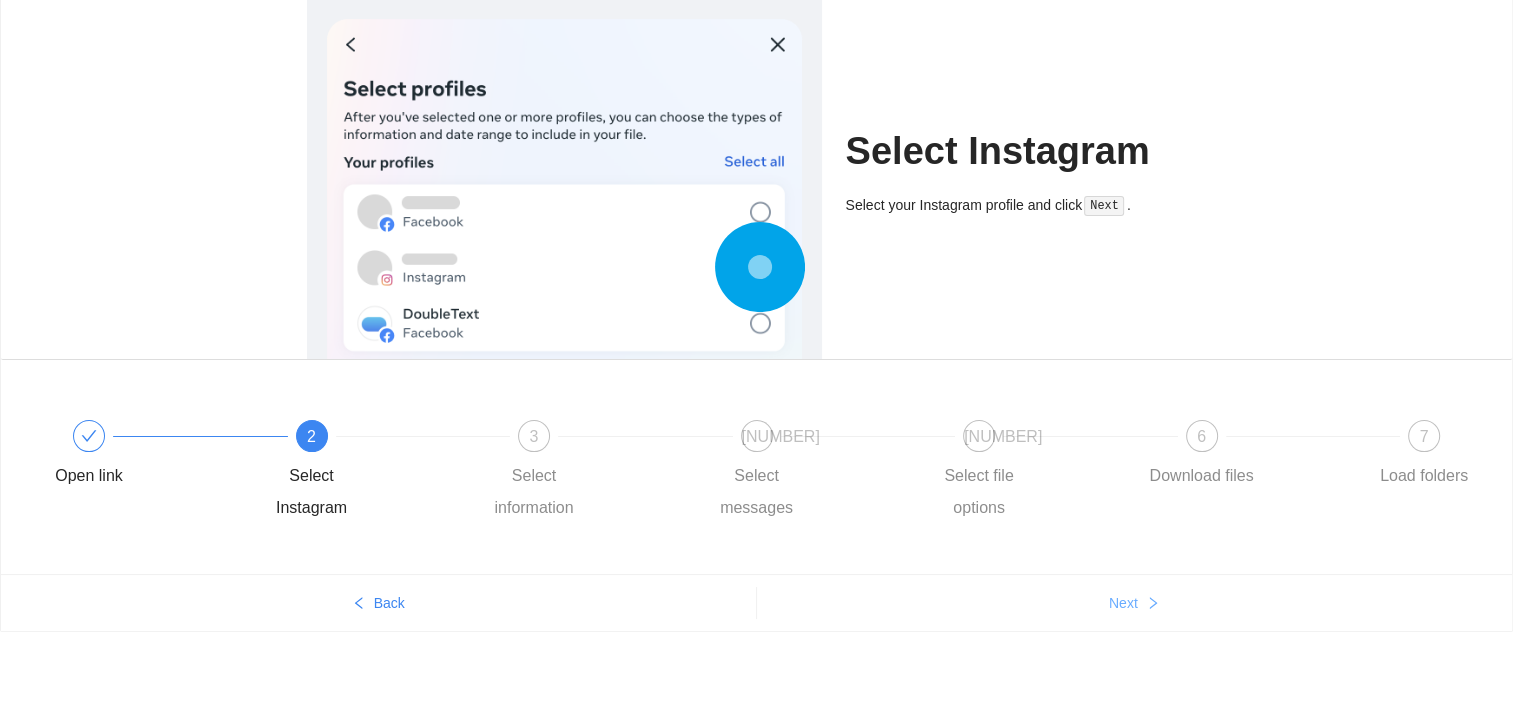 click on "Next" at bounding box center (359, 604) 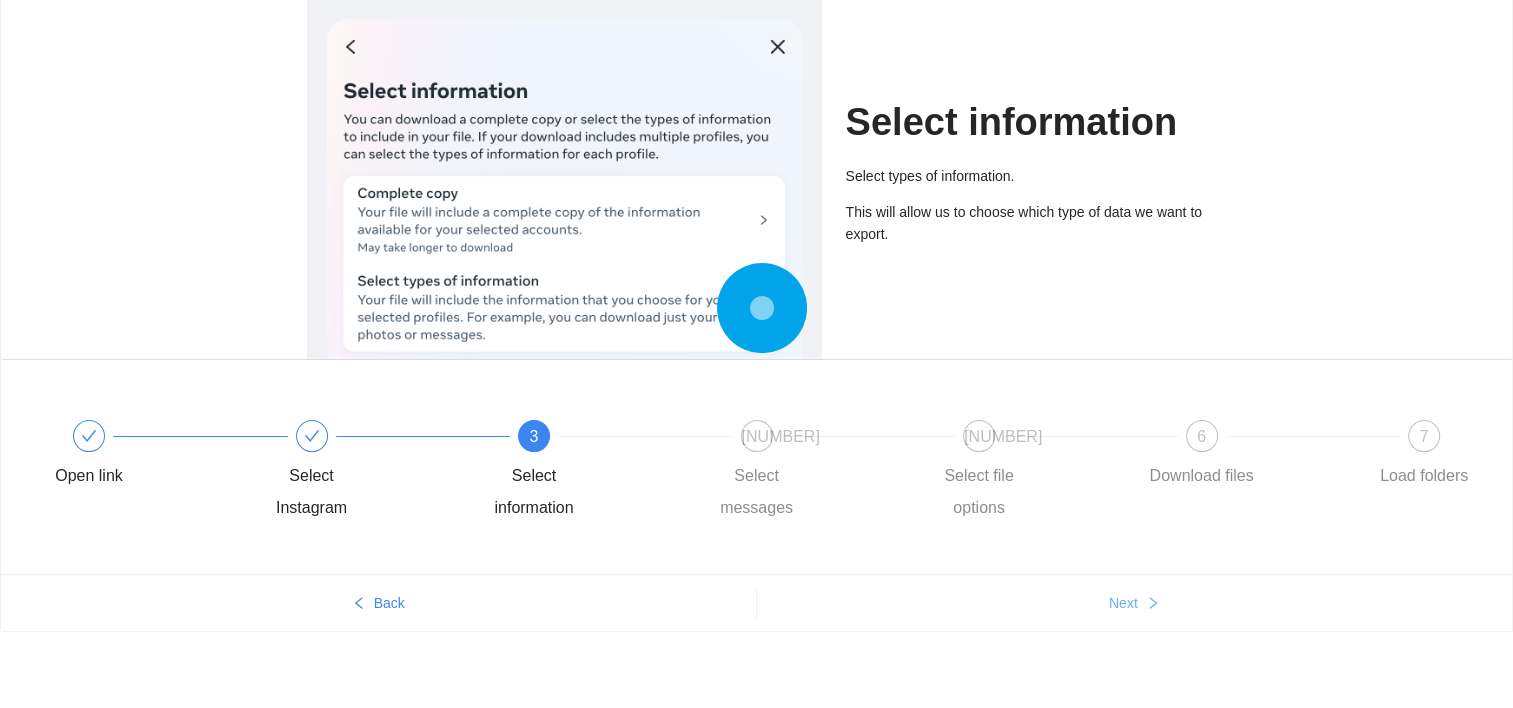 click on "Next" at bounding box center (359, 604) 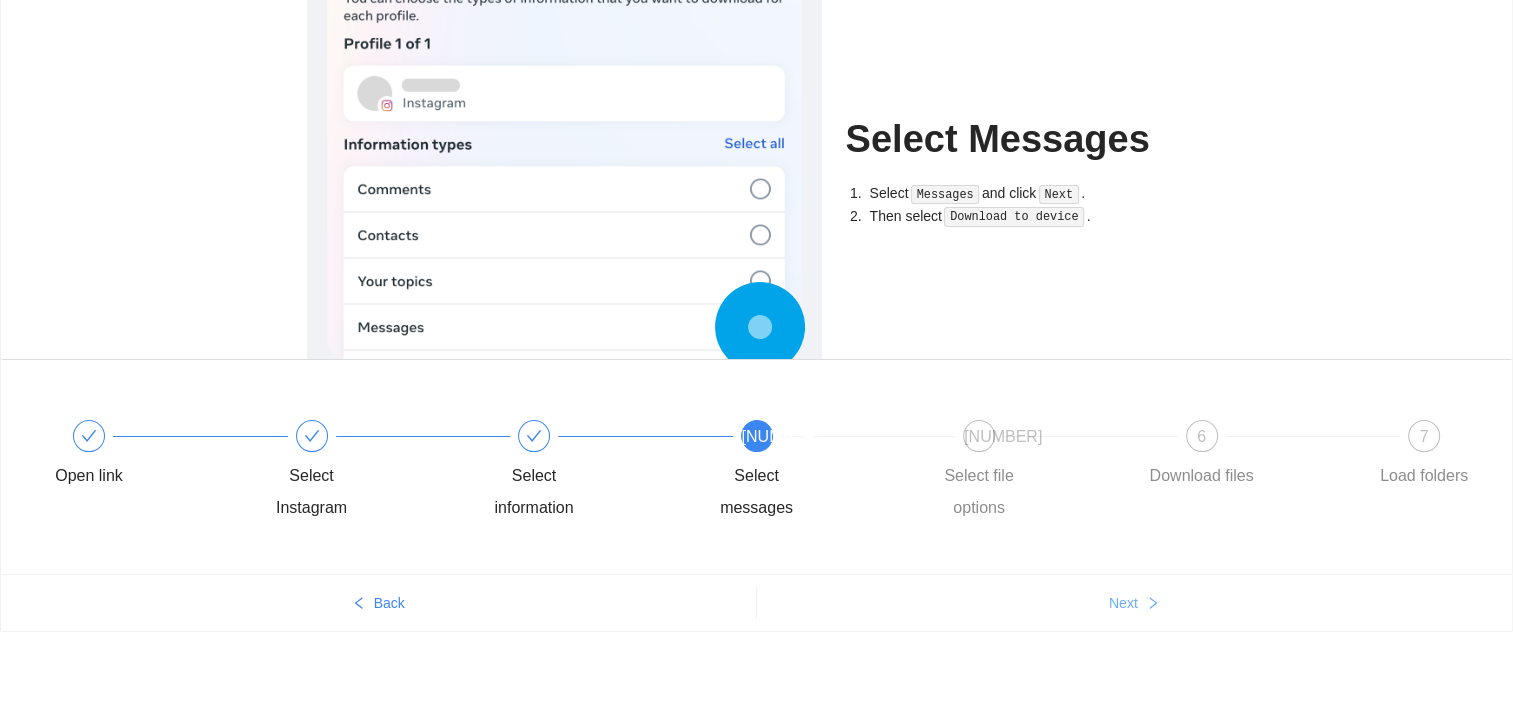 click on "Next" at bounding box center (359, 604) 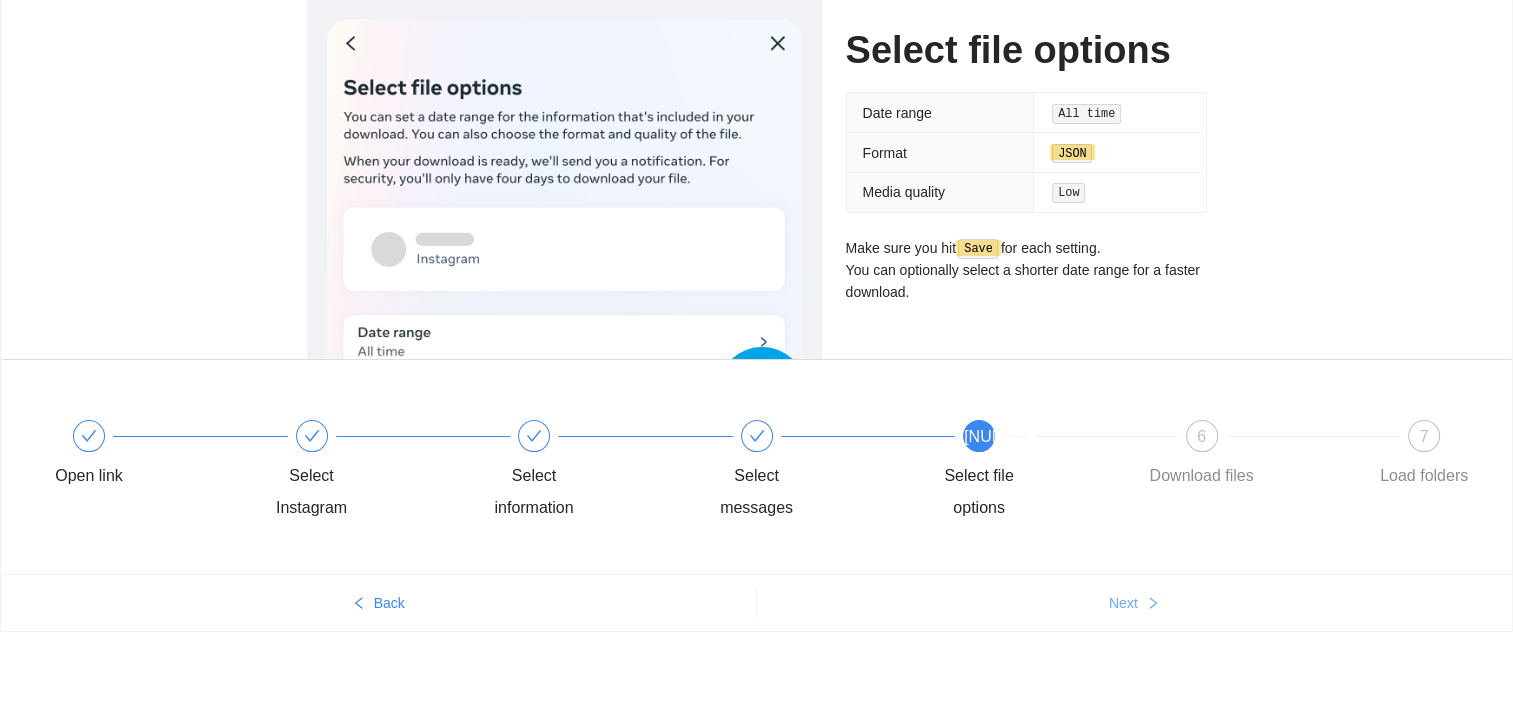 click on "Next" at bounding box center [359, 604] 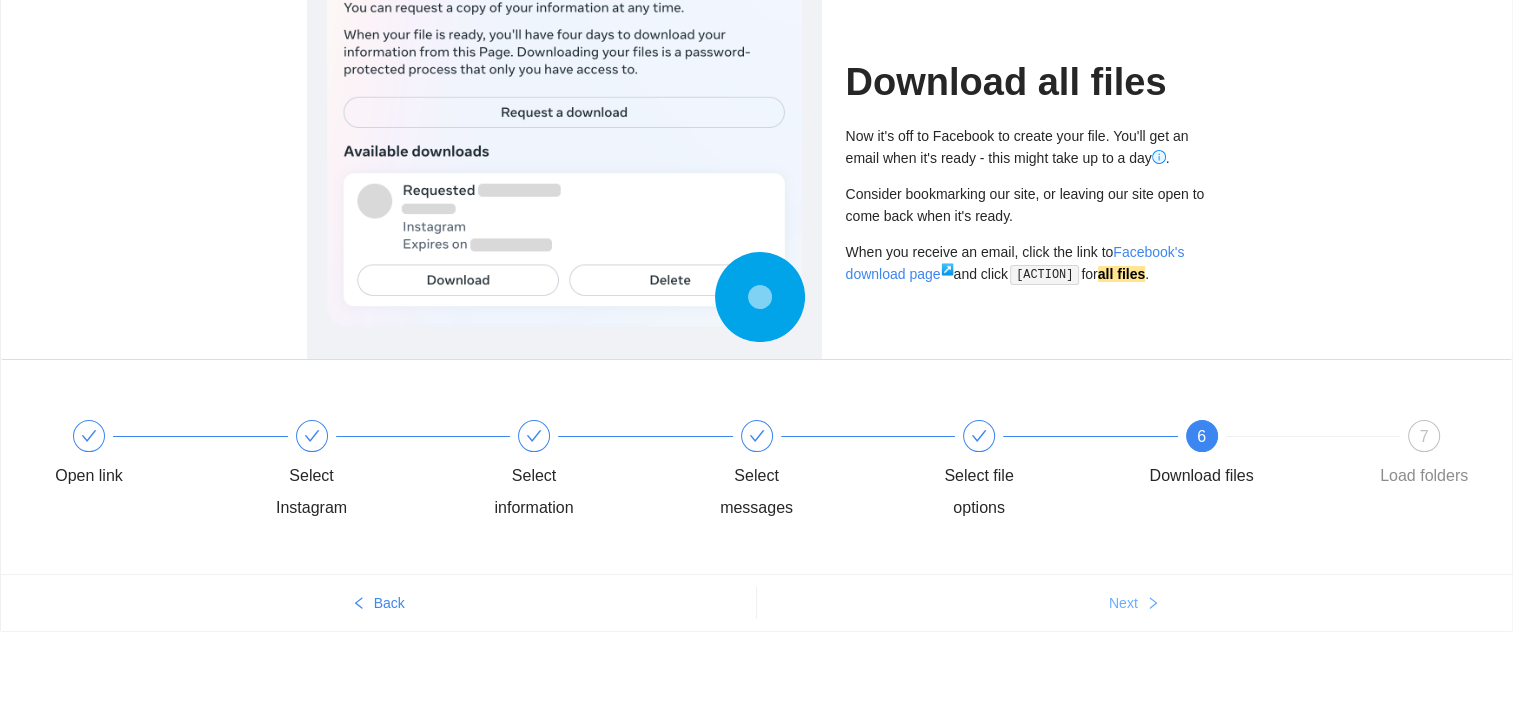 click on "Next" at bounding box center (359, 604) 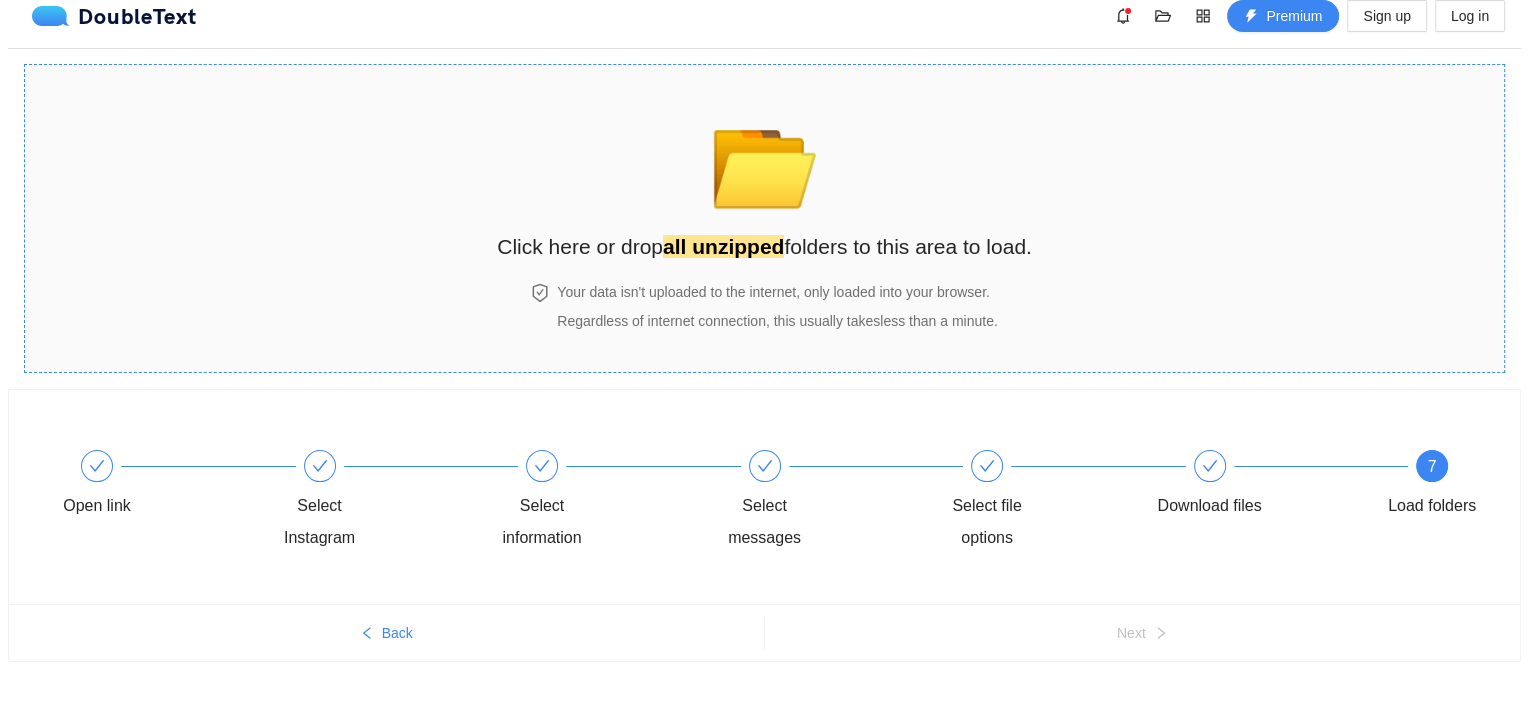 scroll, scrollTop: 0, scrollLeft: 0, axis: both 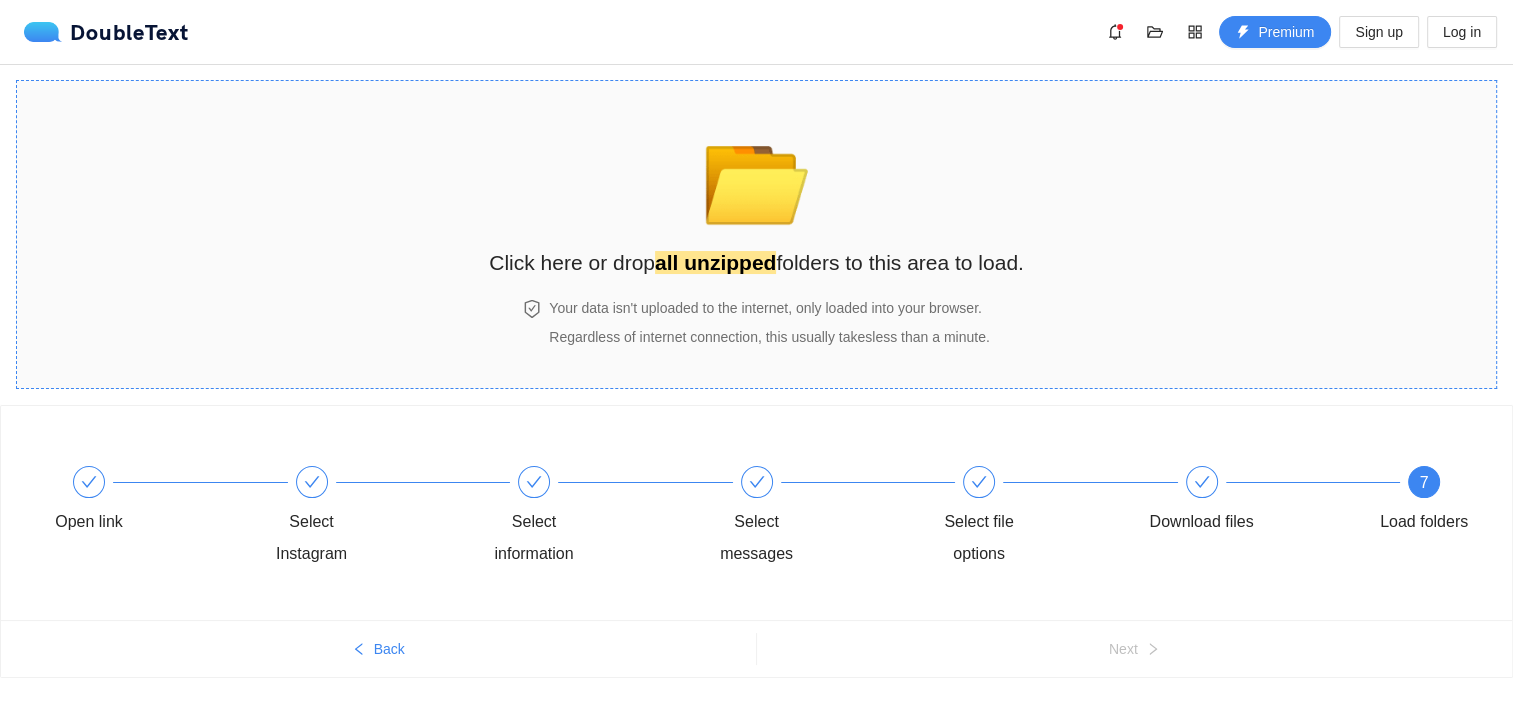 click on "📂 Click here or drop  all unzipped  folders to this area to load." at bounding box center (756, 195) 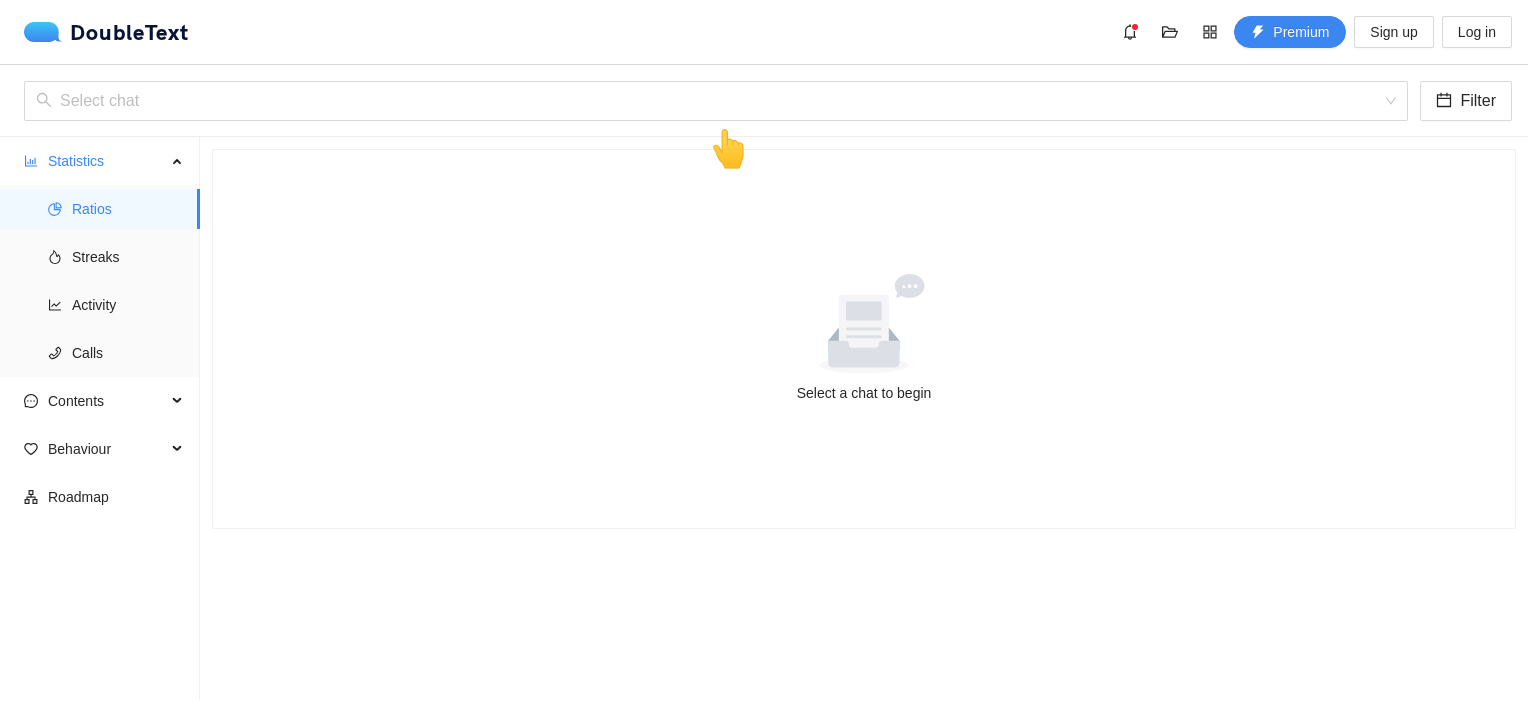 click on "👆" at bounding box center (728, 149) 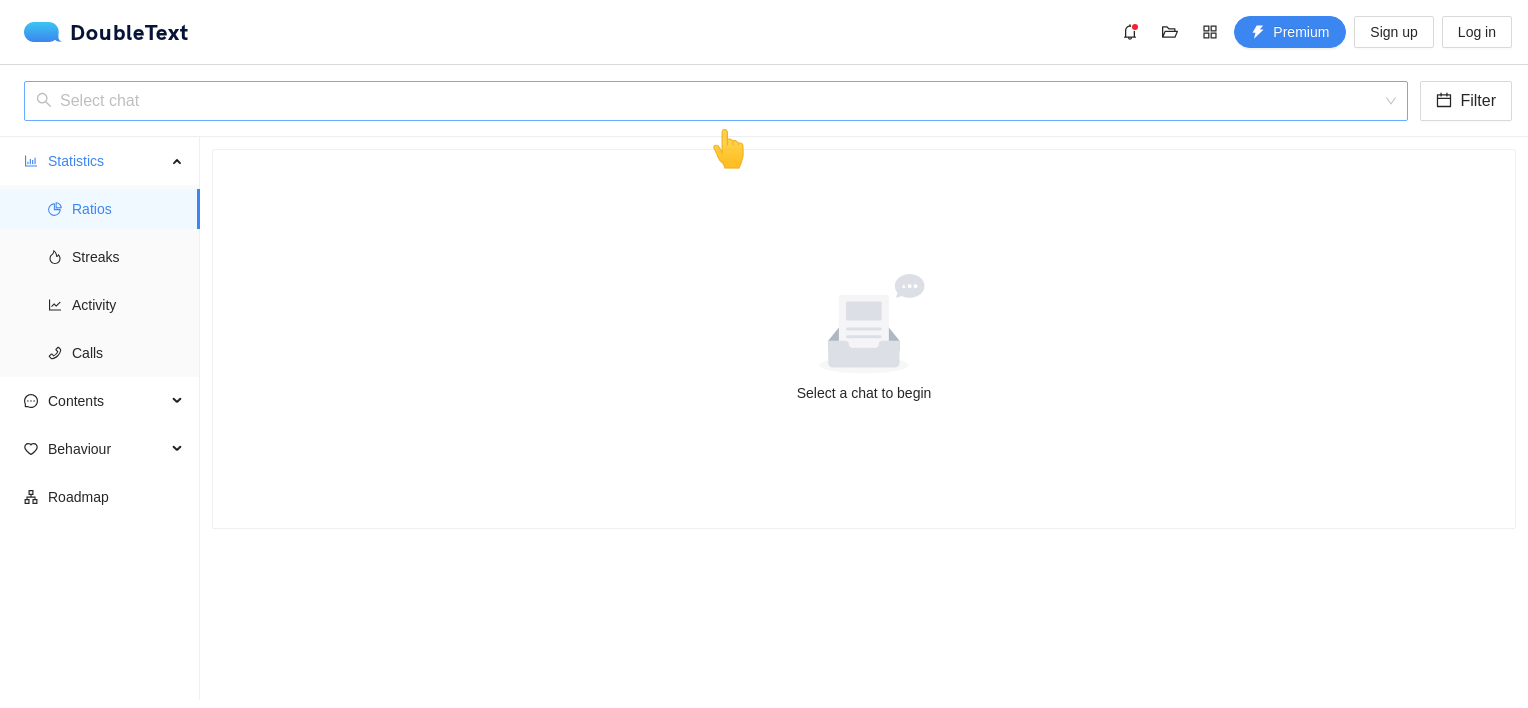drag, startPoint x: 696, startPoint y: 146, endPoint x: 686, endPoint y: 108, distance: 39.293766 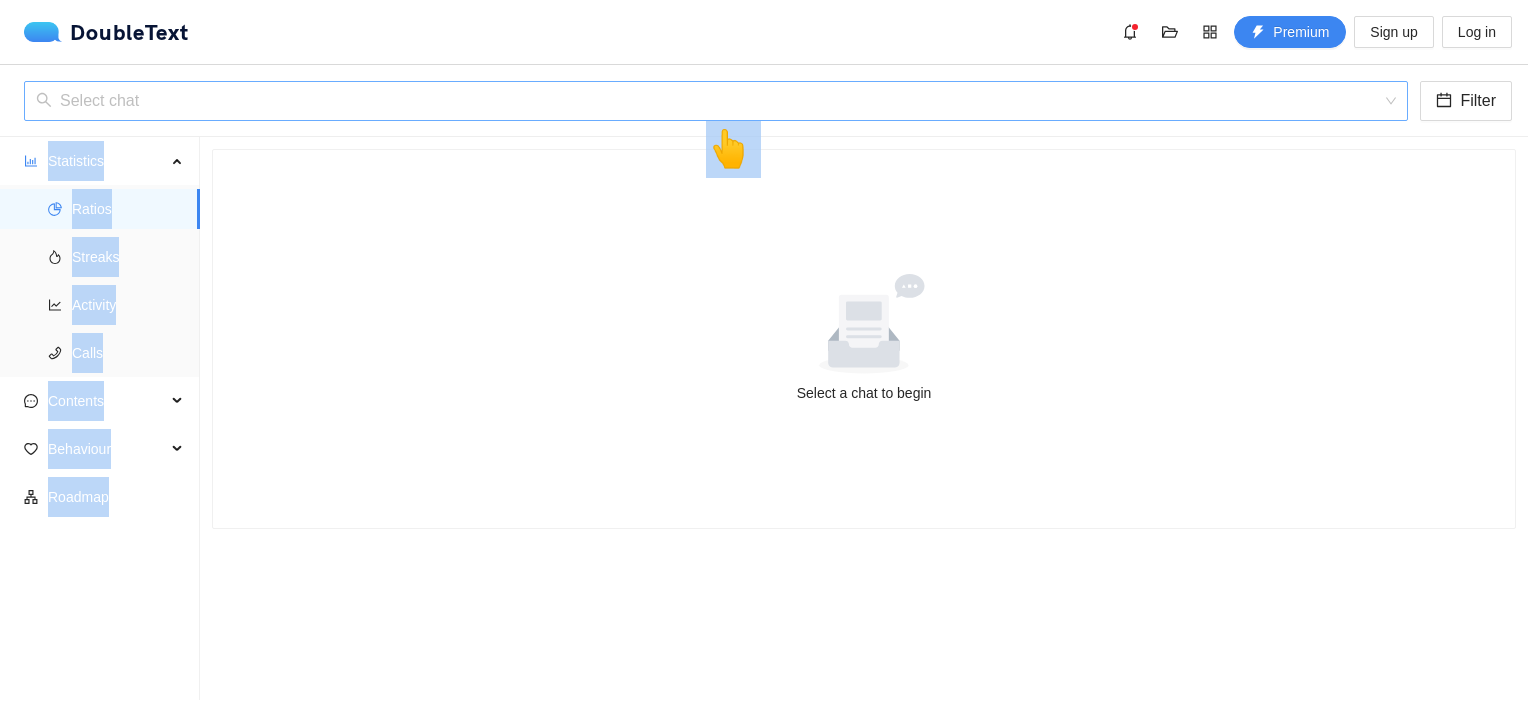 click at bounding box center [709, 101] 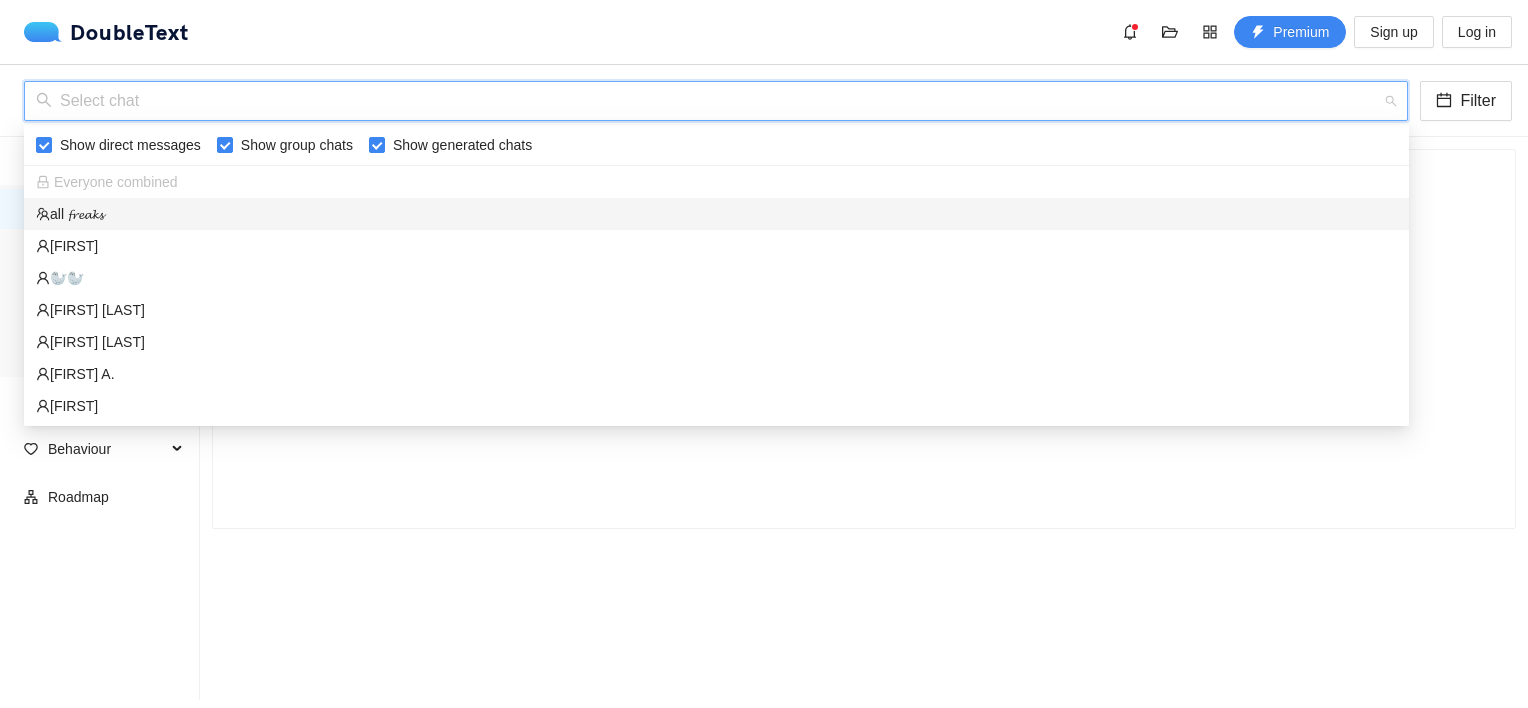 click on "all 𝓯𝓻𝓮𝓪𝓴𝓼" at bounding box center (716, 214) 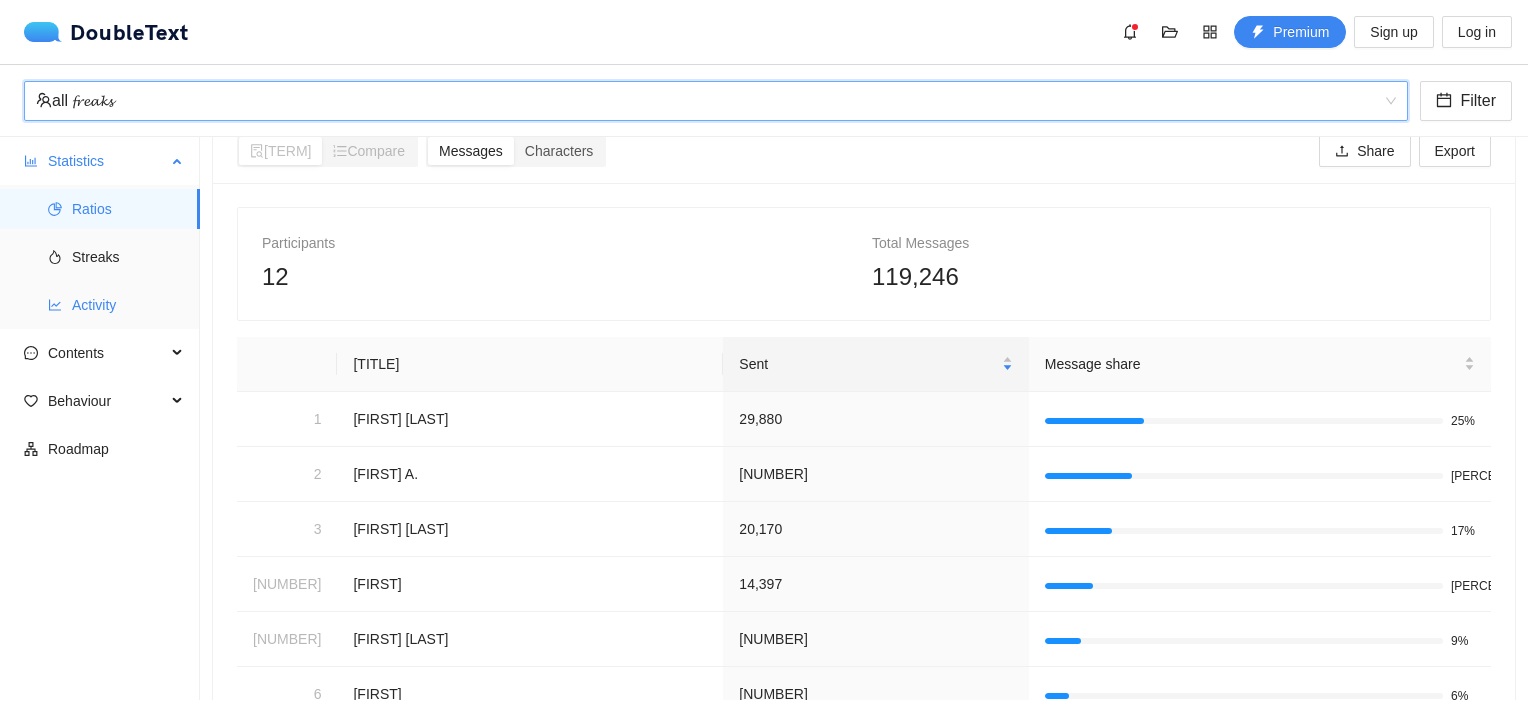 scroll, scrollTop: 0, scrollLeft: 0, axis: both 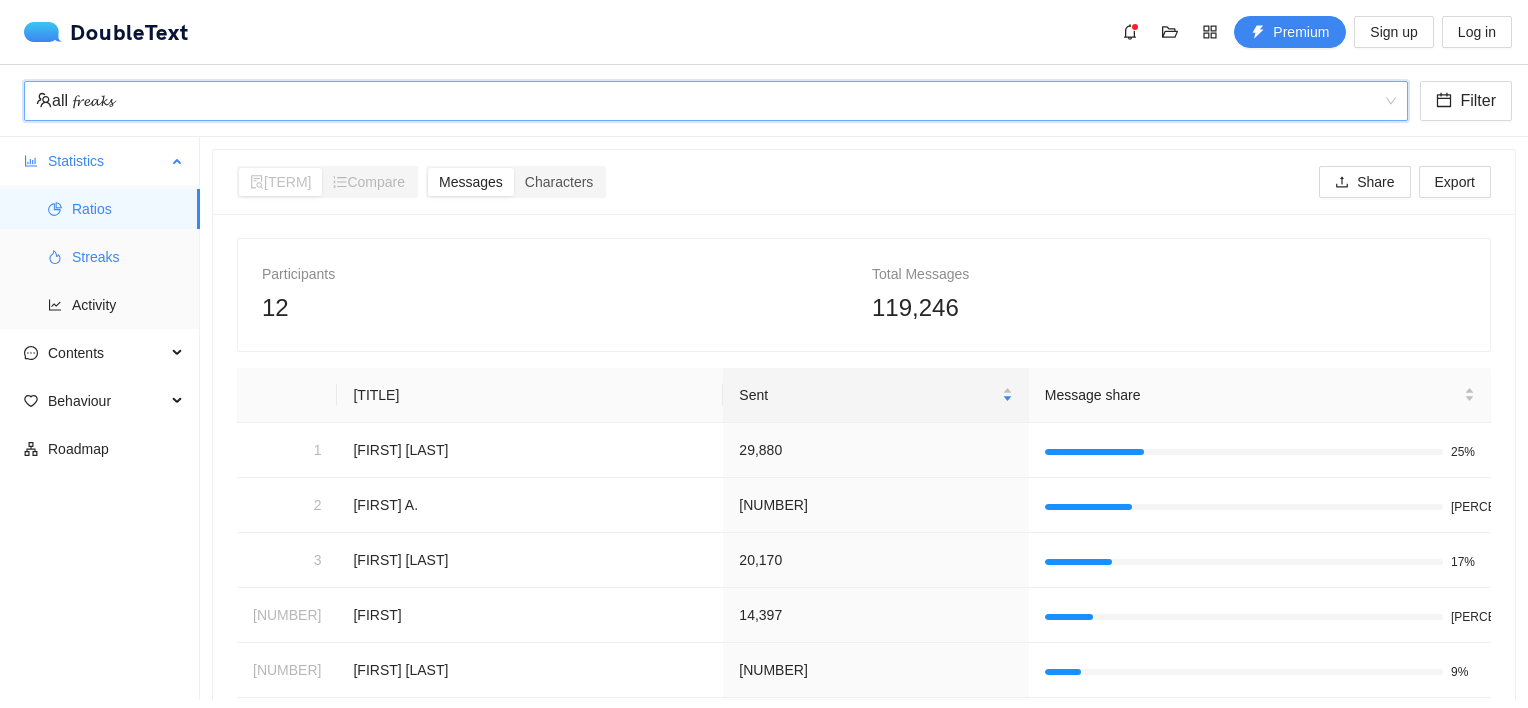 click on "Streaks" at bounding box center [128, 257] 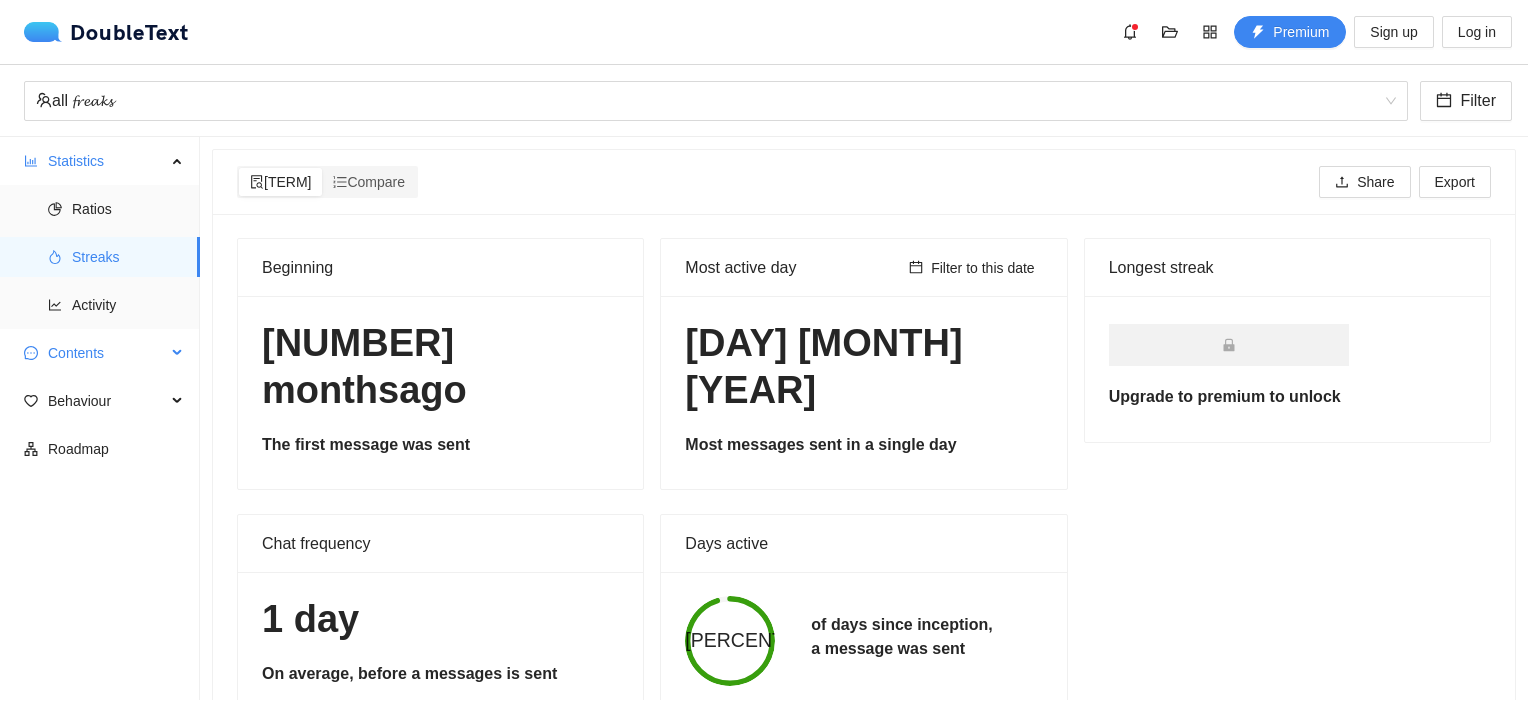 click on "Contents" at bounding box center [107, 161] 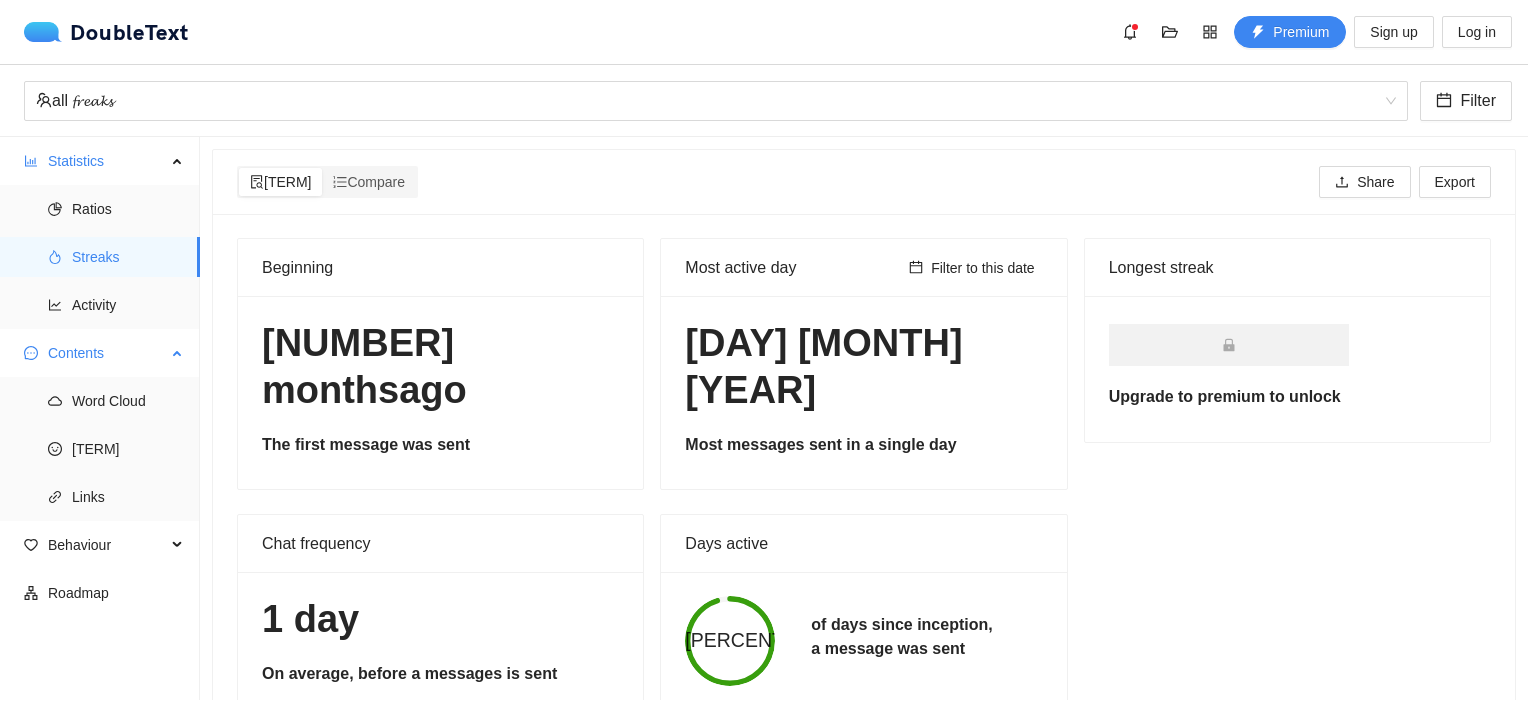 click on "Contents" at bounding box center [107, 353] 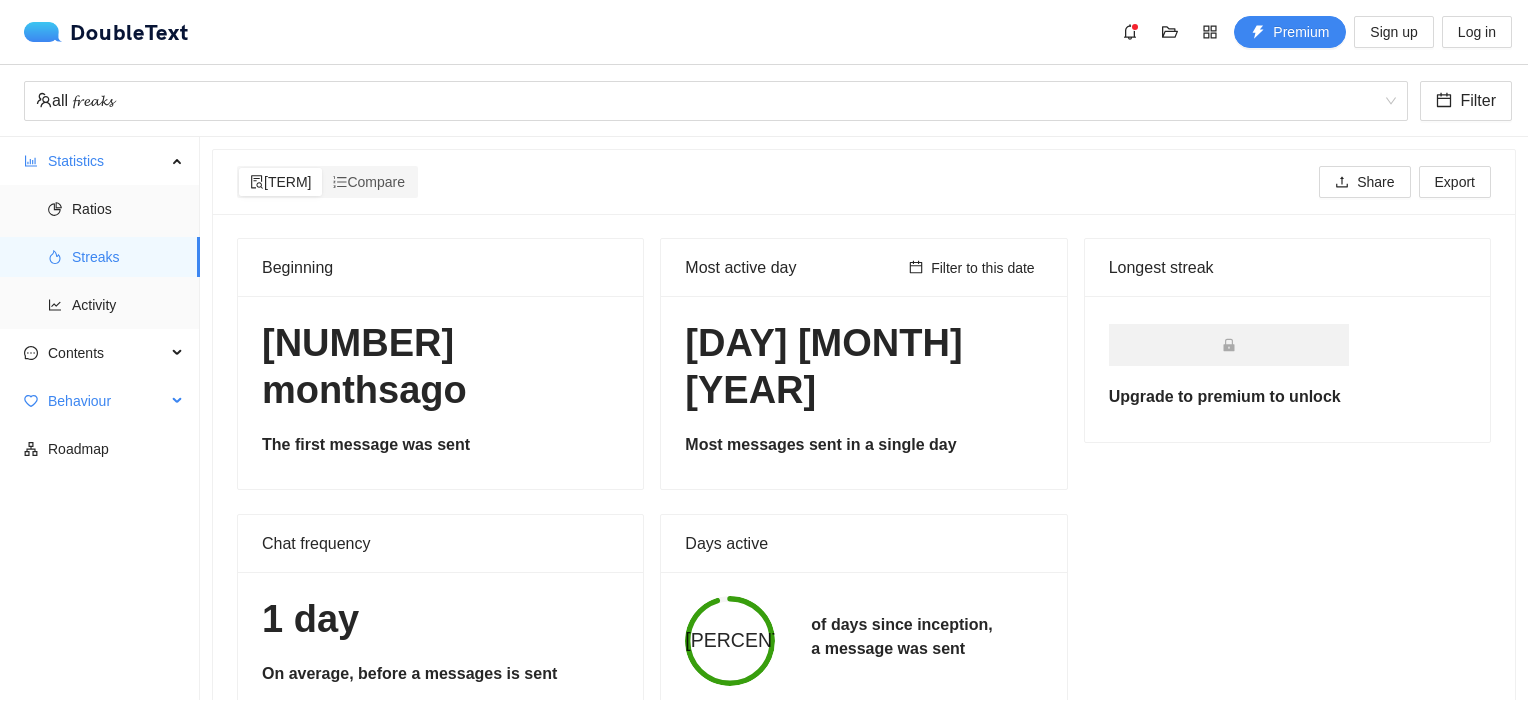 click on "Behaviour" at bounding box center [107, 401] 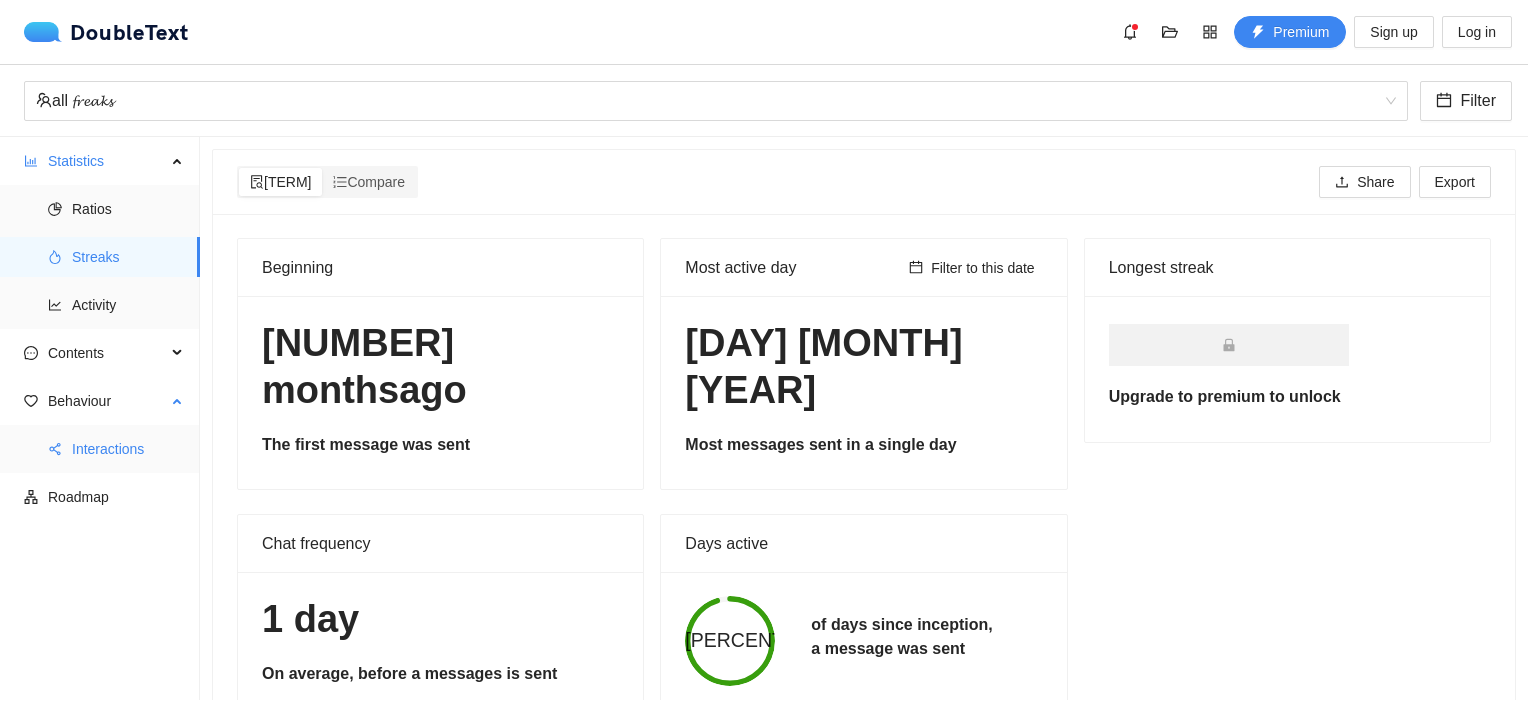 click on "Interactions" at bounding box center [128, 449] 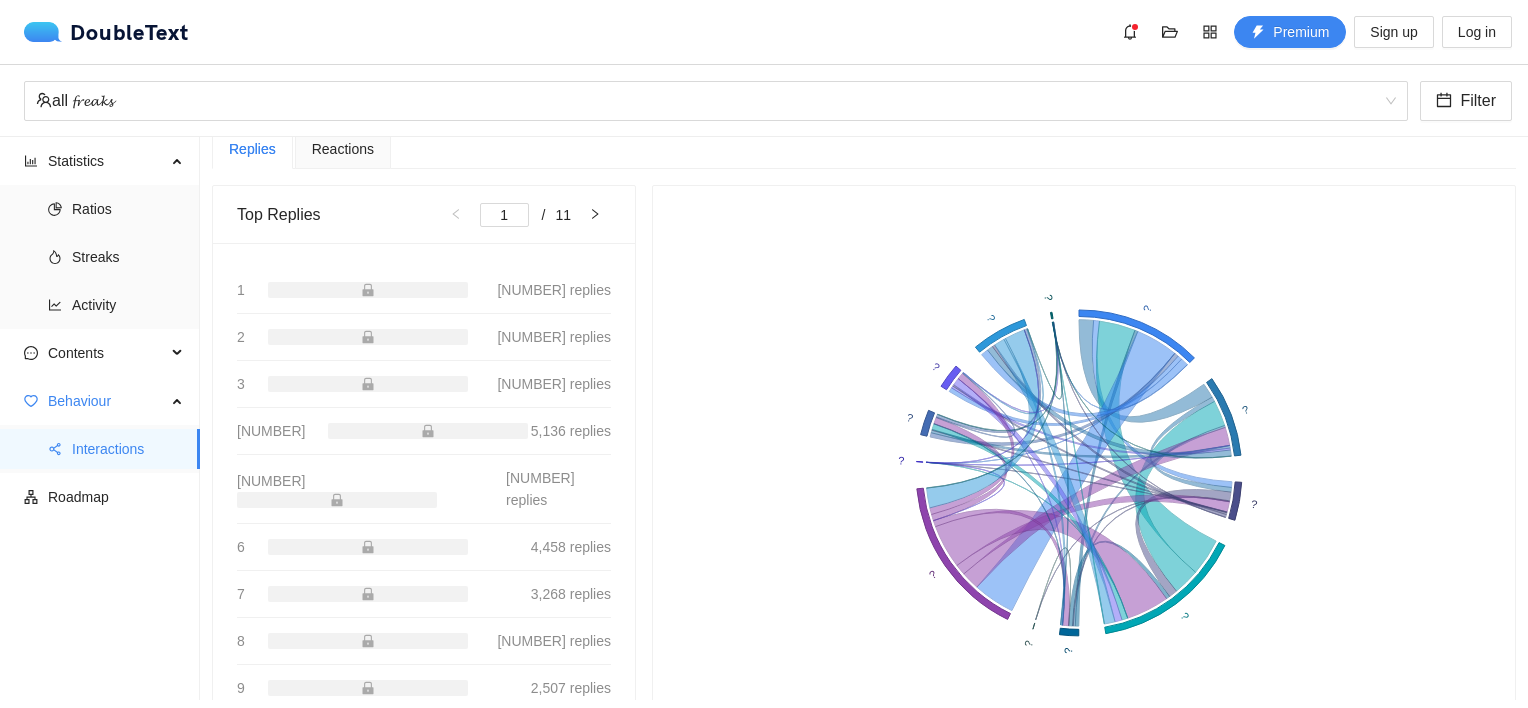 scroll, scrollTop: 0, scrollLeft: 0, axis: both 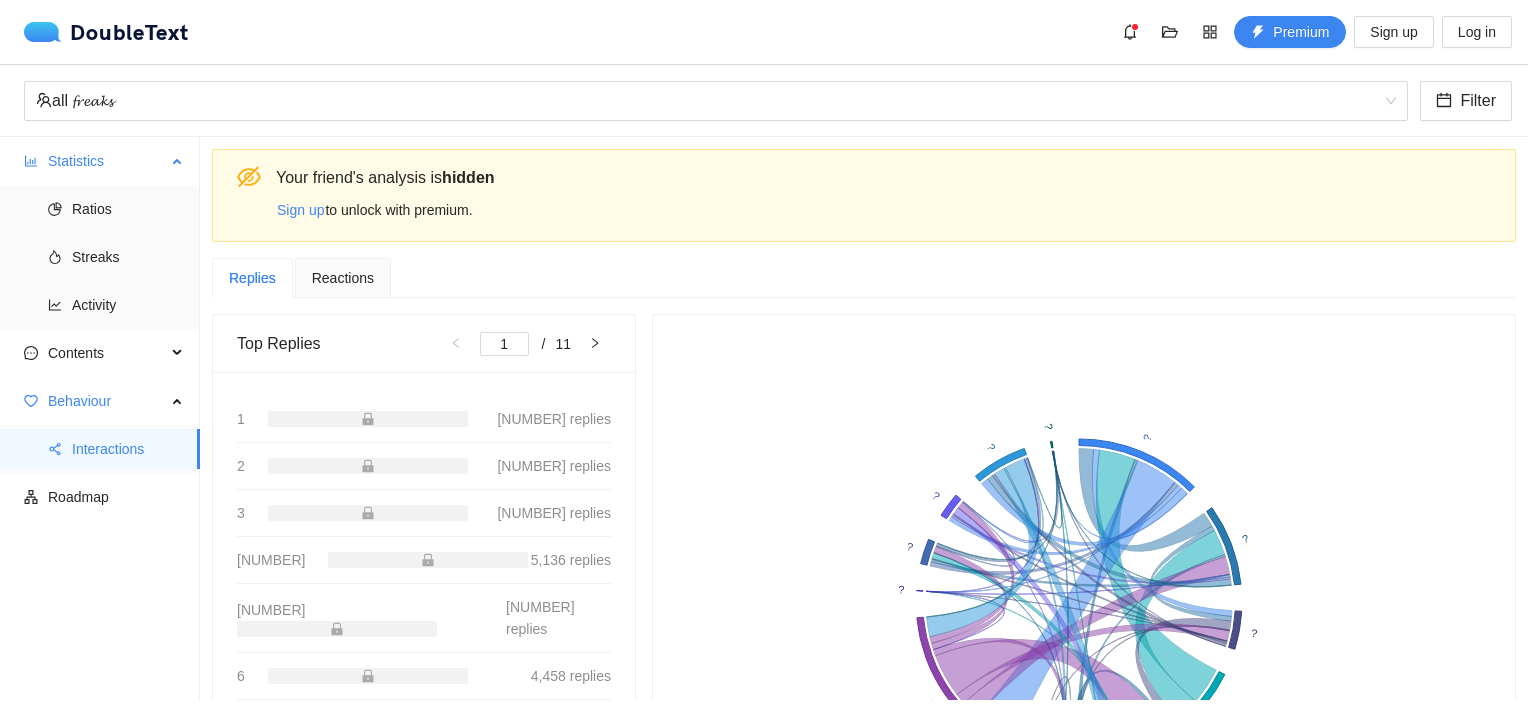 click on "Statistics" at bounding box center [107, 161] 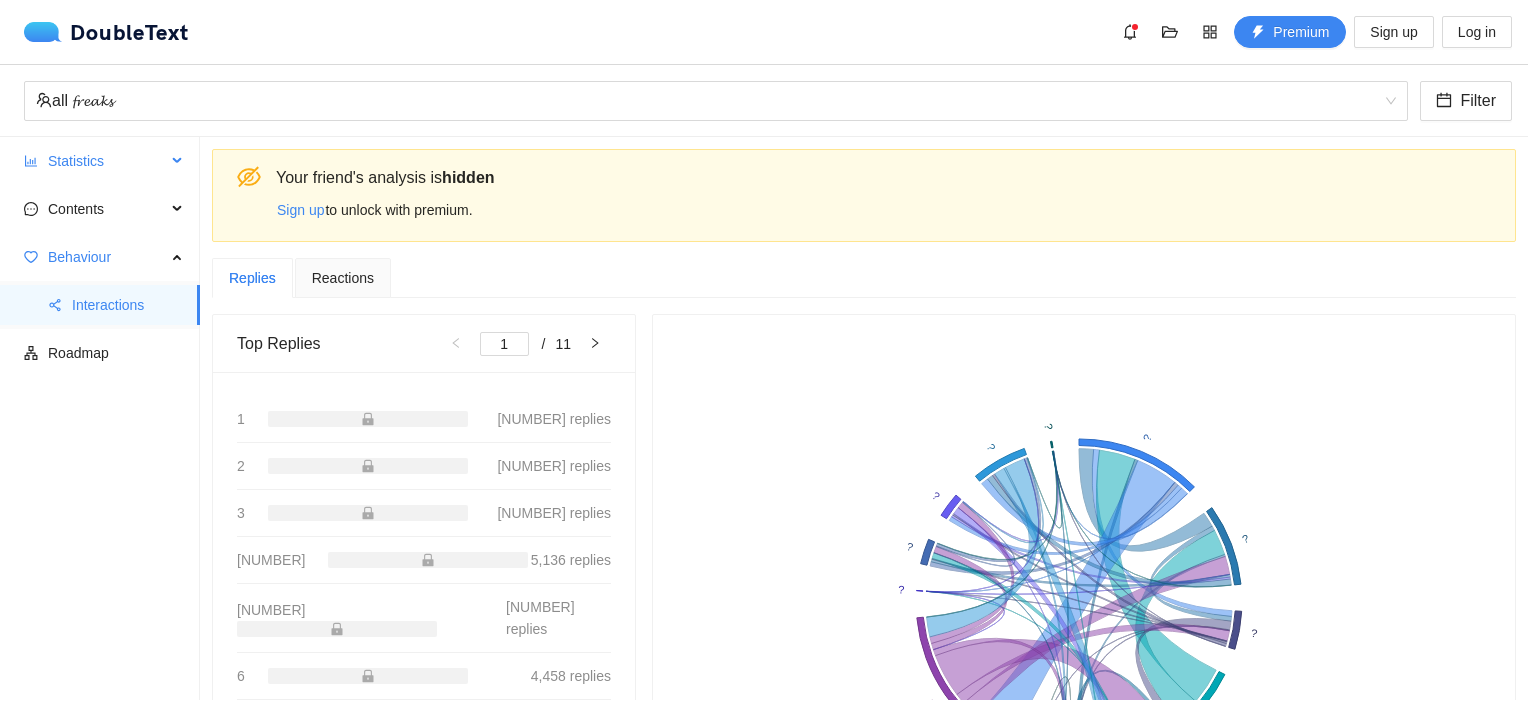 click on "Statistics" at bounding box center [107, 161] 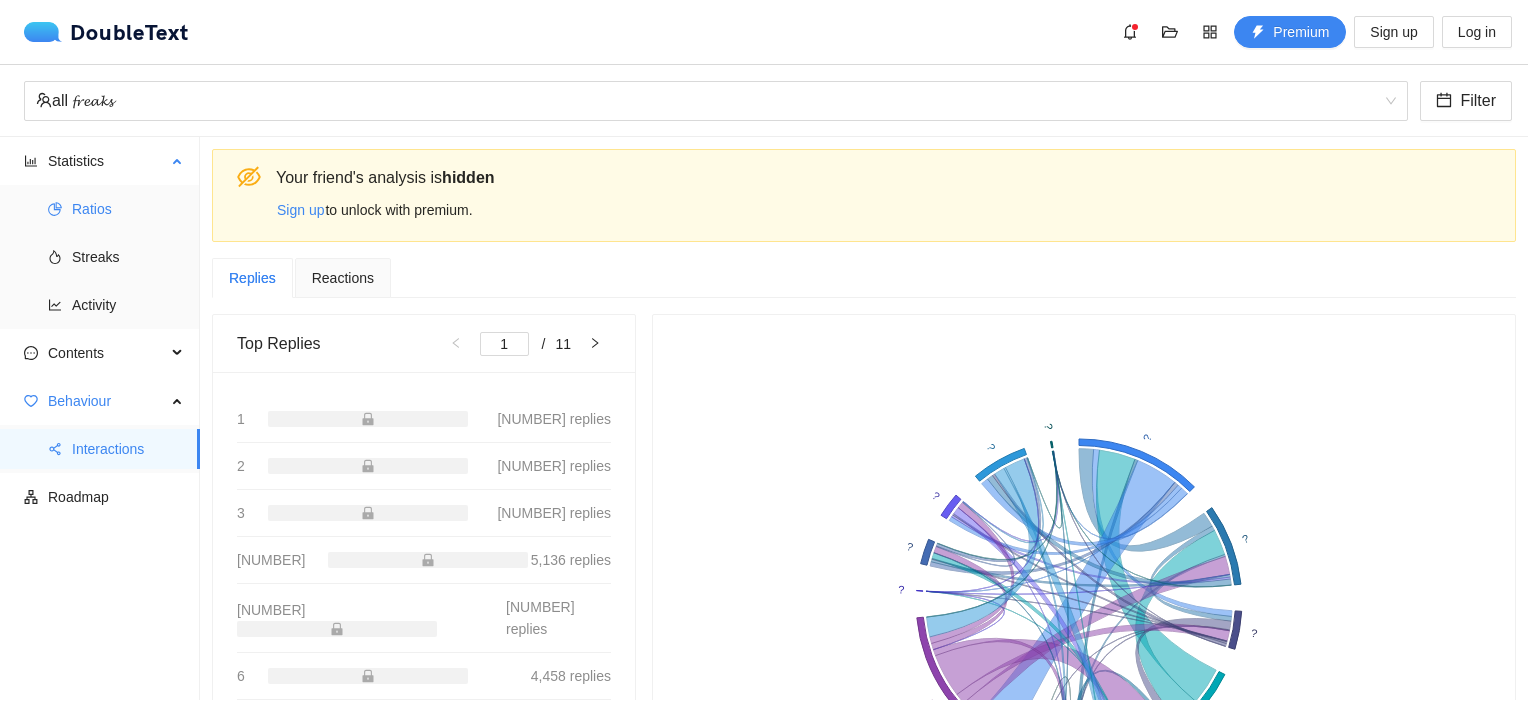 click on "Ratios" at bounding box center [128, 209] 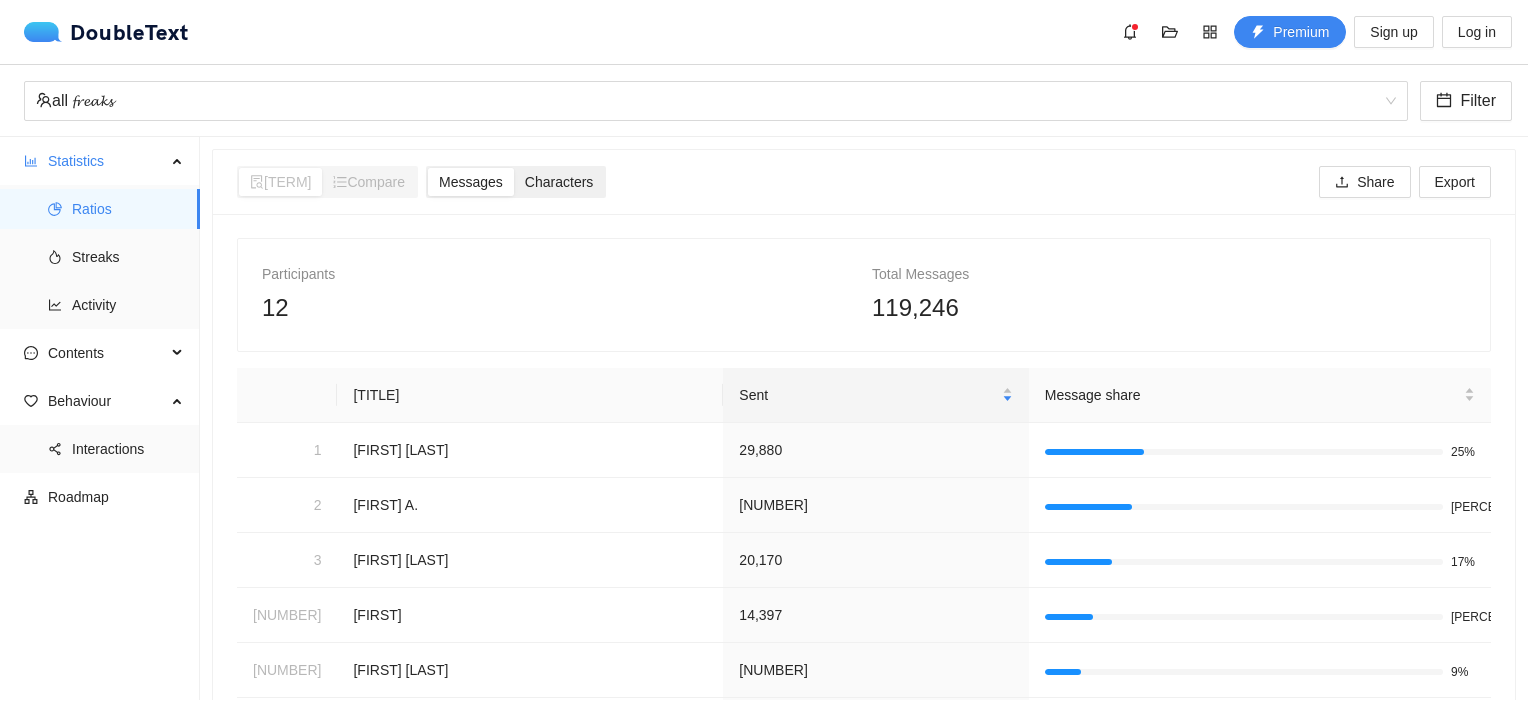 click on "Characters" at bounding box center (280, 182) 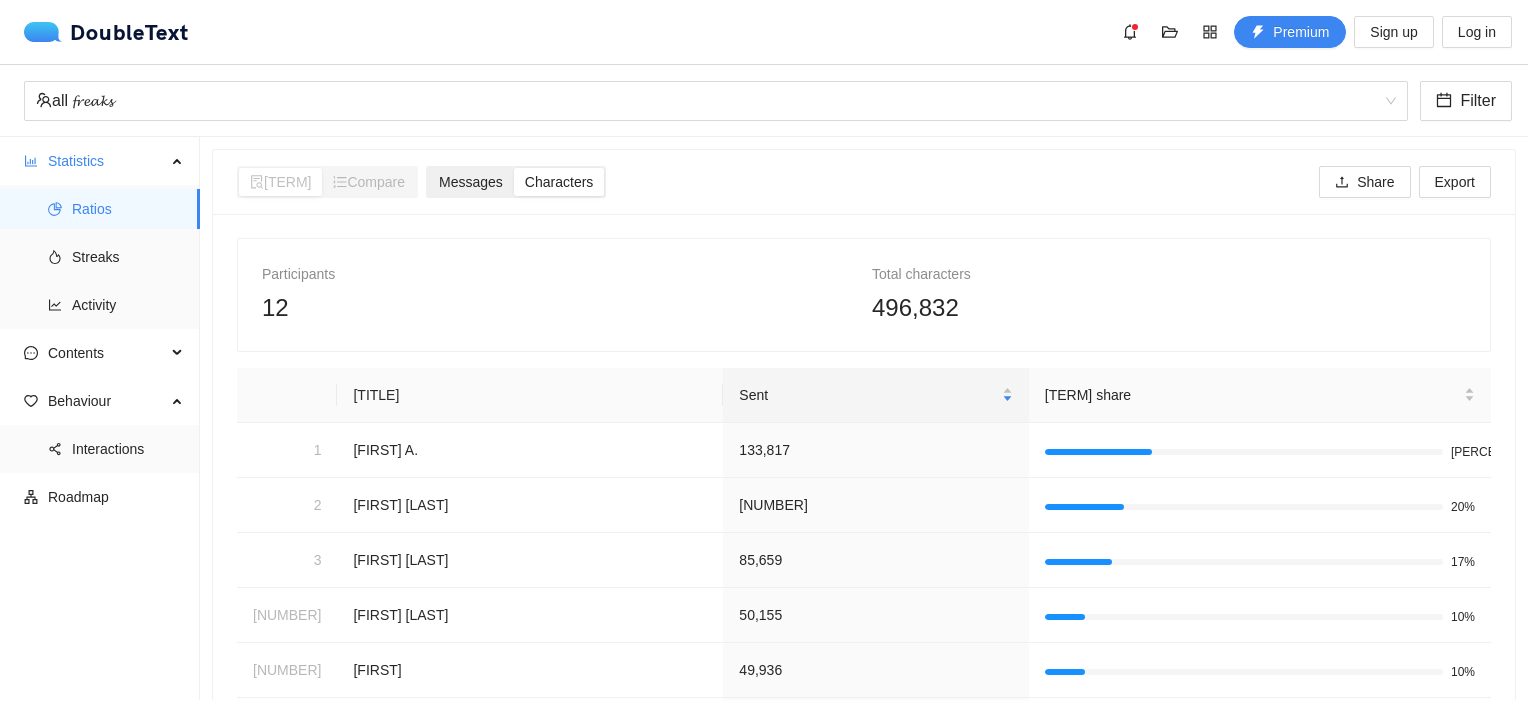 click on "Messages" at bounding box center (280, 182) 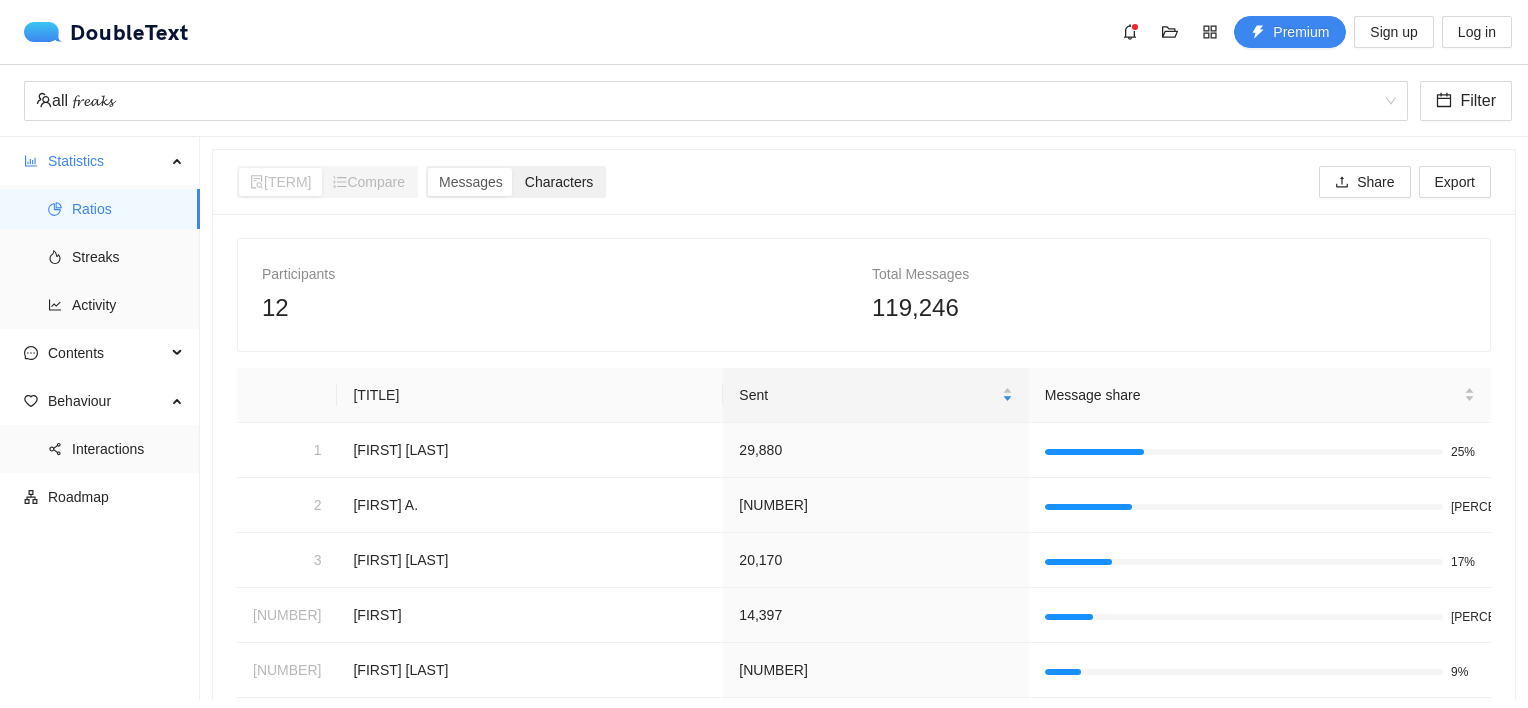click on "Characters" at bounding box center (280, 182) 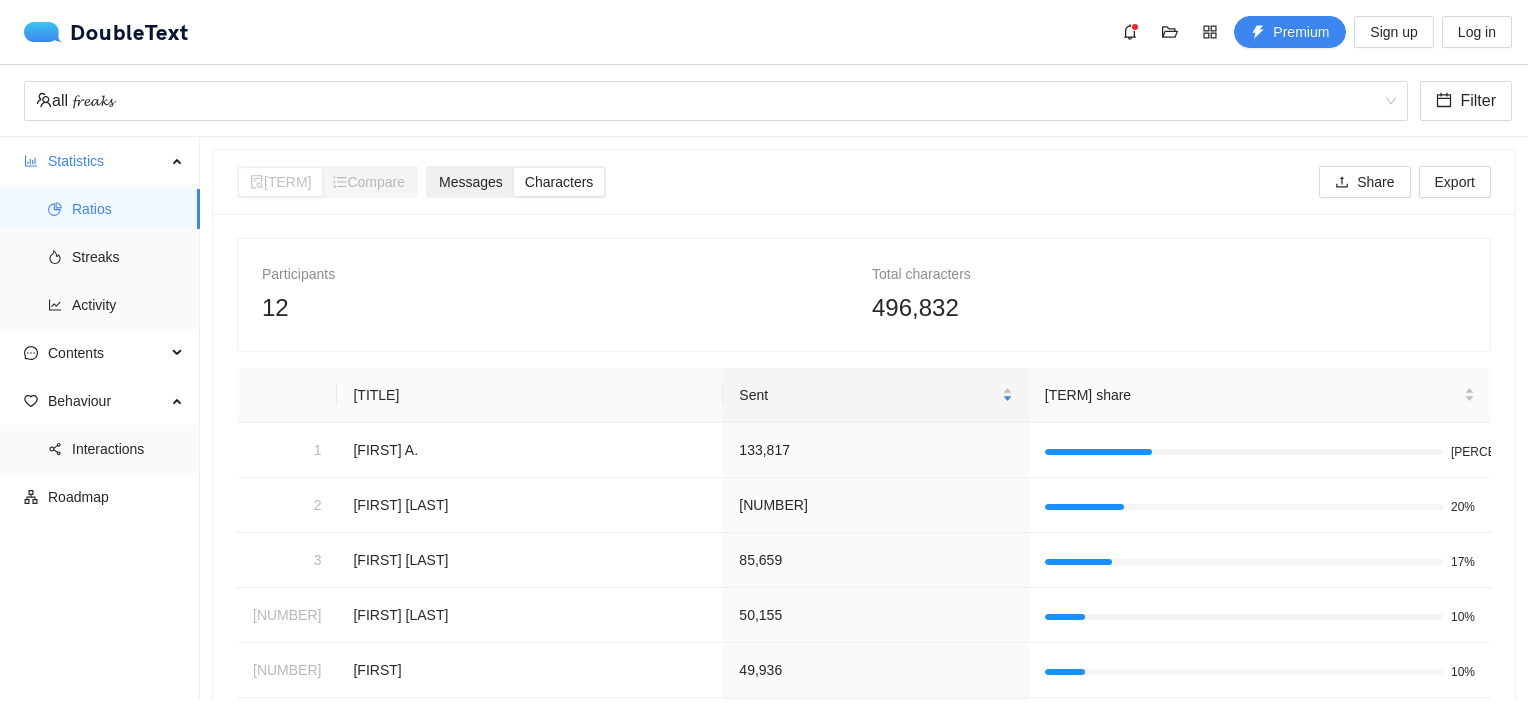 click on "Messages" at bounding box center (280, 182) 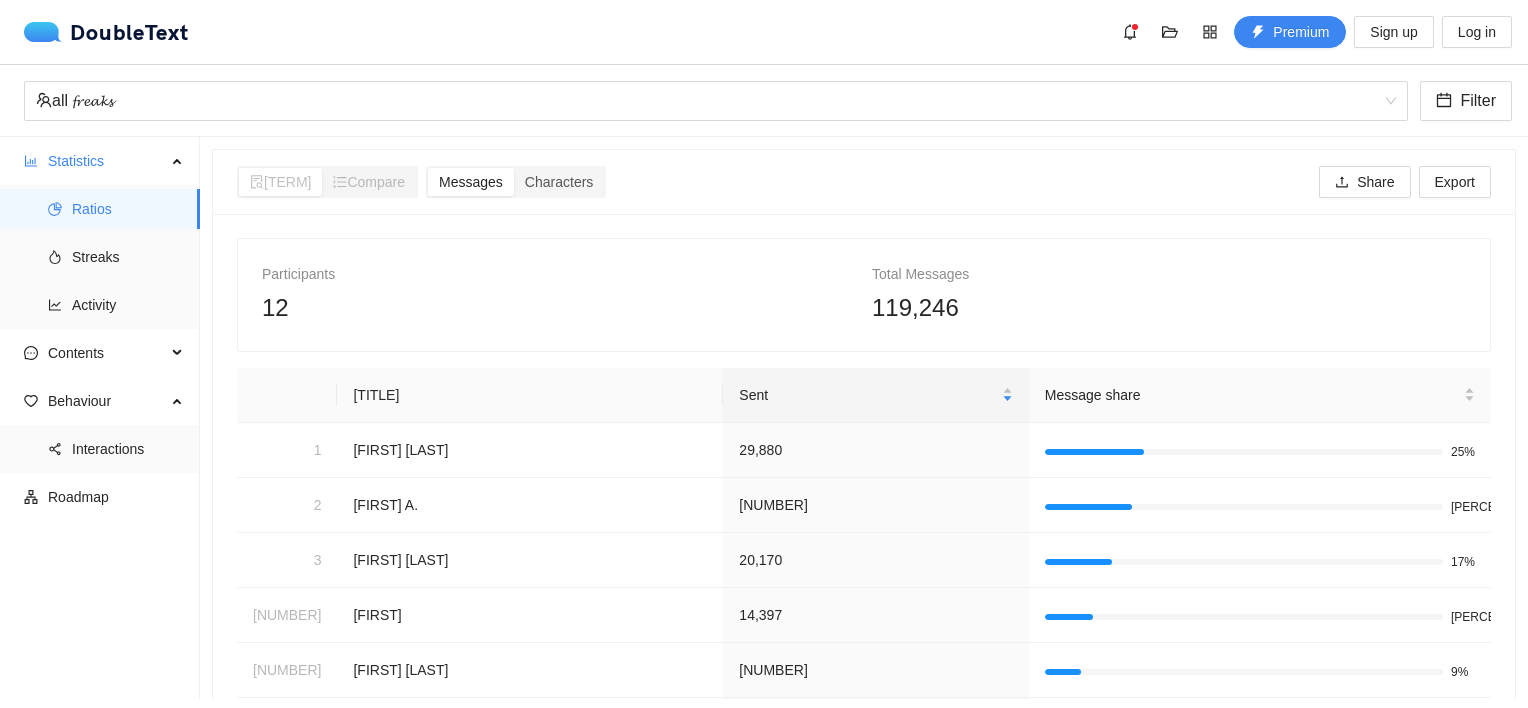 click on "all [FIRST] Filter" at bounding box center [764, 101] 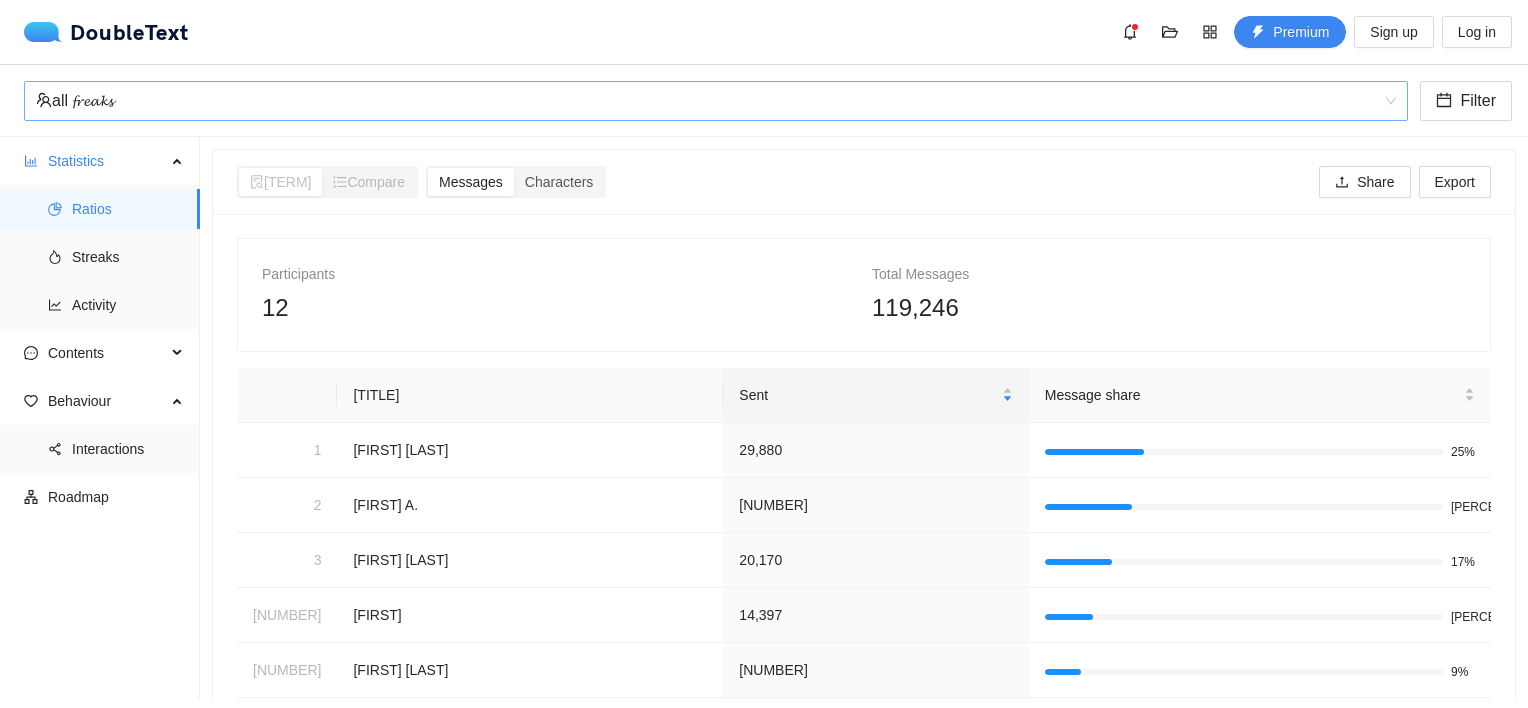 click on "all 𝓯𝓻𝓮𝓪𝓴𝓼" at bounding box center [707, 101] 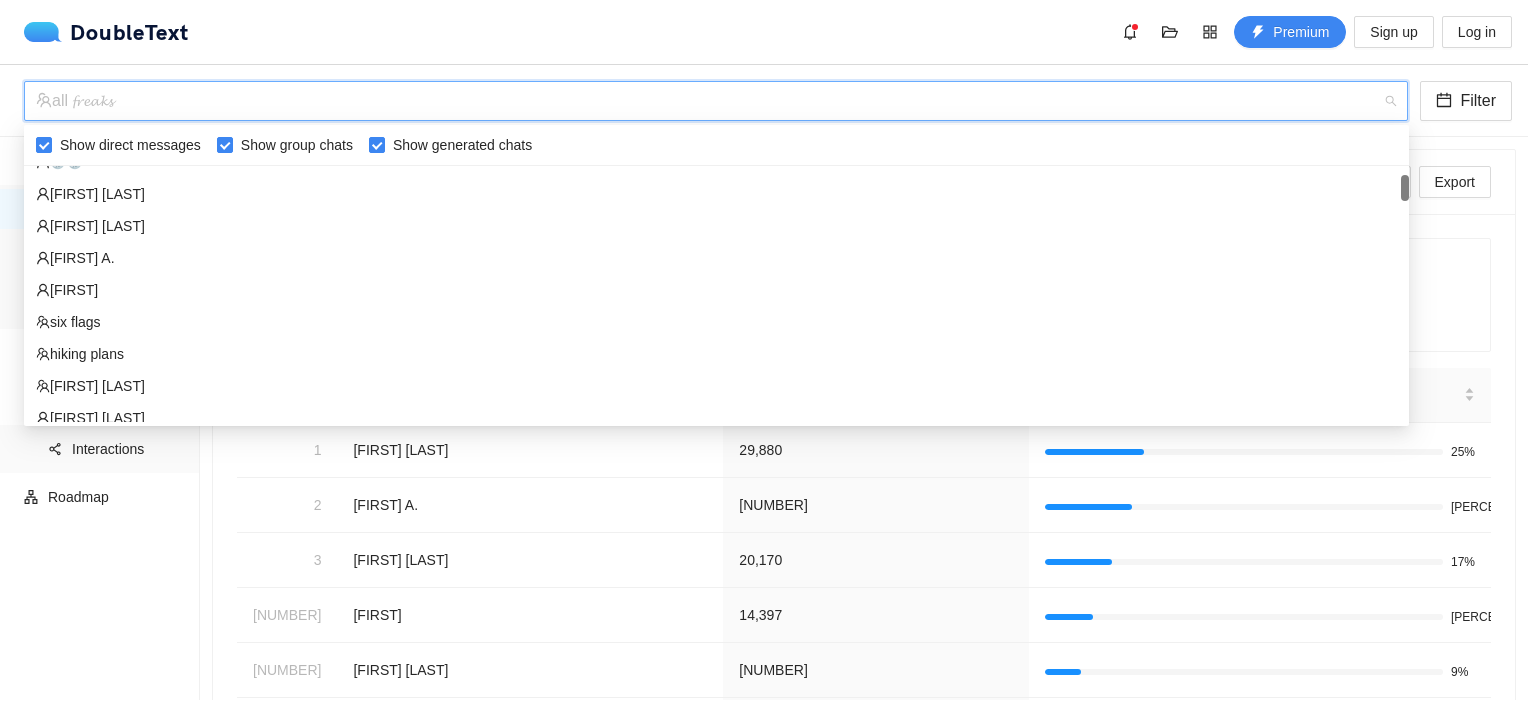 scroll, scrollTop: 16, scrollLeft: 0, axis: vertical 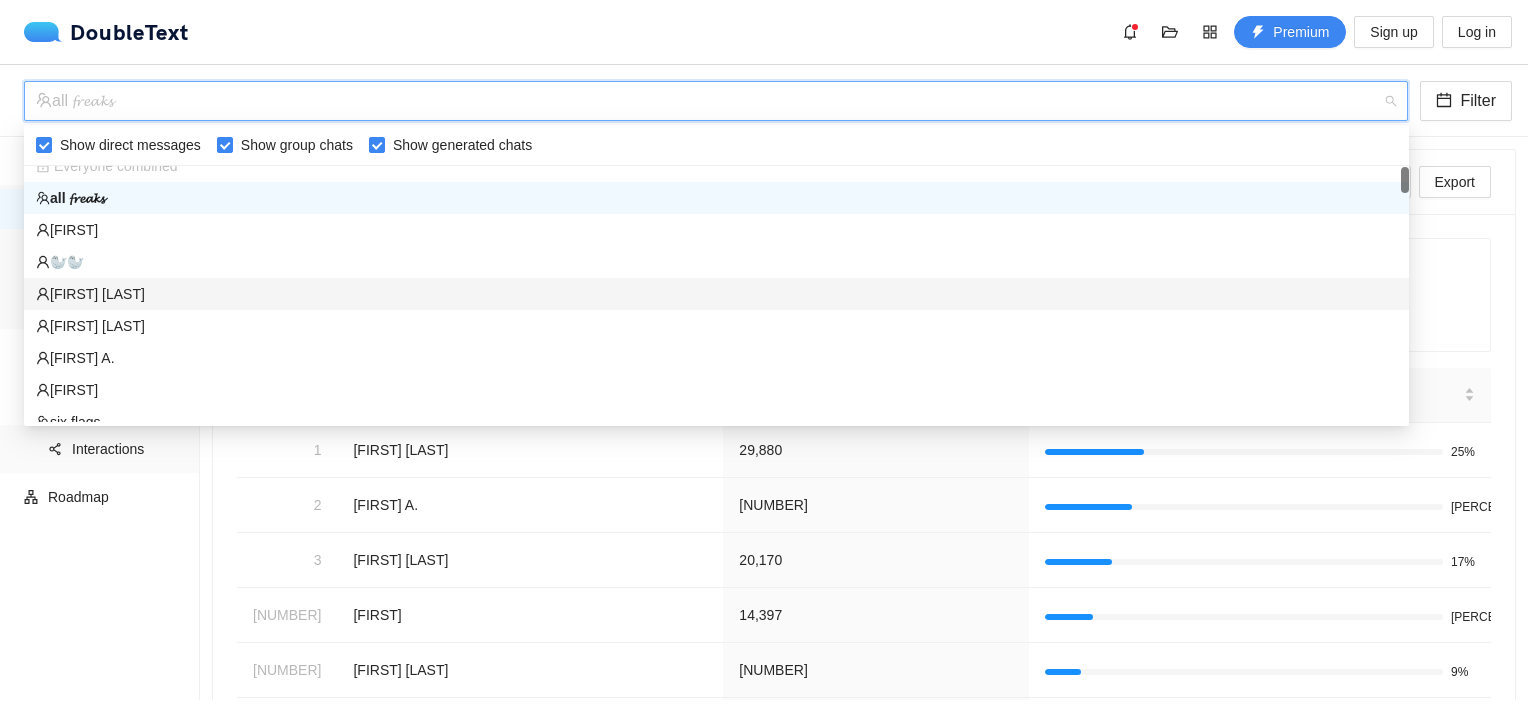 click on "[FIRST] [LAST]" at bounding box center [716, 294] 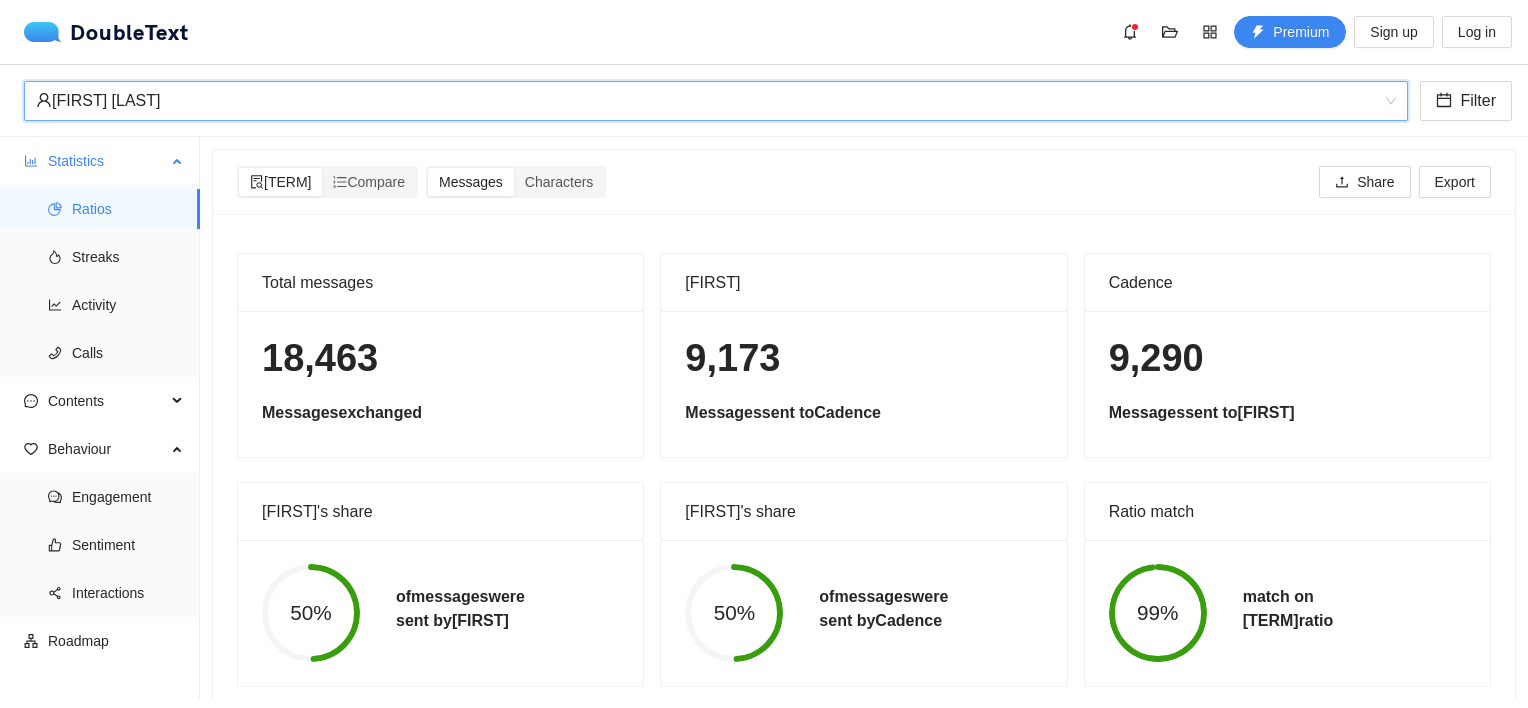 click on "Ratios" at bounding box center [128, 209] 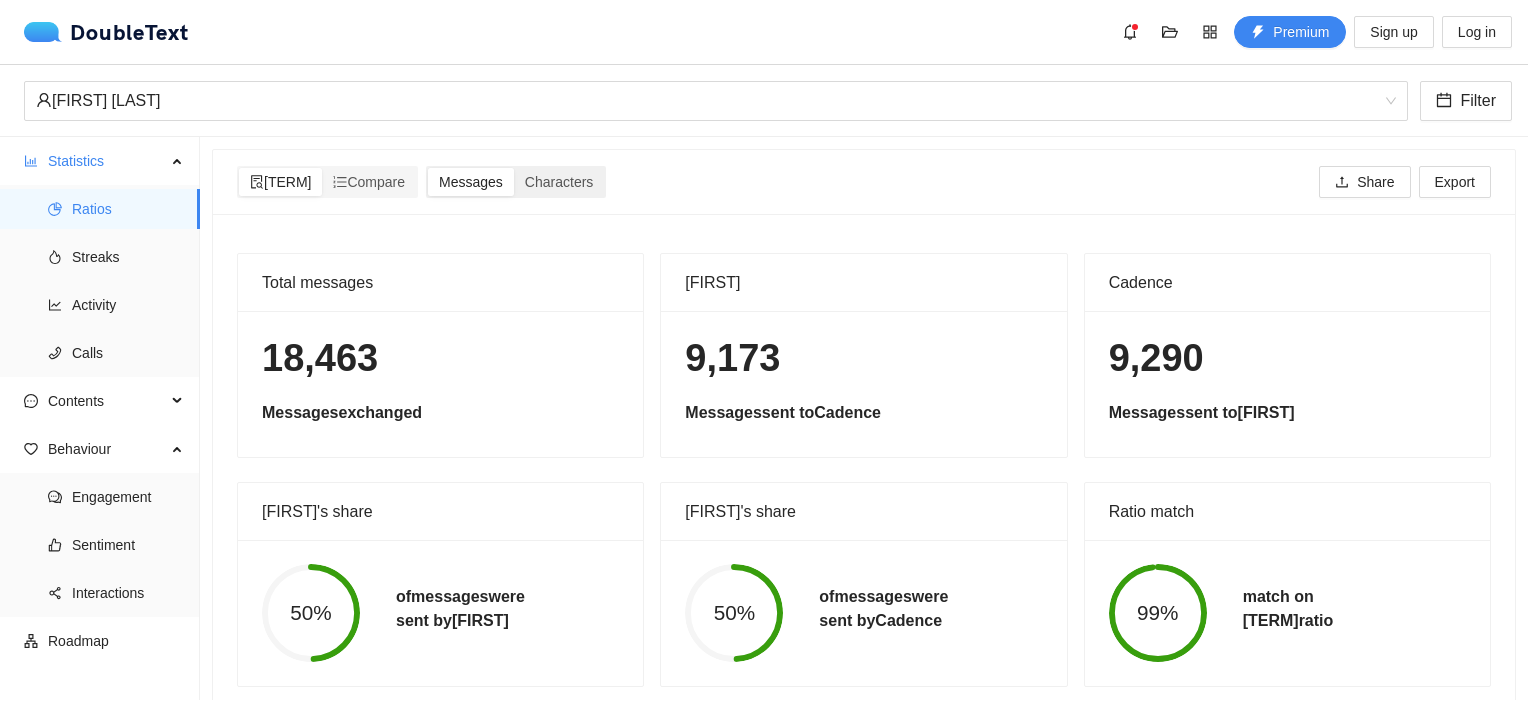 click on "Messages" at bounding box center [280, 182] 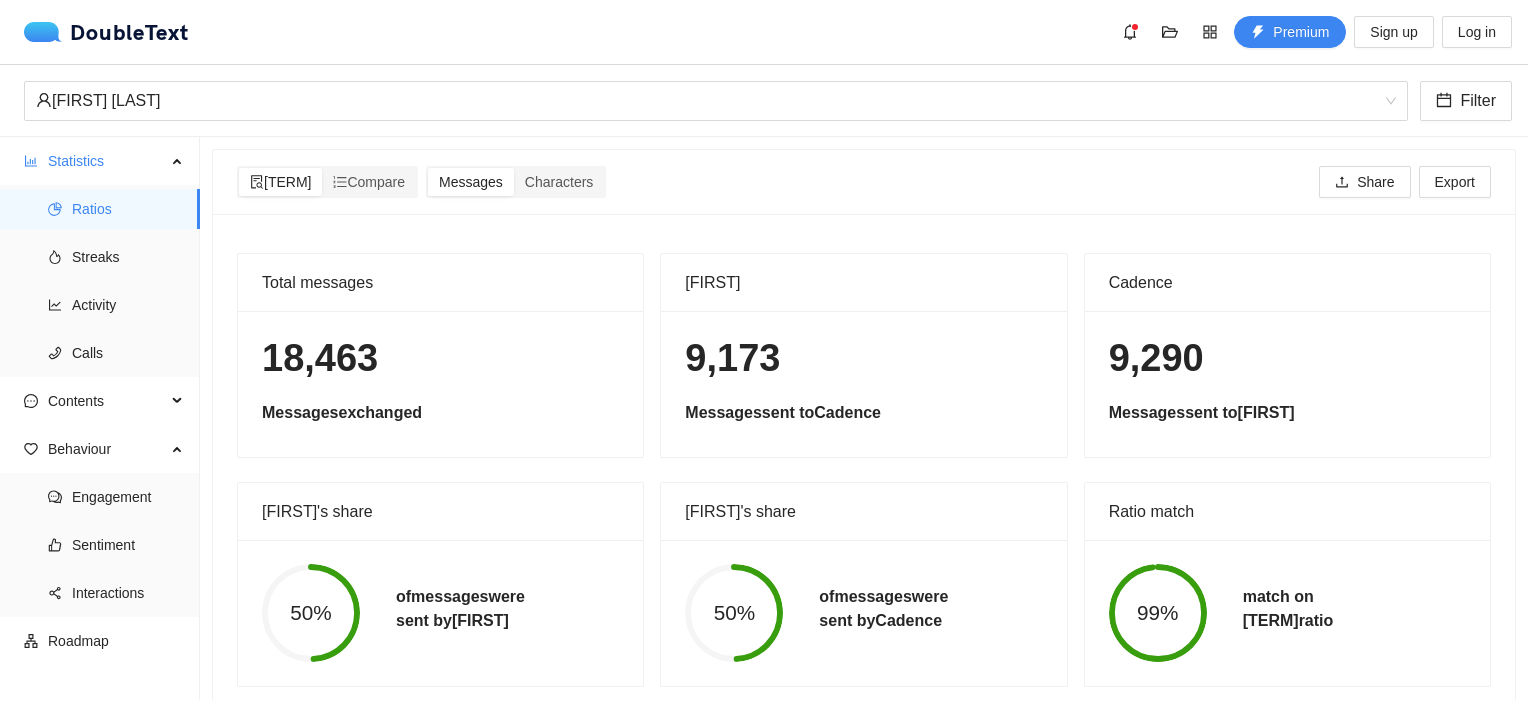 scroll, scrollTop: 38, scrollLeft: 0, axis: vertical 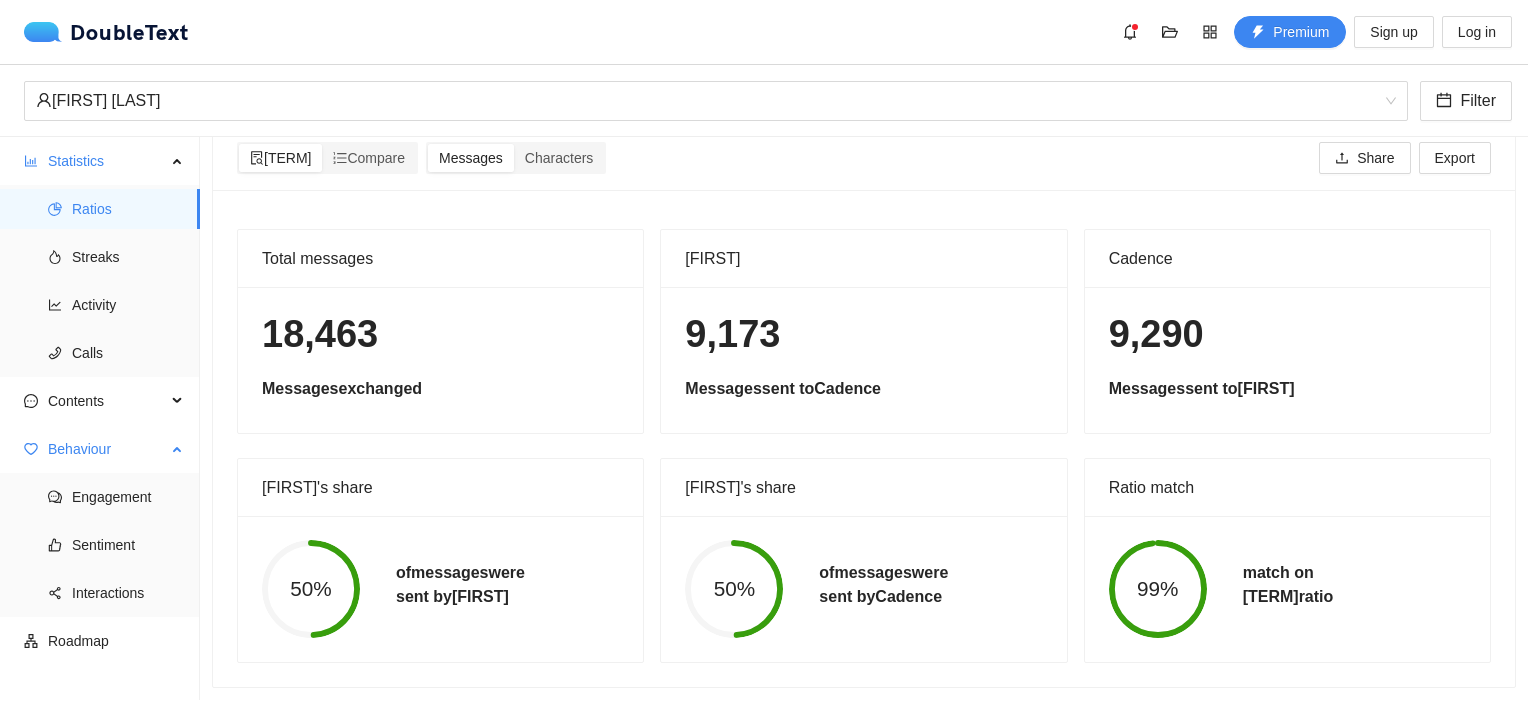 click at bounding box center [179, 447] 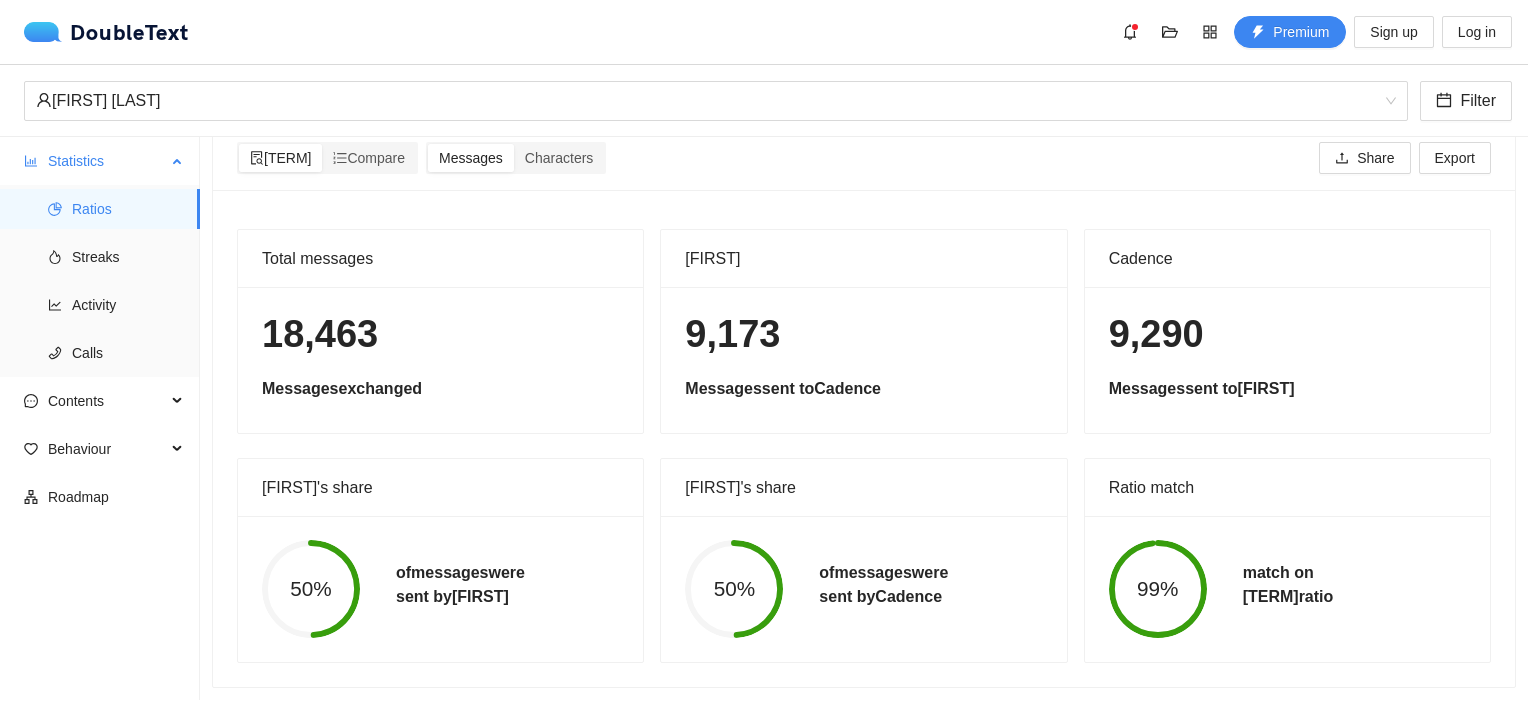 click on "Ratios" at bounding box center (128, 209) 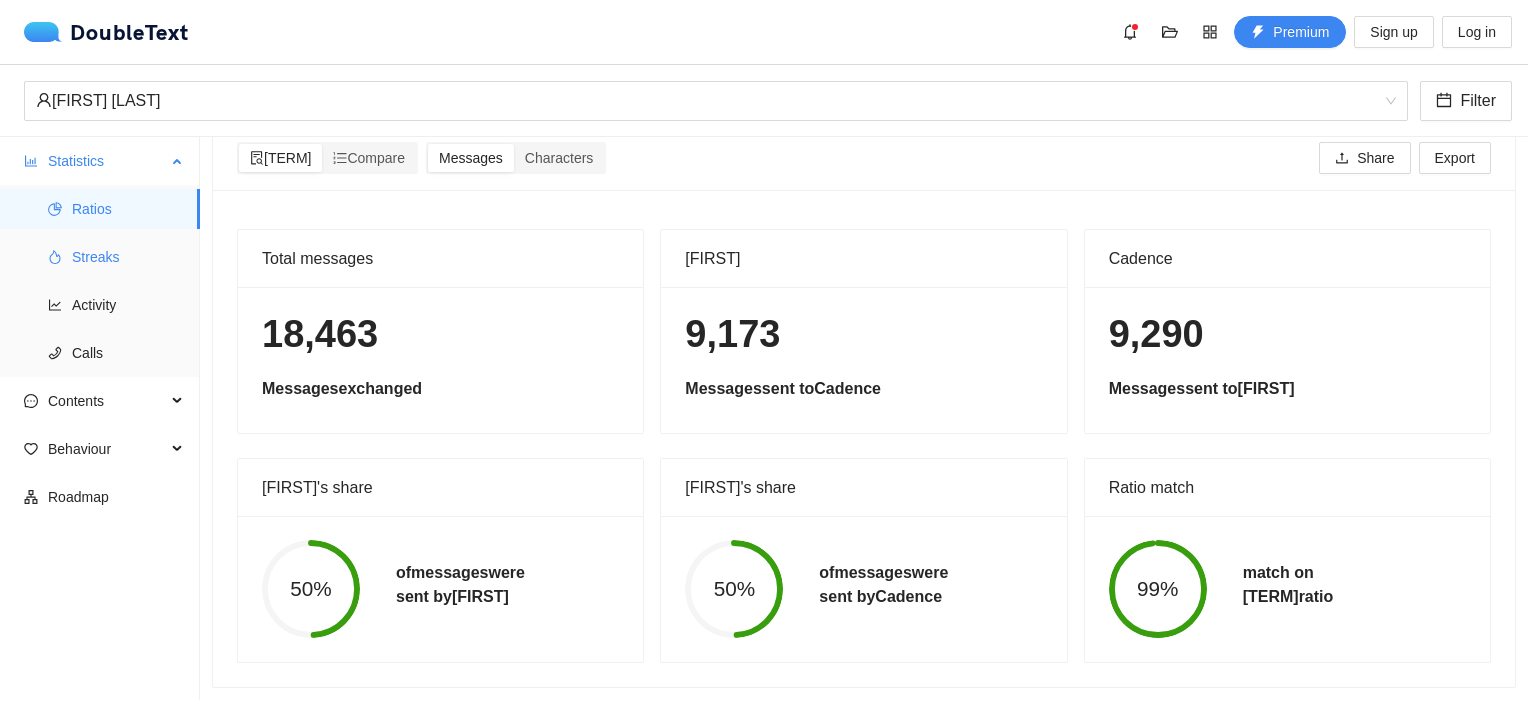 click on "Streaks" at bounding box center (128, 257) 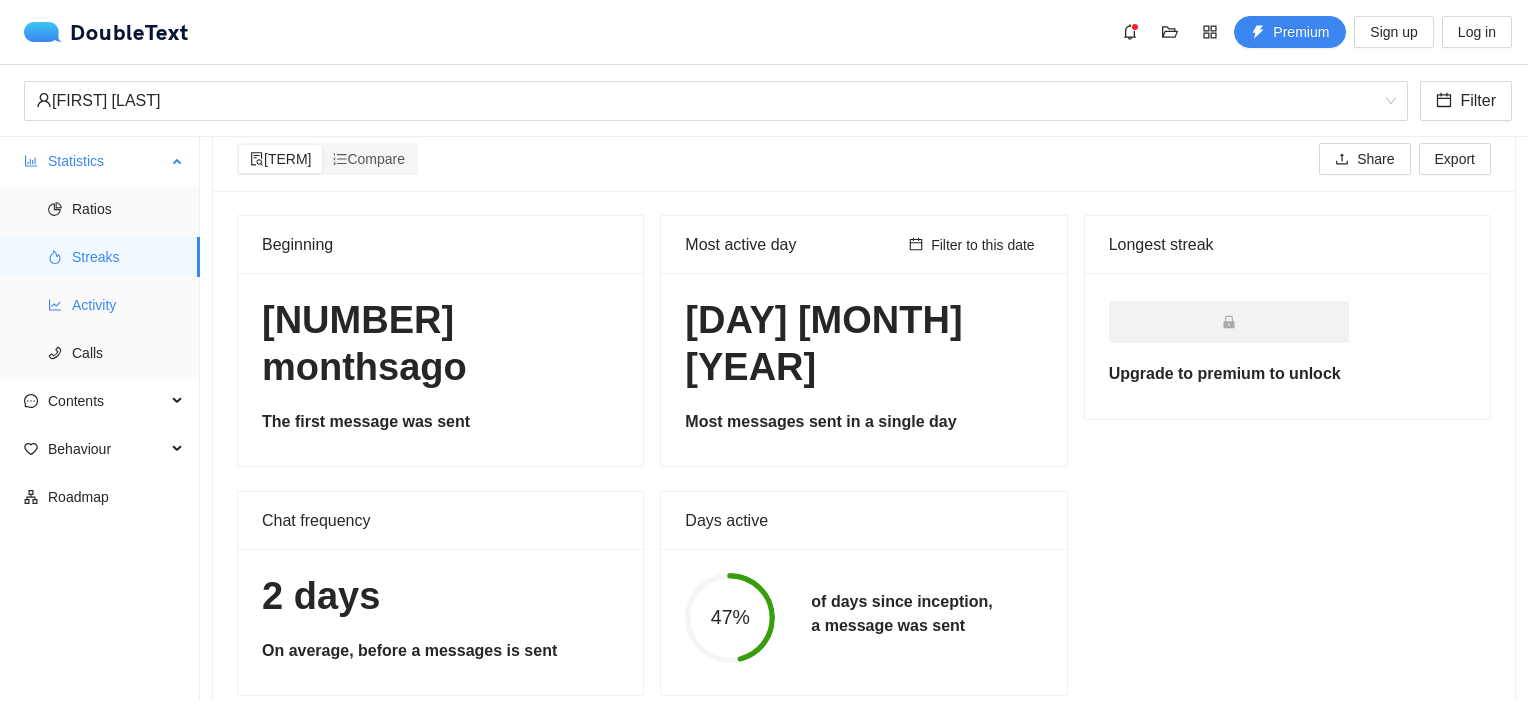 click on "Activity" at bounding box center (128, 305) 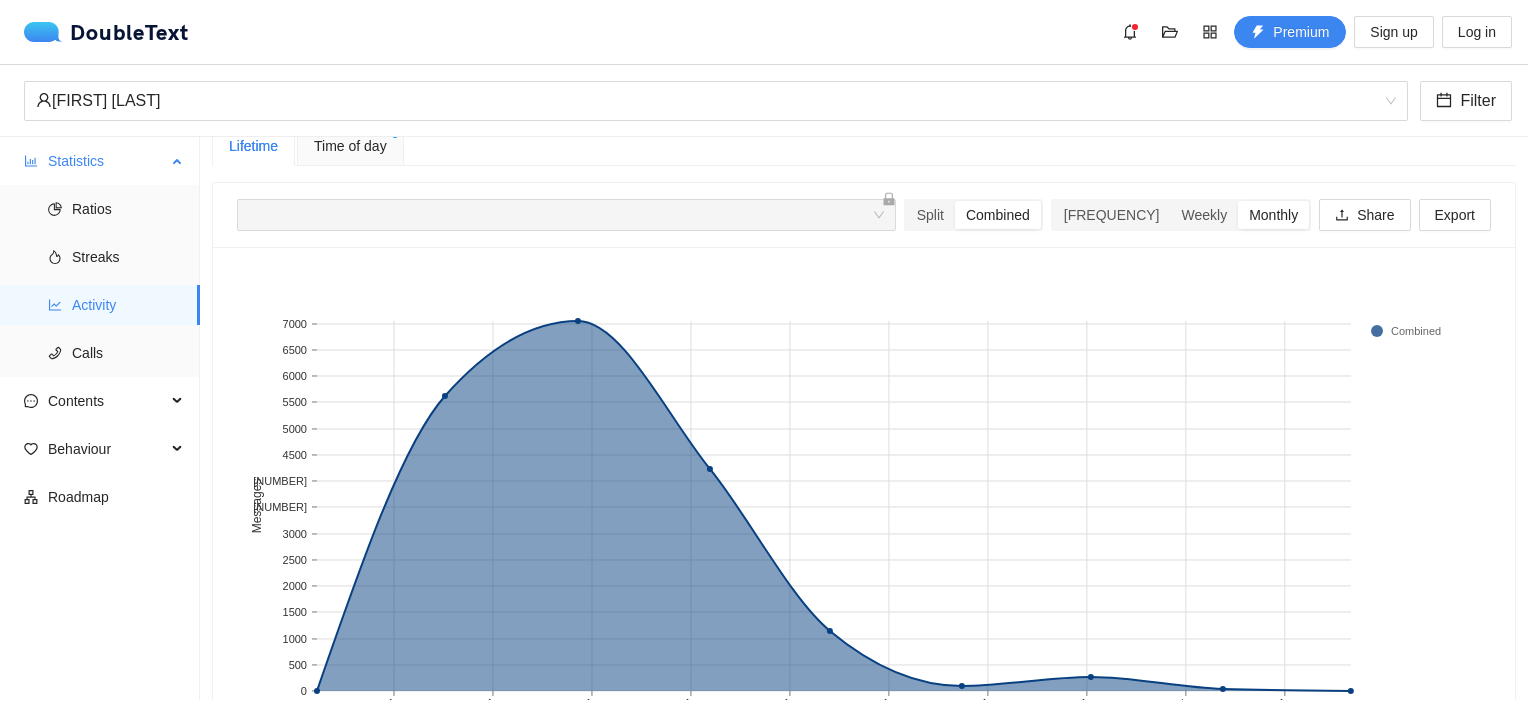scroll, scrollTop: 38, scrollLeft: 0, axis: vertical 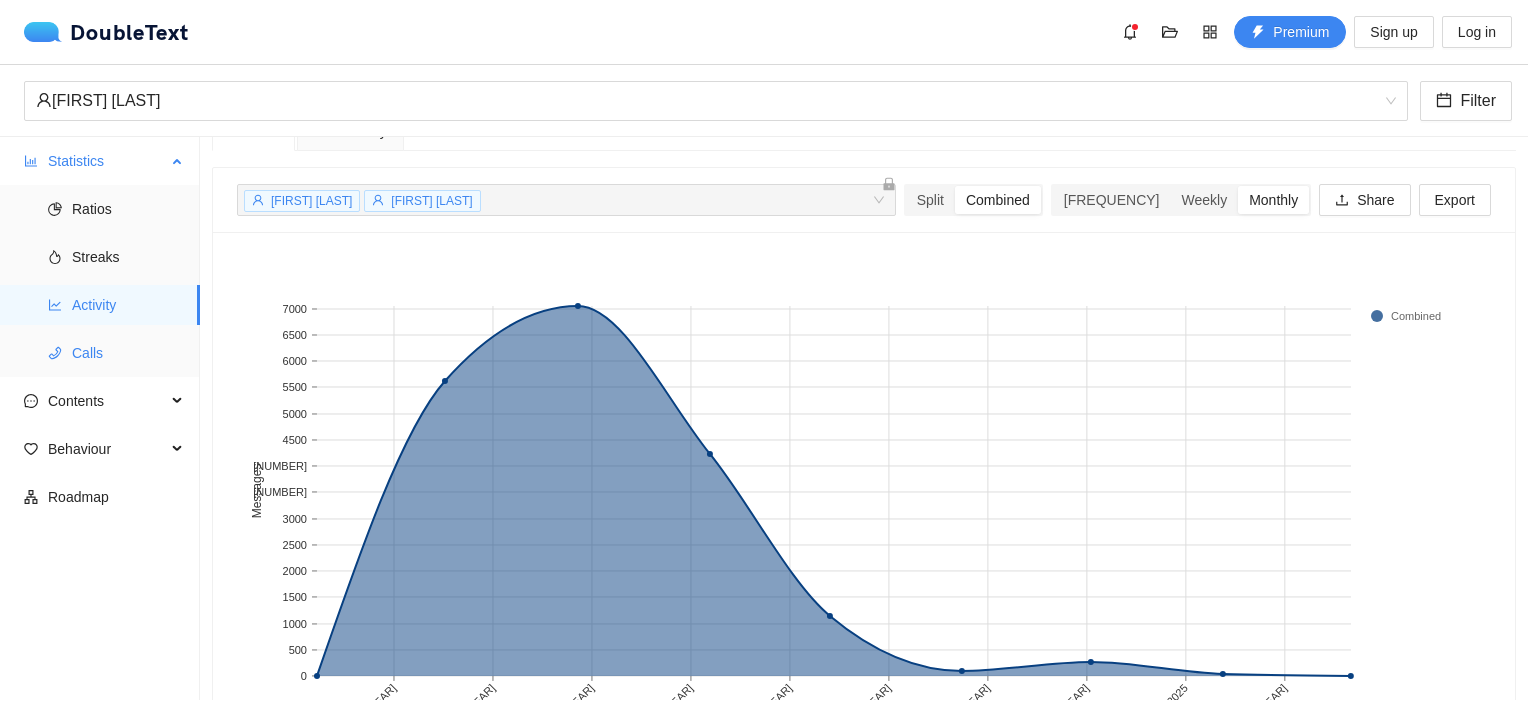 click on "Calls" at bounding box center (128, 353) 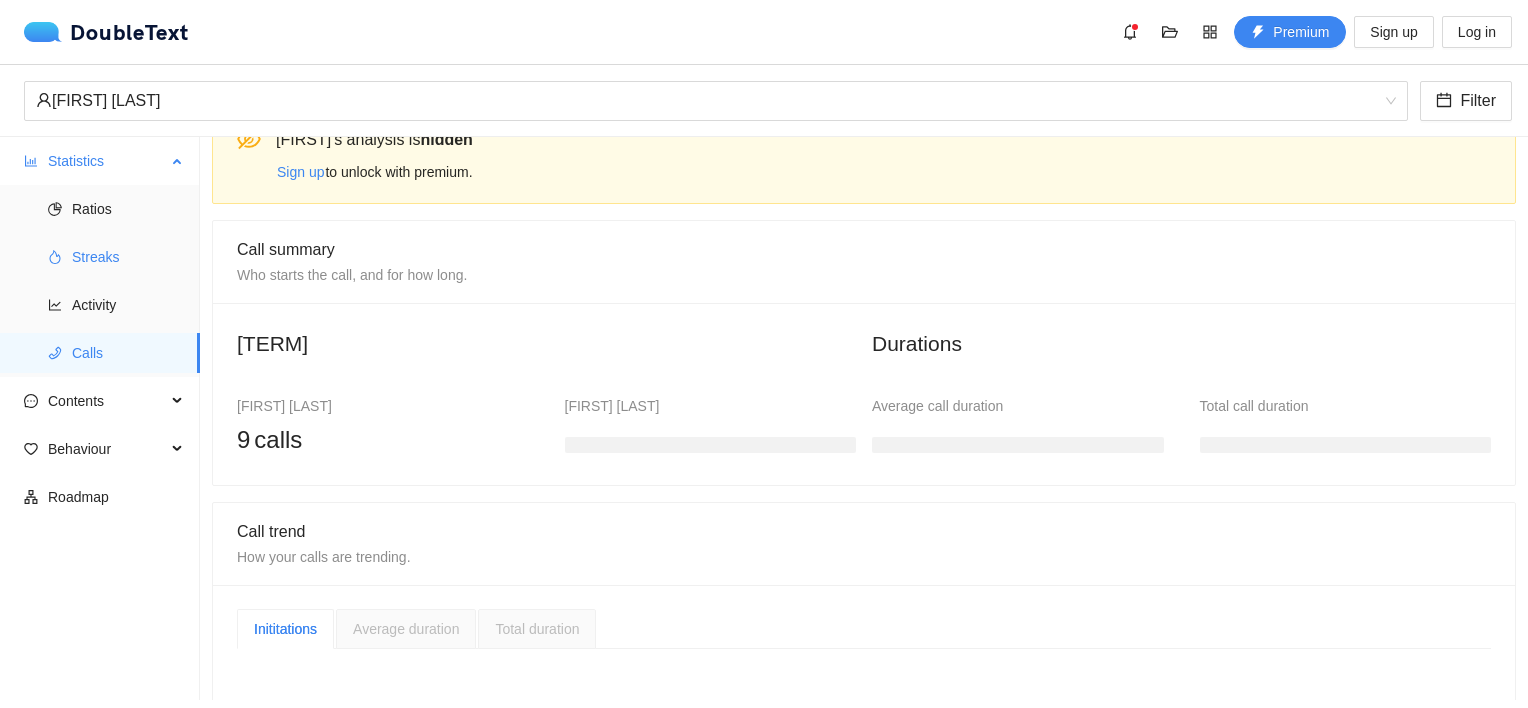 click on "Streaks" at bounding box center (128, 257) 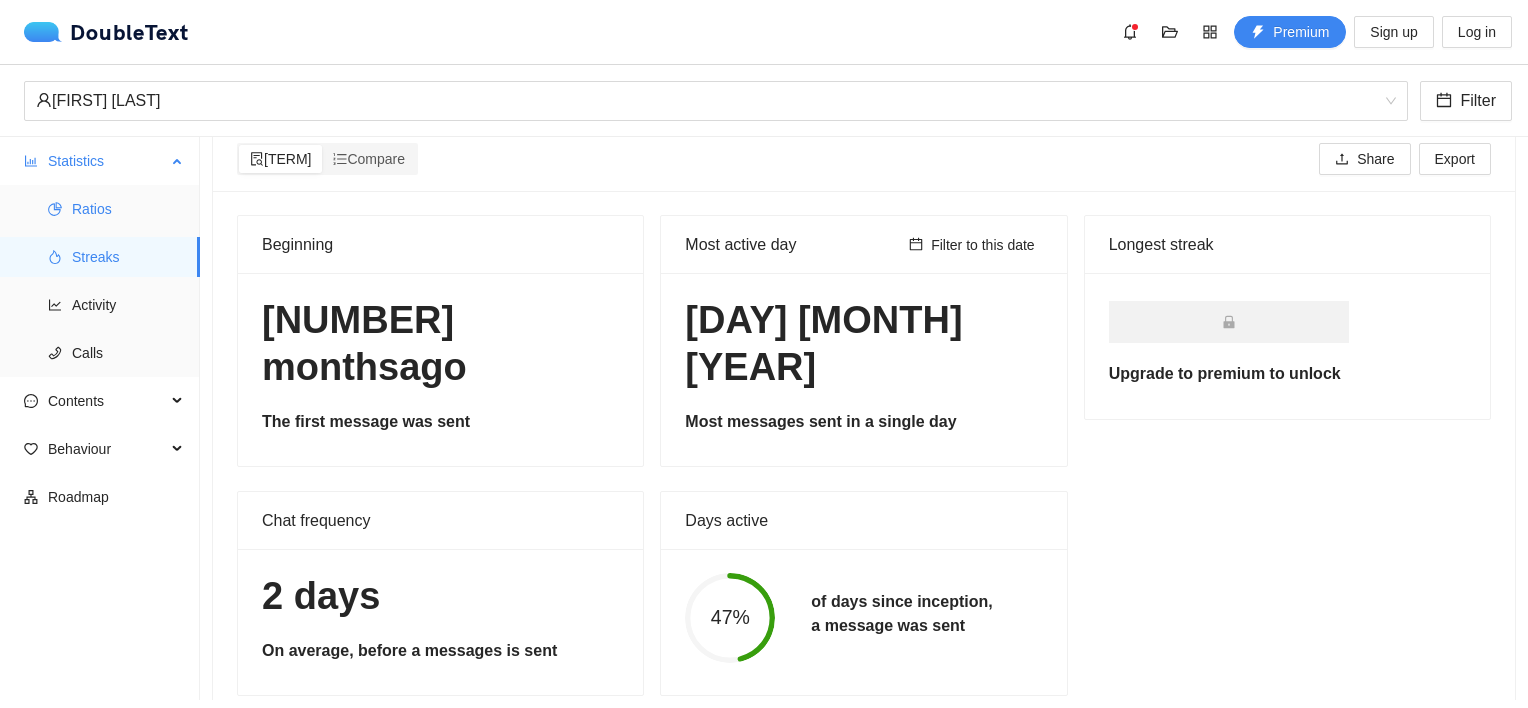click on "Ratios" at bounding box center (128, 209) 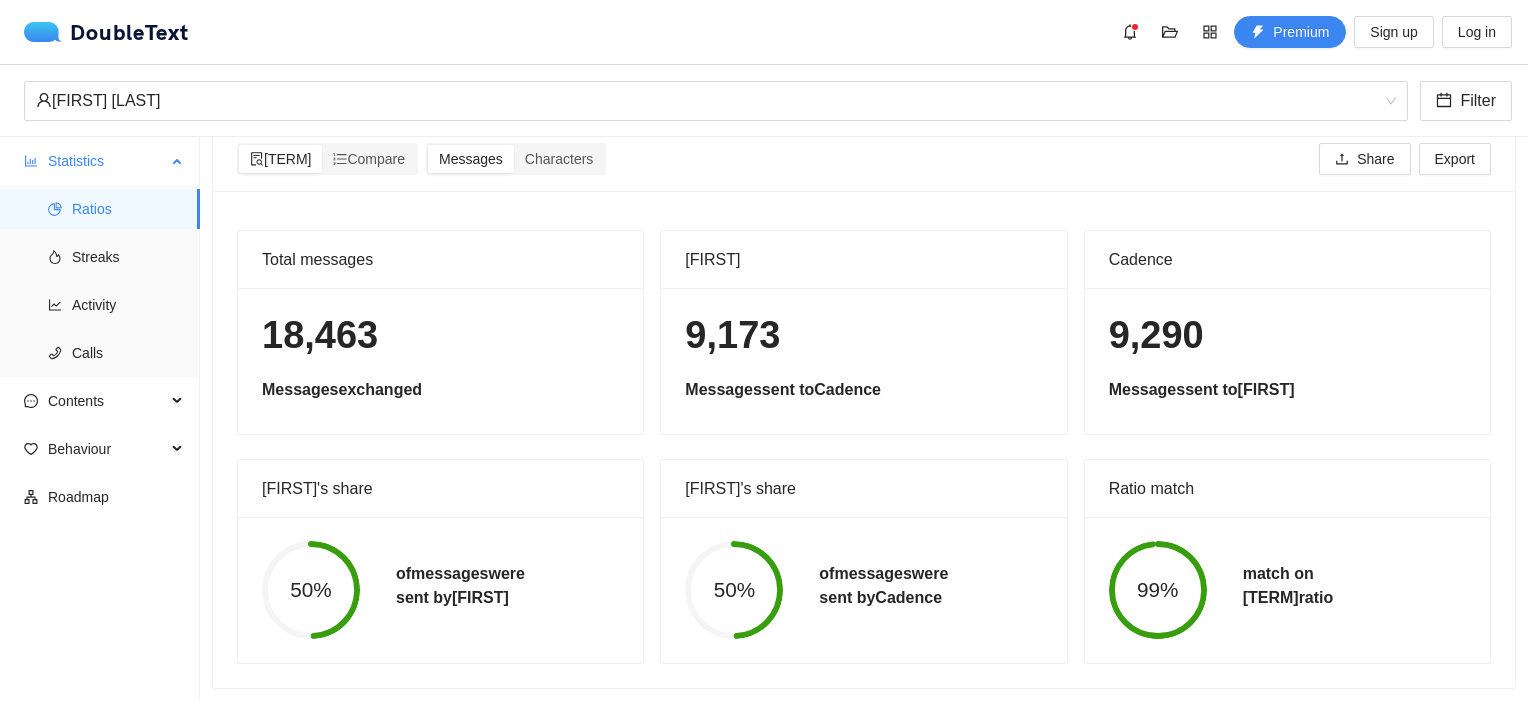 scroll, scrollTop: 38, scrollLeft: 0, axis: vertical 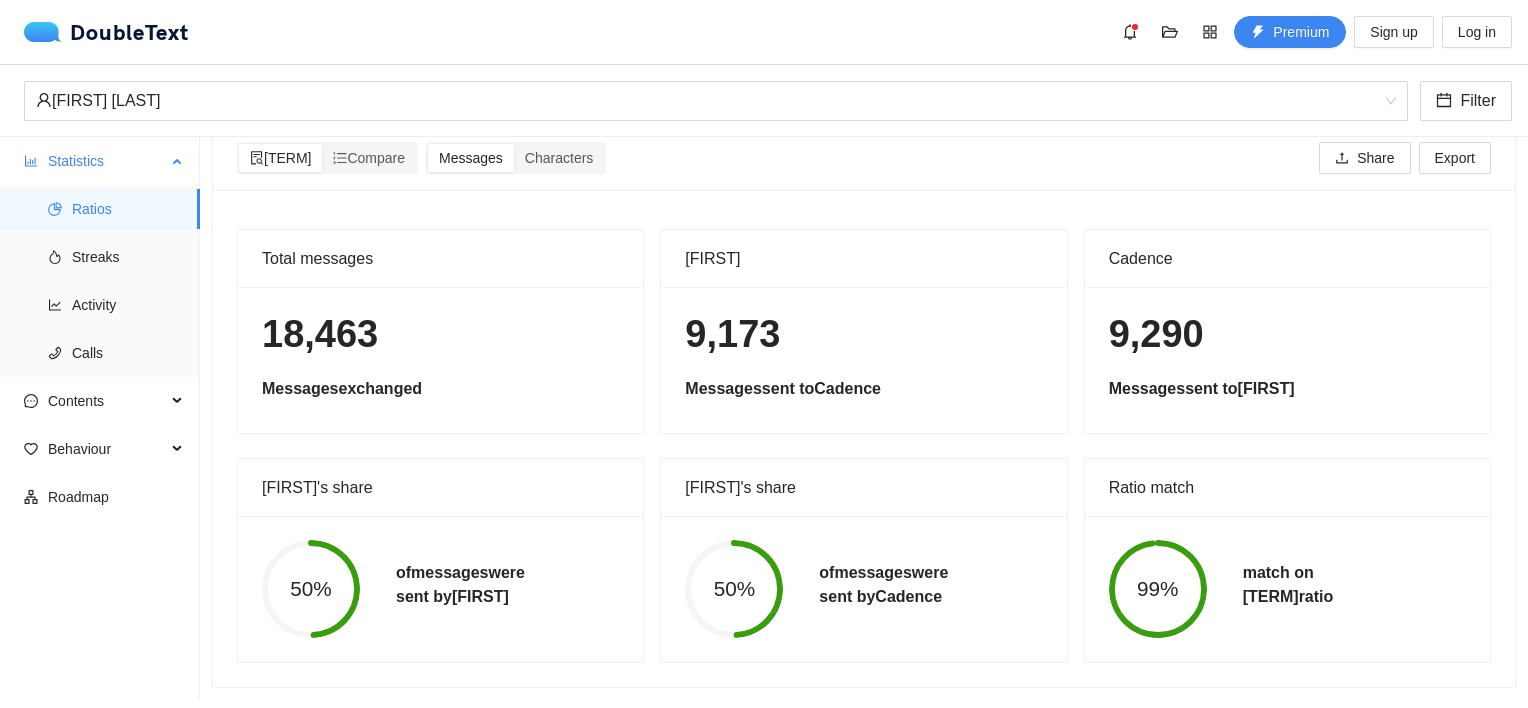 click on "Statistics" at bounding box center (107, 161) 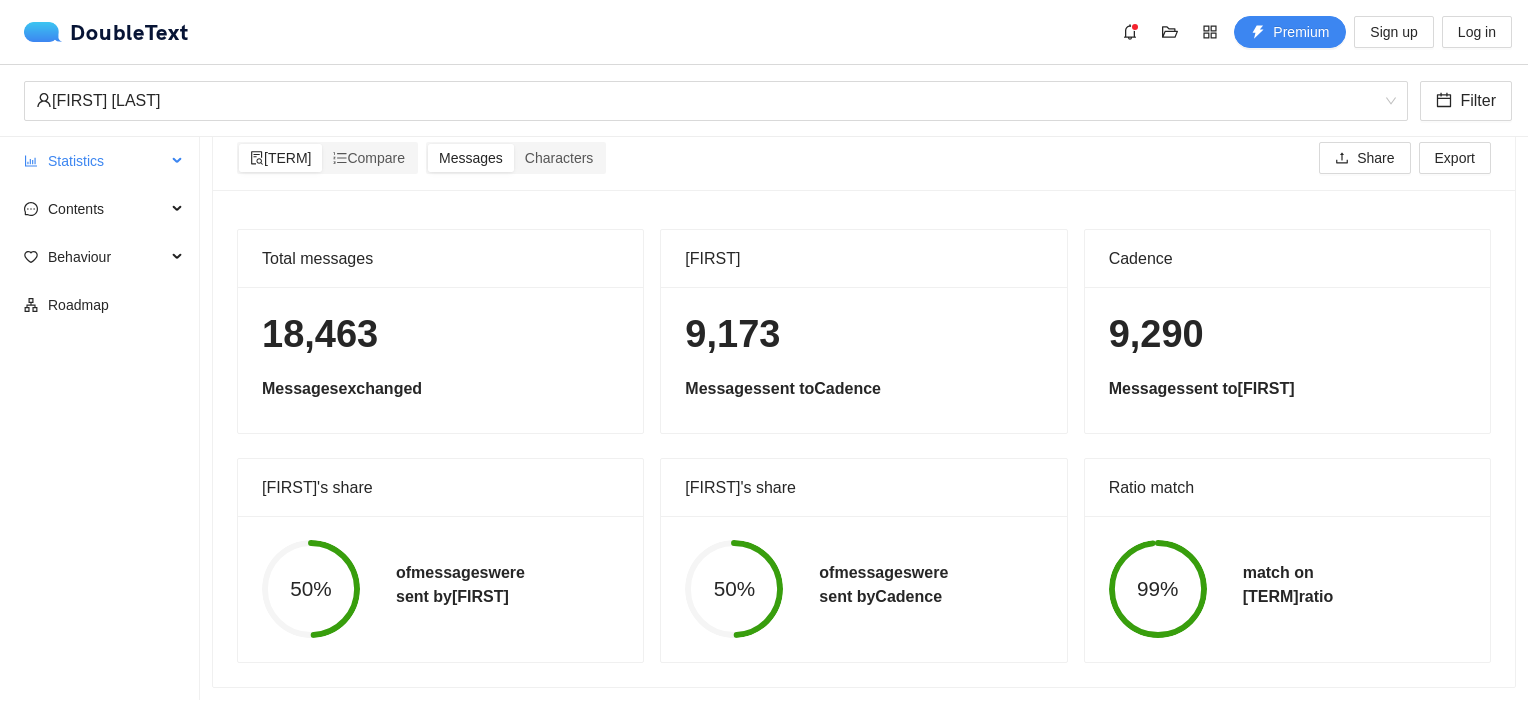 click on "Statistics" at bounding box center (100, 161) 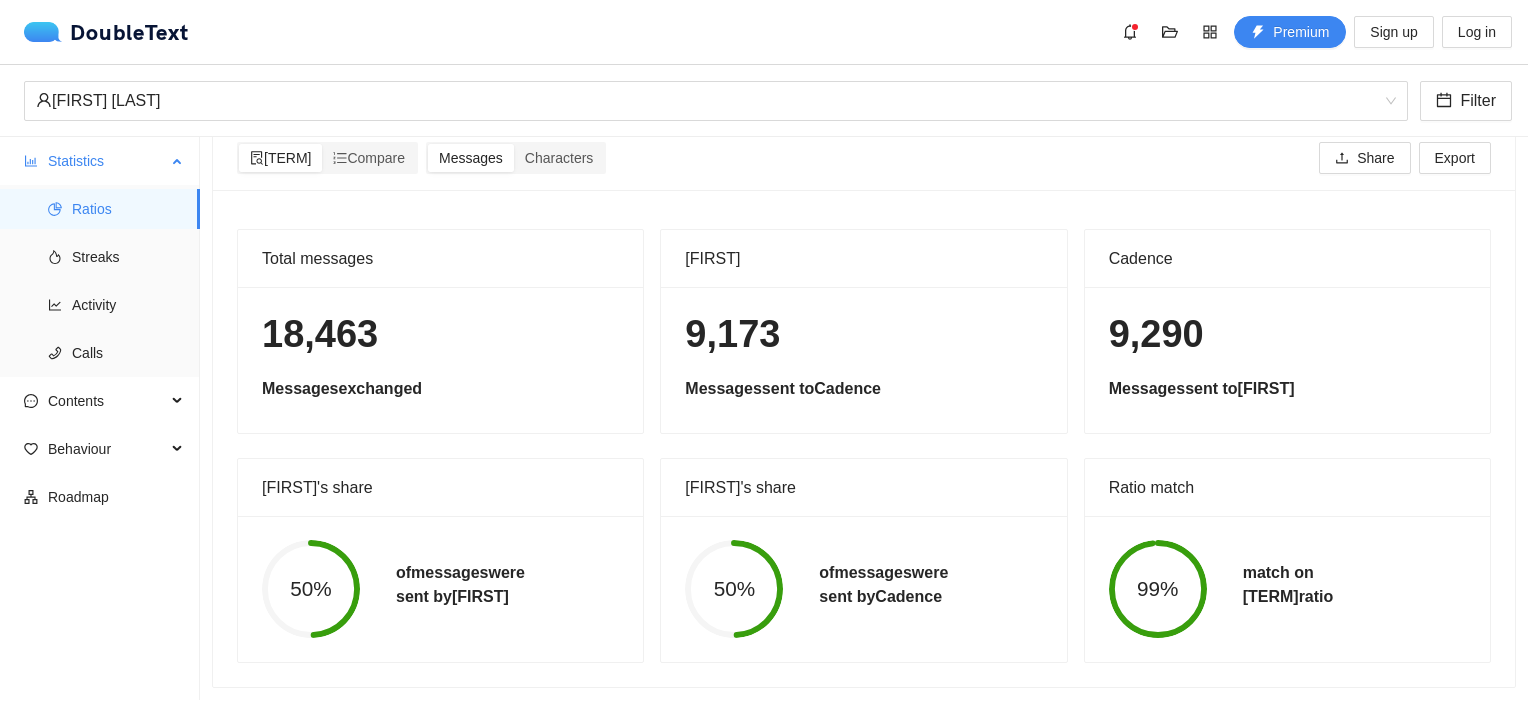 click on "Statistics" at bounding box center [100, 161] 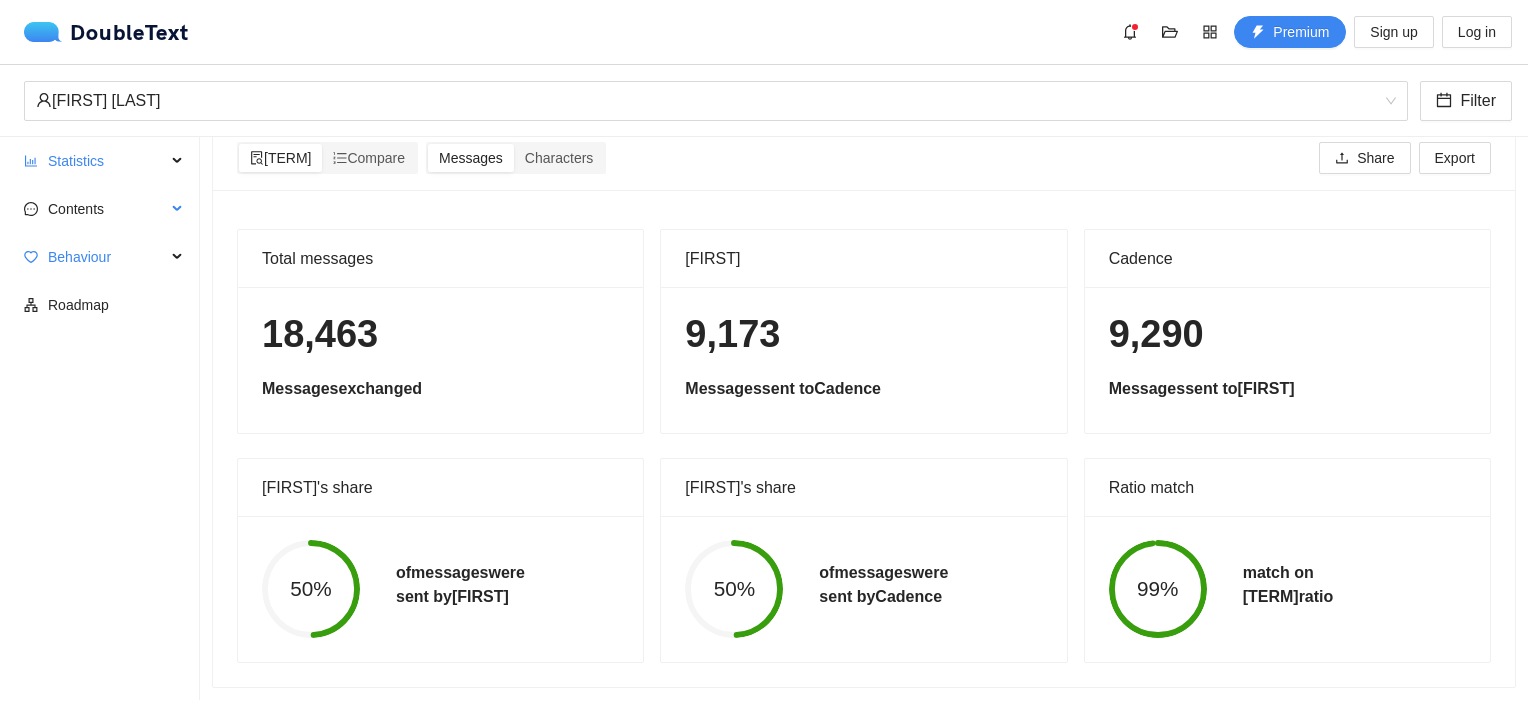 click on "Contents Word Cloud Emojis Links" at bounding box center (99, 211) 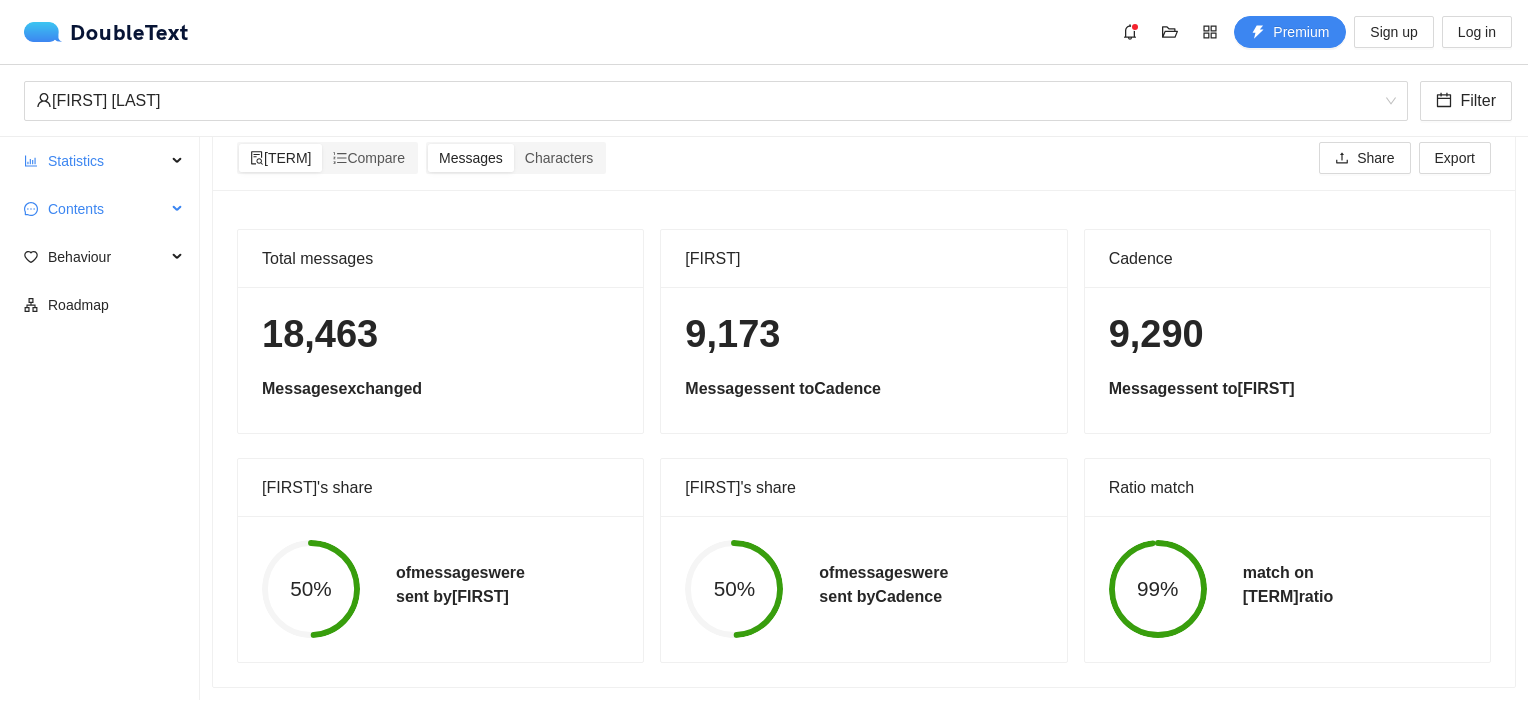 click on "Contents" at bounding box center (107, 209) 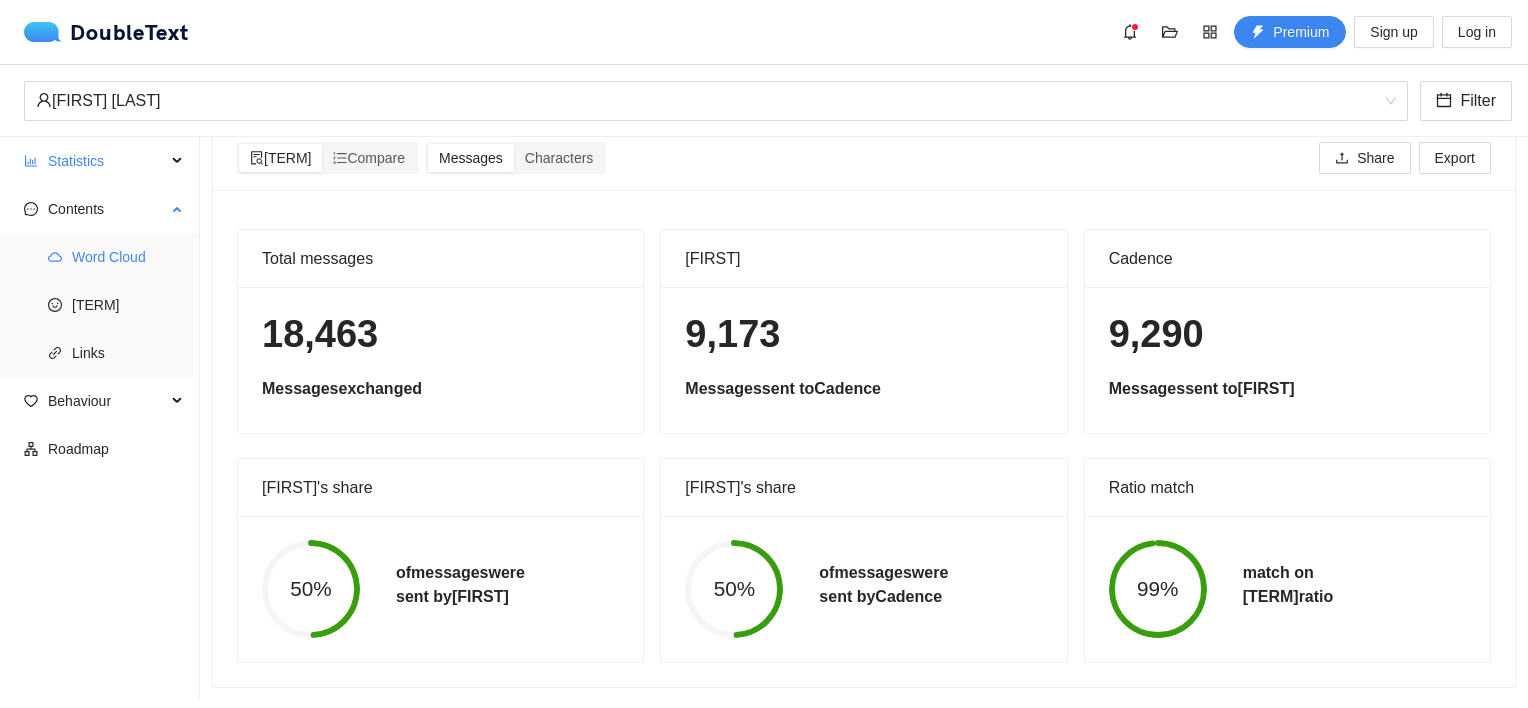 click on "Word Cloud" at bounding box center (128, 257) 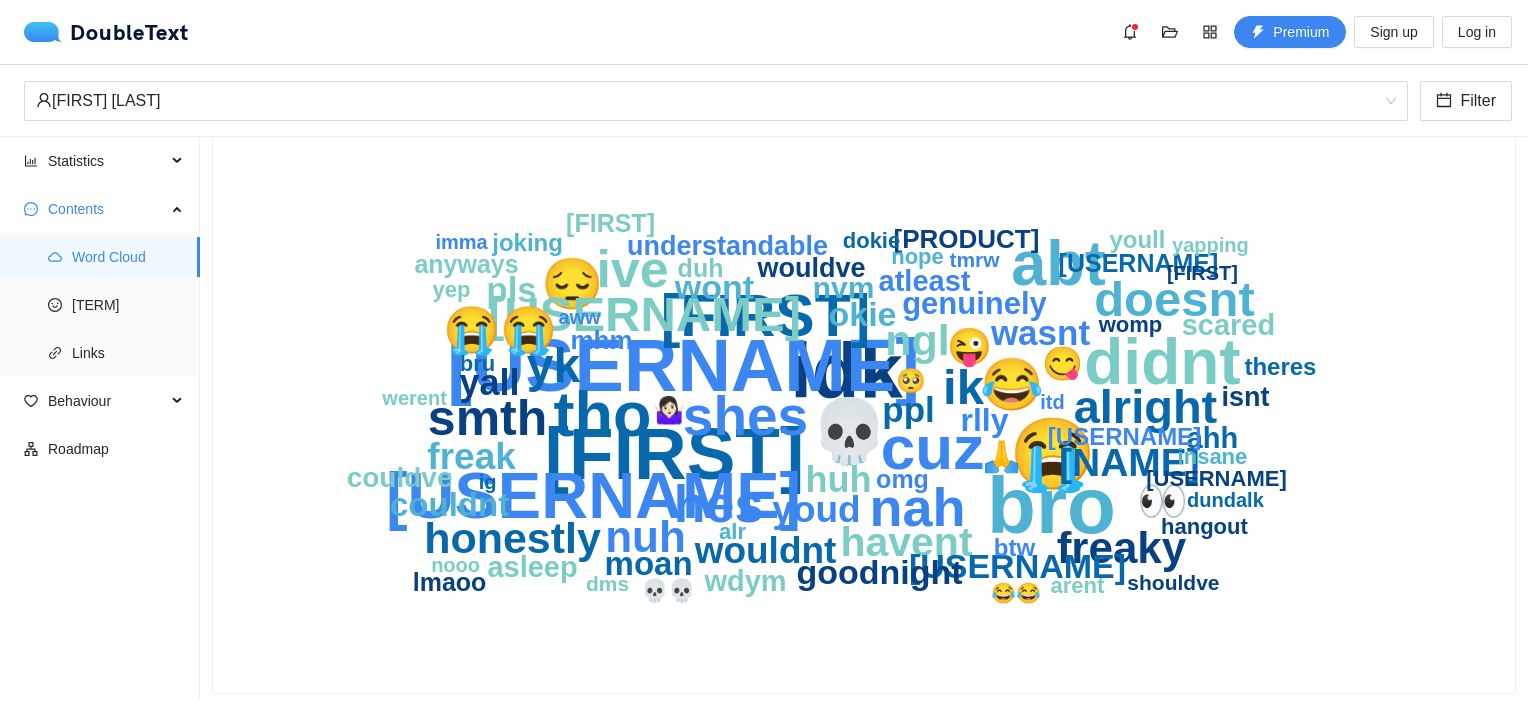 scroll, scrollTop: 100, scrollLeft: 0, axis: vertical 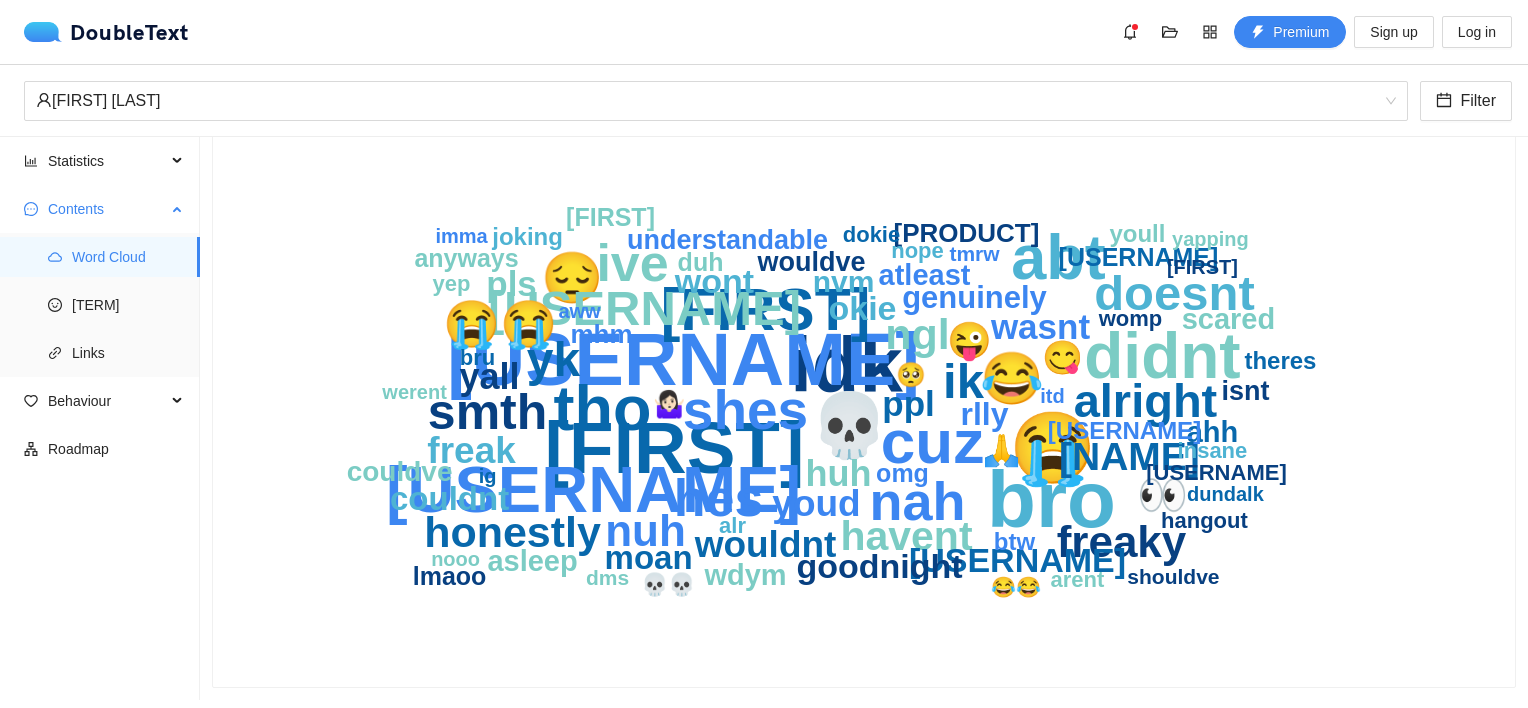 click on "Contents" at bounding box center [107, 209] 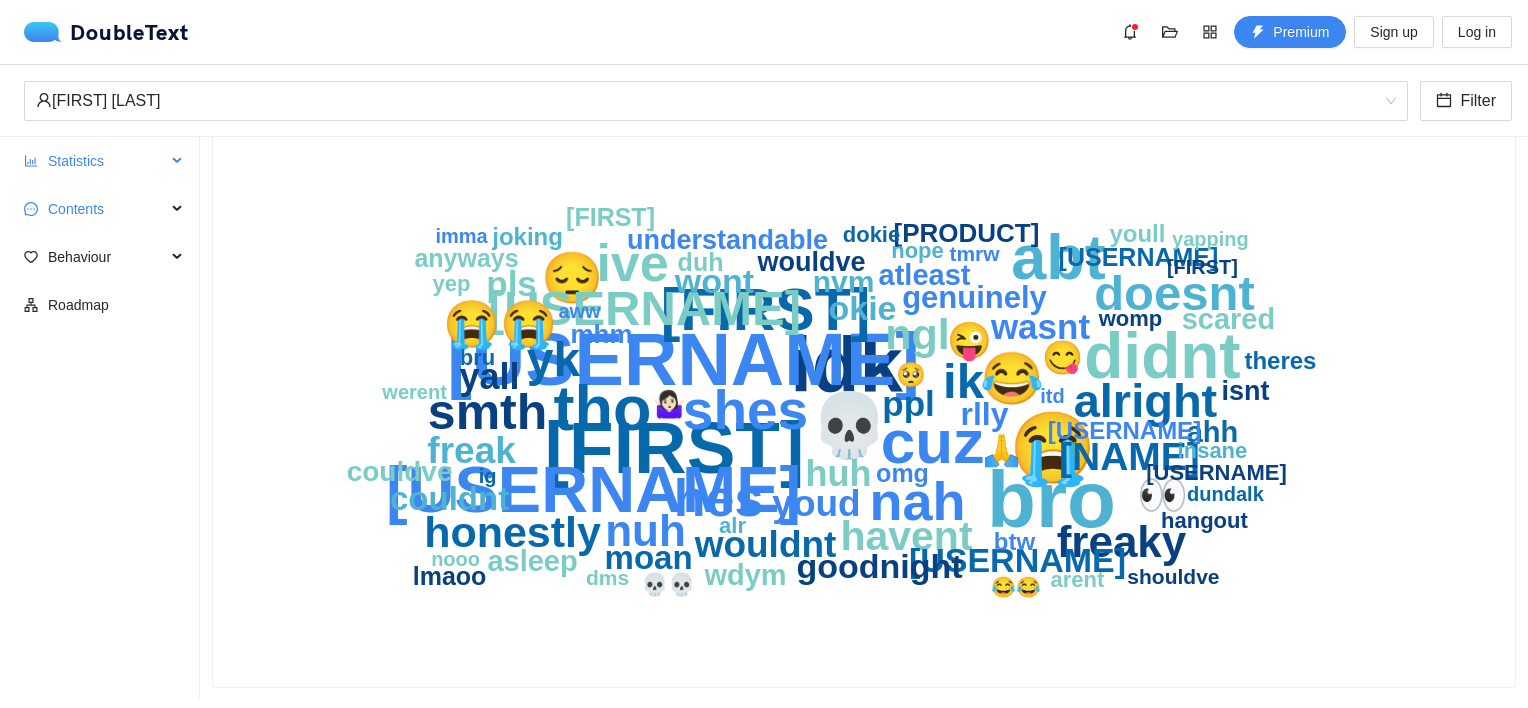 click on "Statistics" at bounding box center [107, 161] 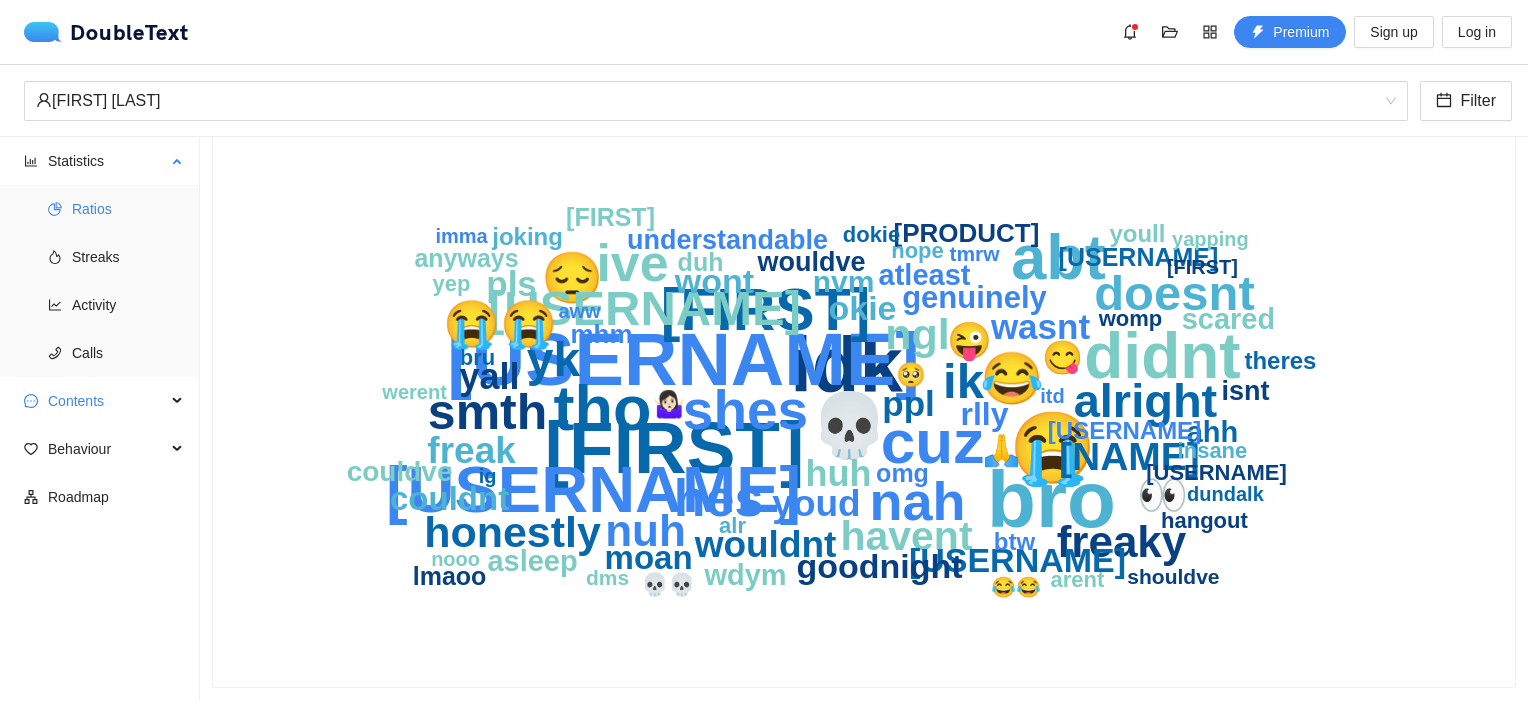 click on "Ratios" at bounding box center (128, 209) 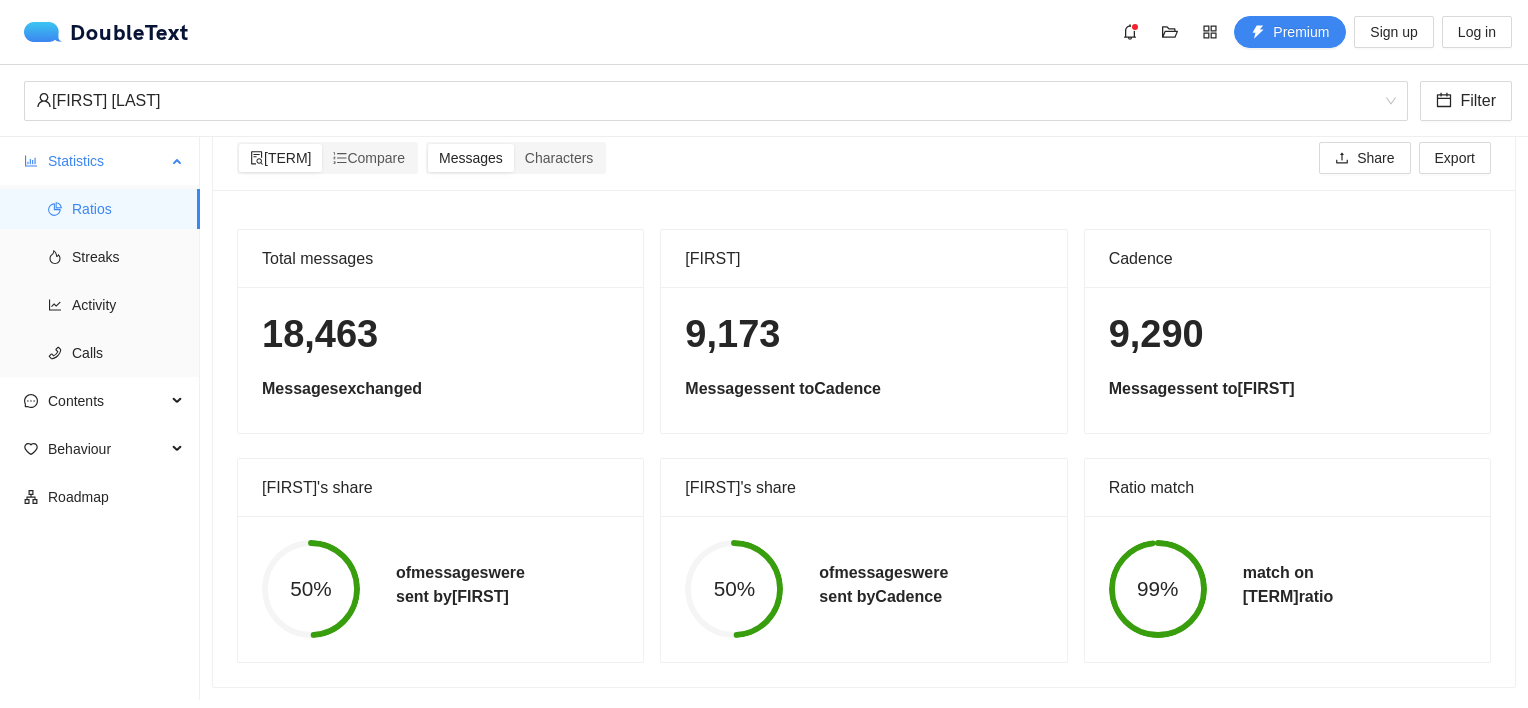 scroll, scrollTop: 38, scrollLeft: 0, axis: vertical 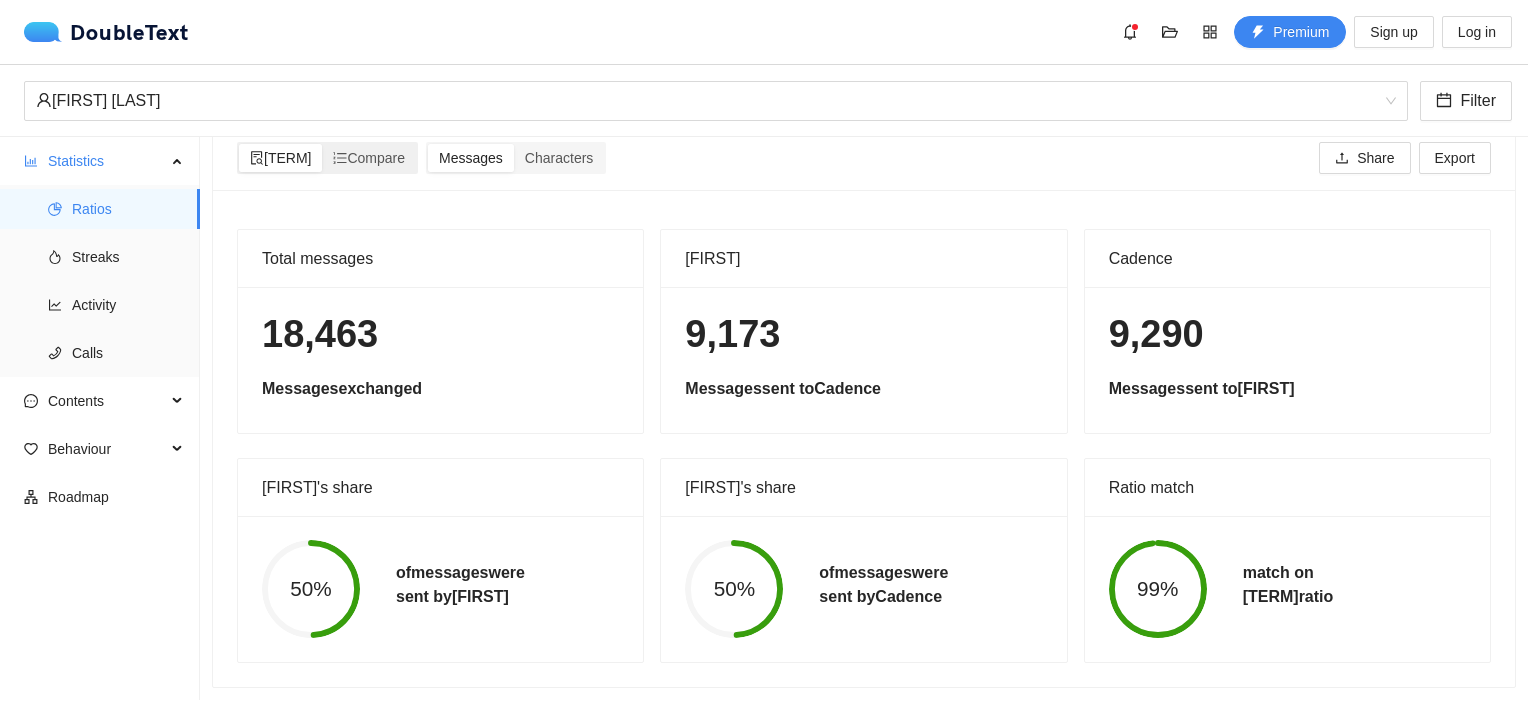 click on "[TERM]" at bounding box center [280, 158] 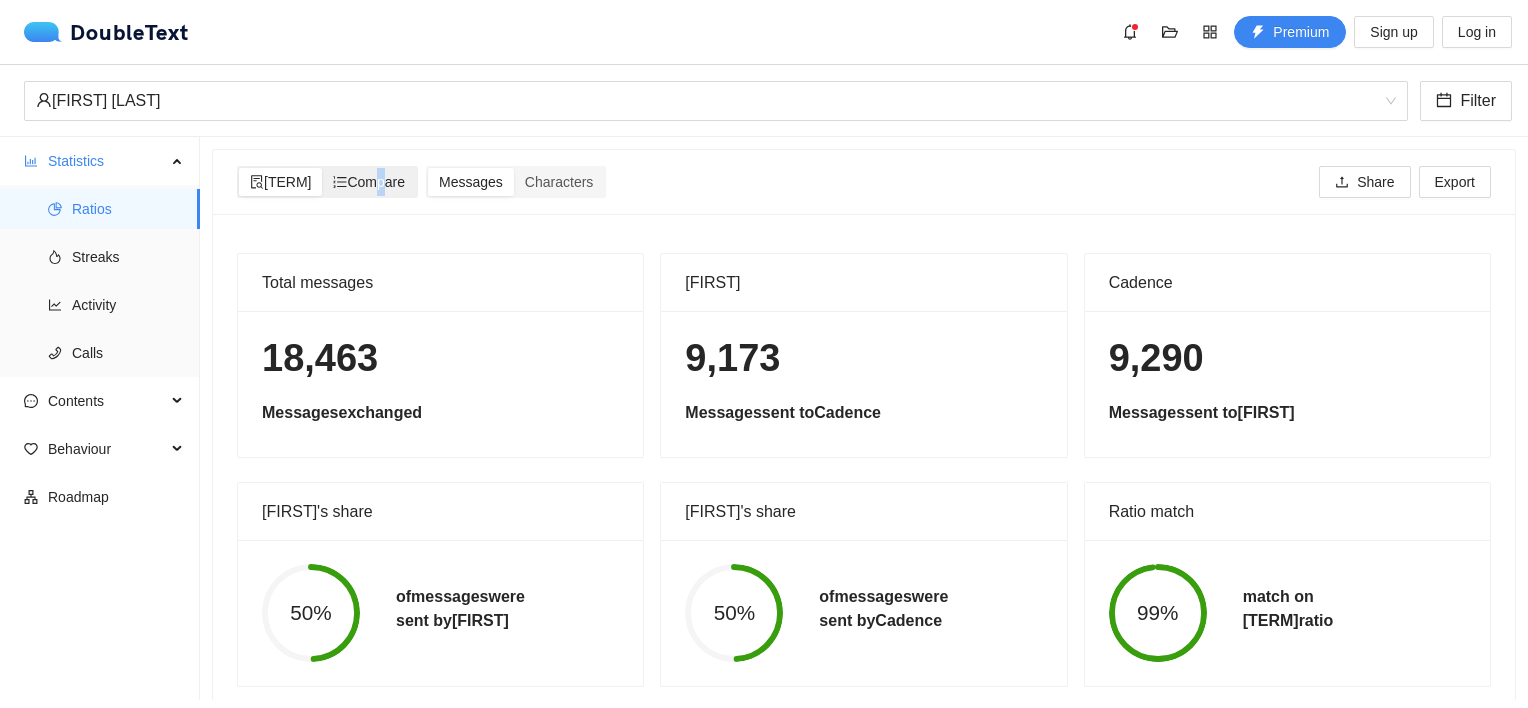 click on "Detail Compare" at bounding box center (327, 182) 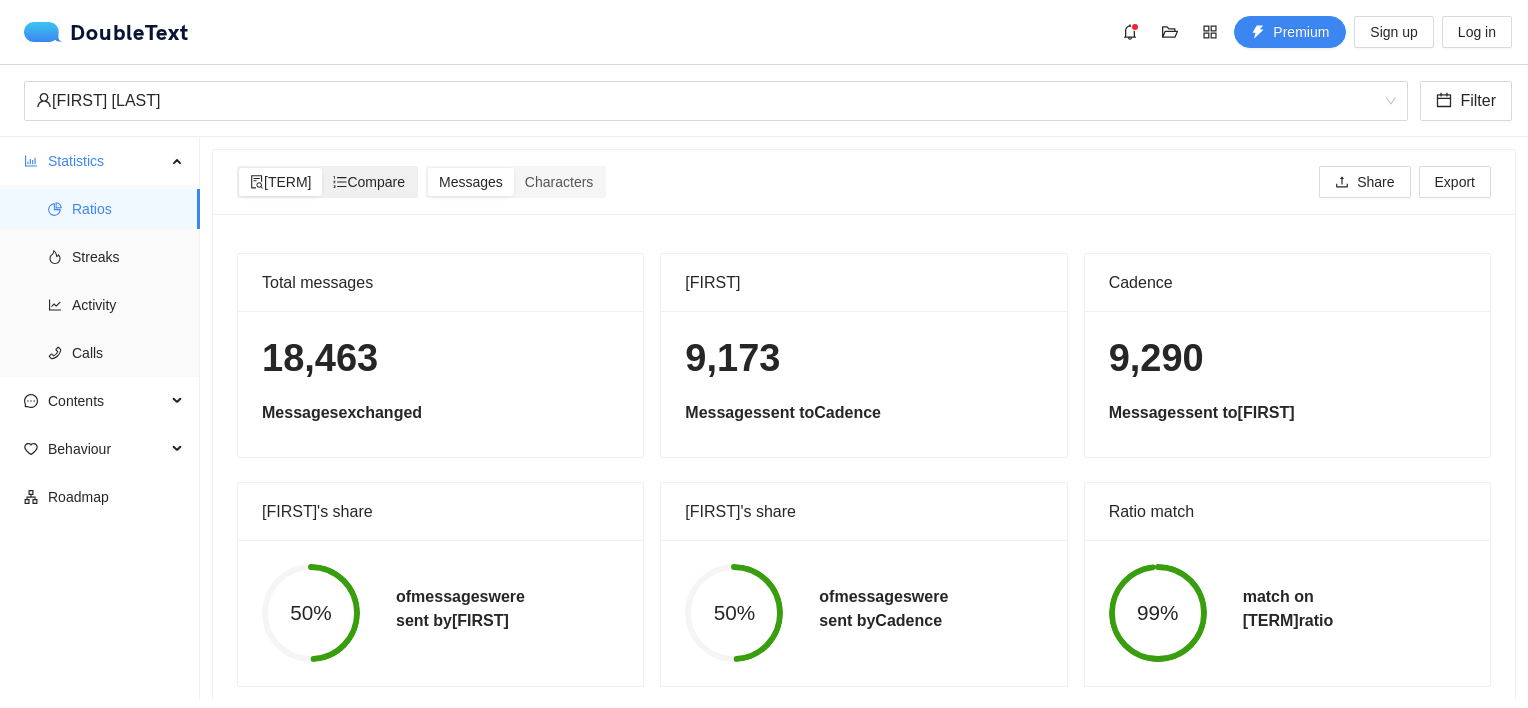 click on "Compare" at bounding box center [280, 182] 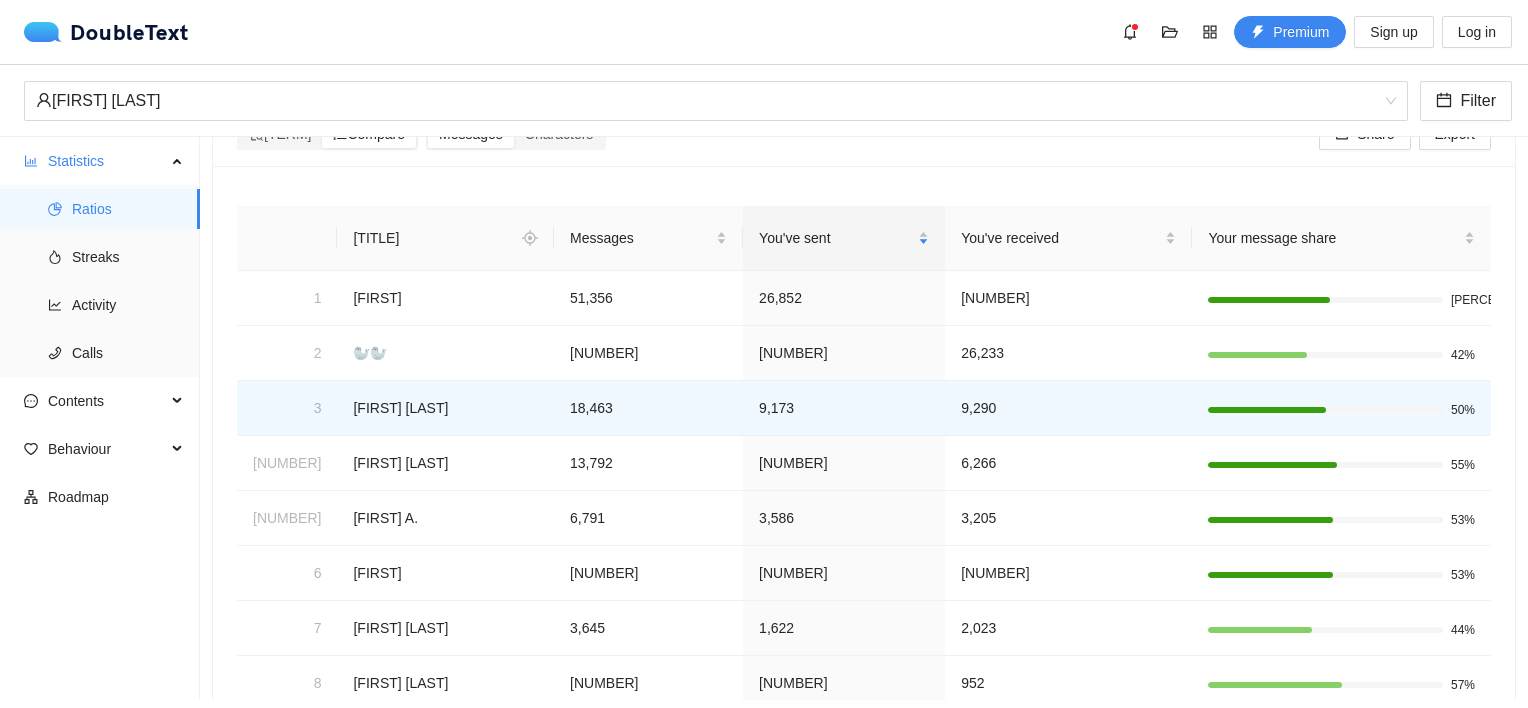 scroll, scrollTop: 0, scrollLeft: 0, axis: both 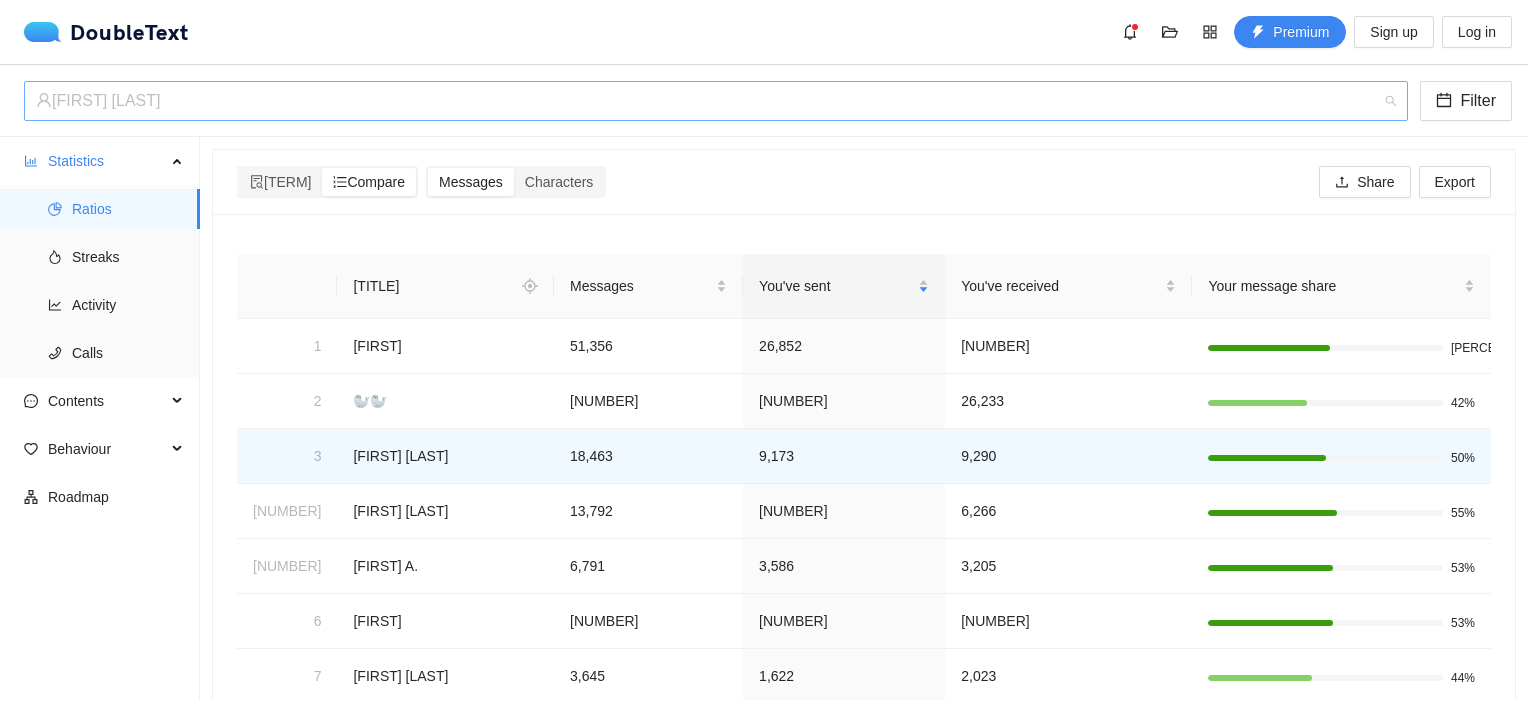 click on "[FIRST] [LAST]" at bounding box center (707, 101) 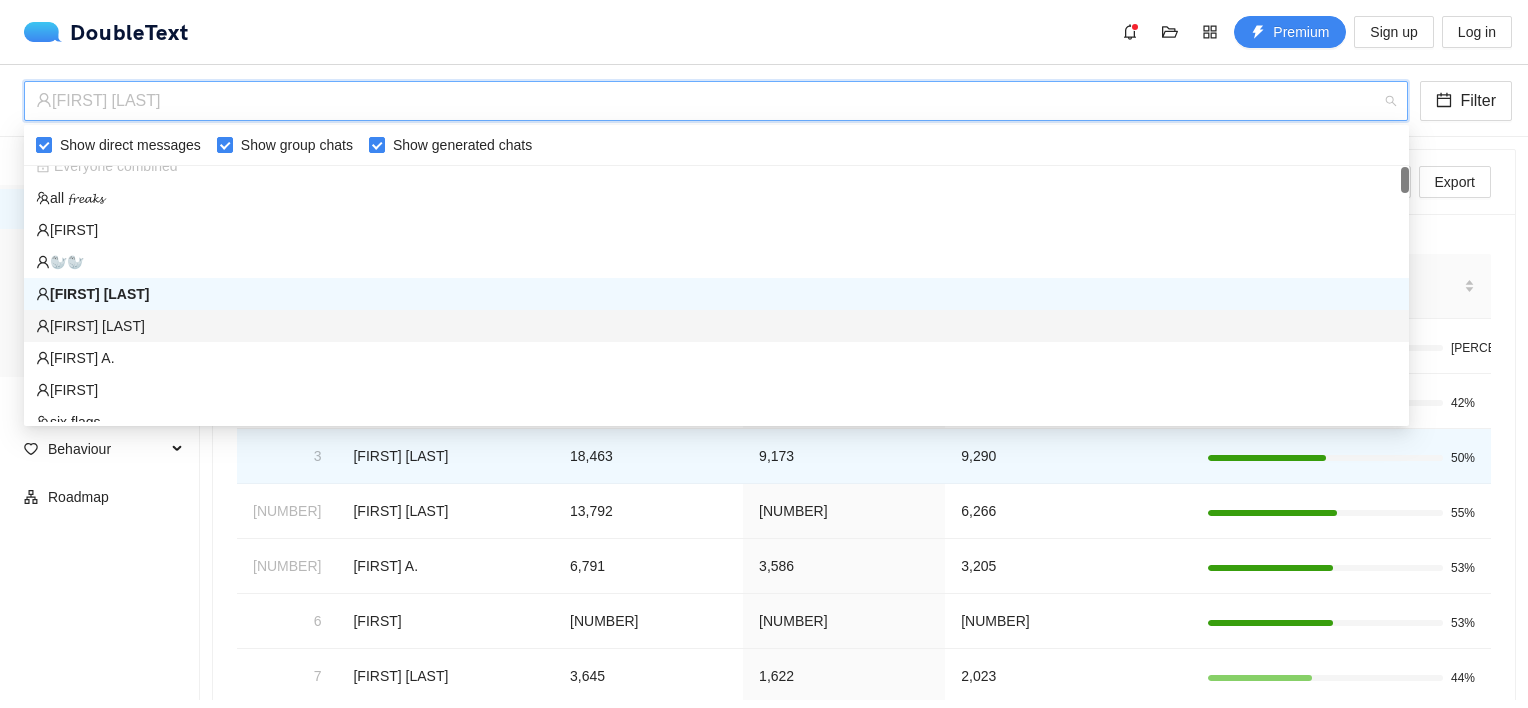 click on "[FIRST] [LAST]" at bounding box center [716, 326] 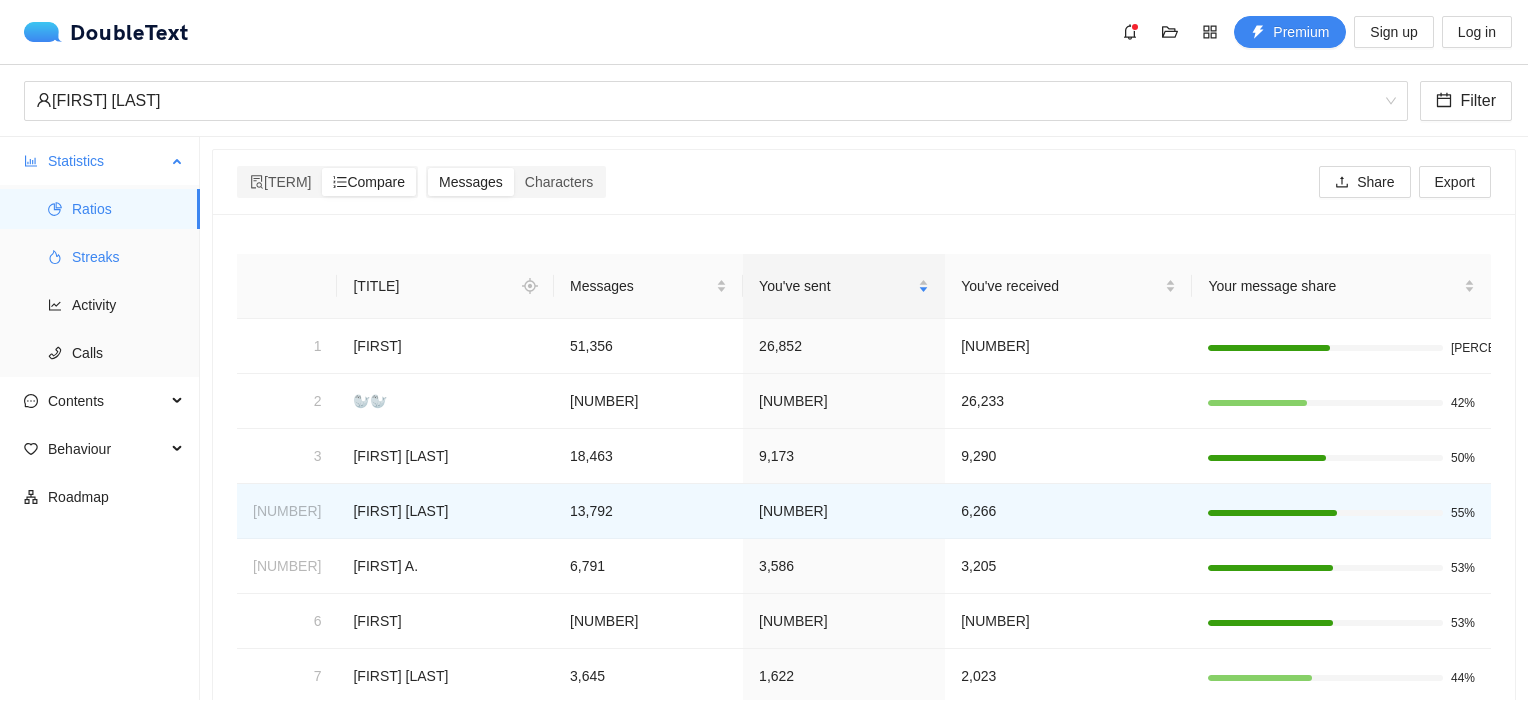 click on "Streaks" at bounding box center (128, 257) 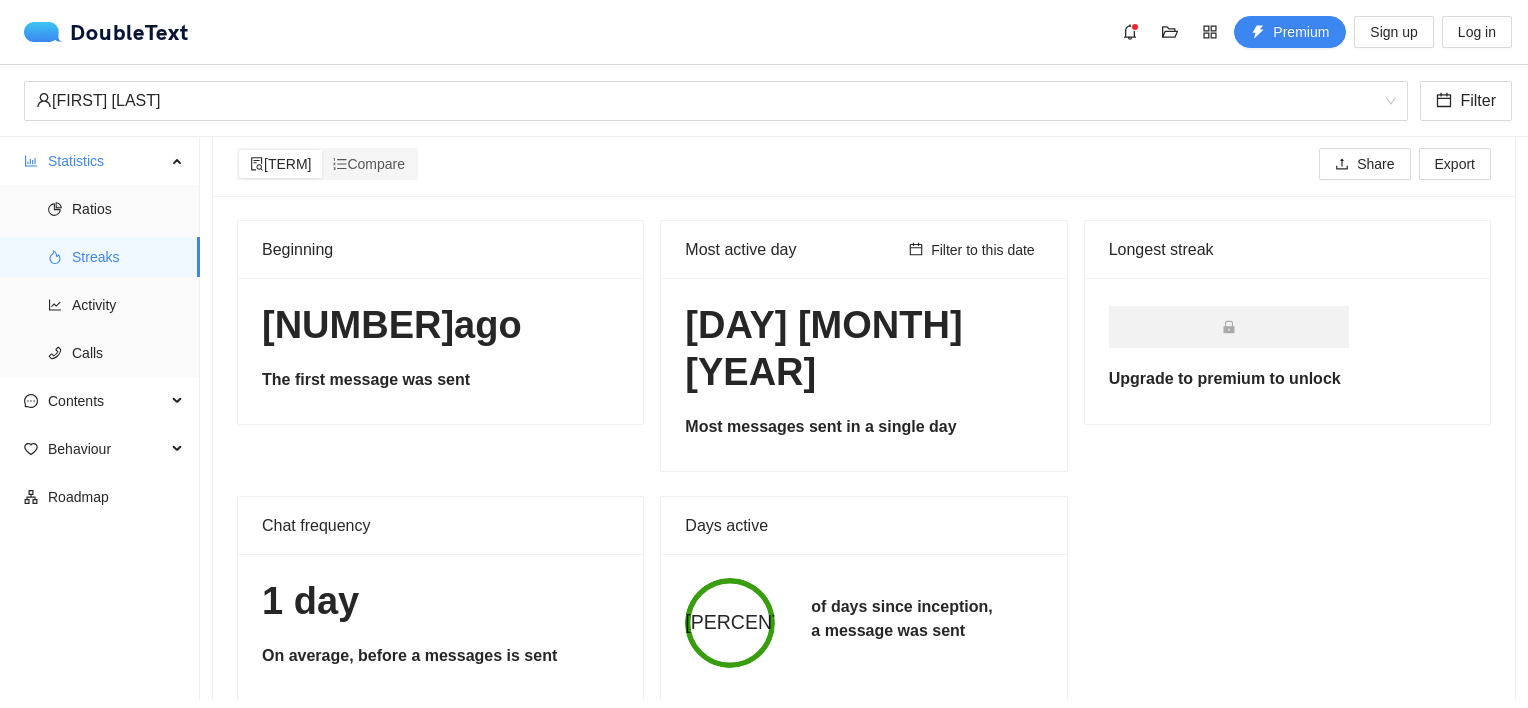 scroll, scrollTop: 23, scrollLeft: 0, axis: vertical 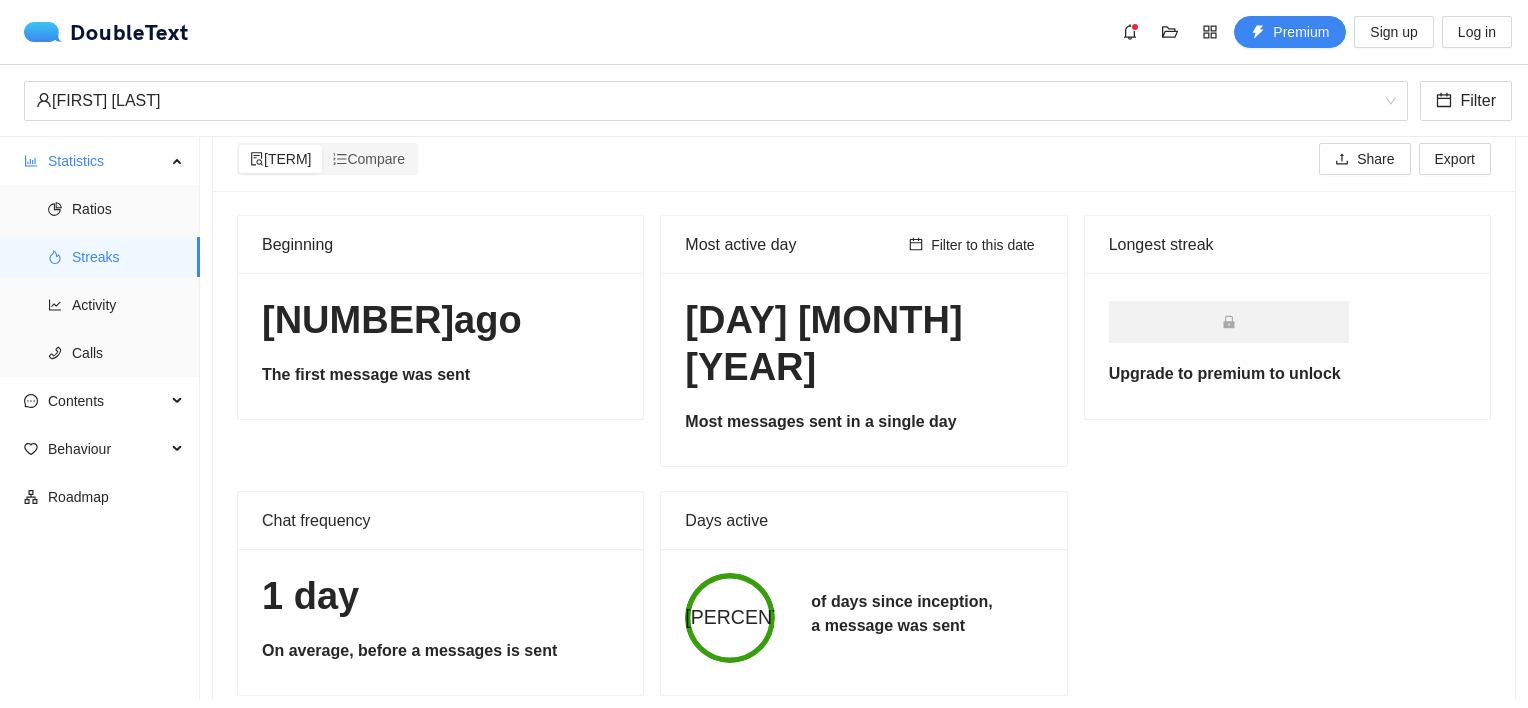 click on "Beginning" at bounding box center [440, 244] 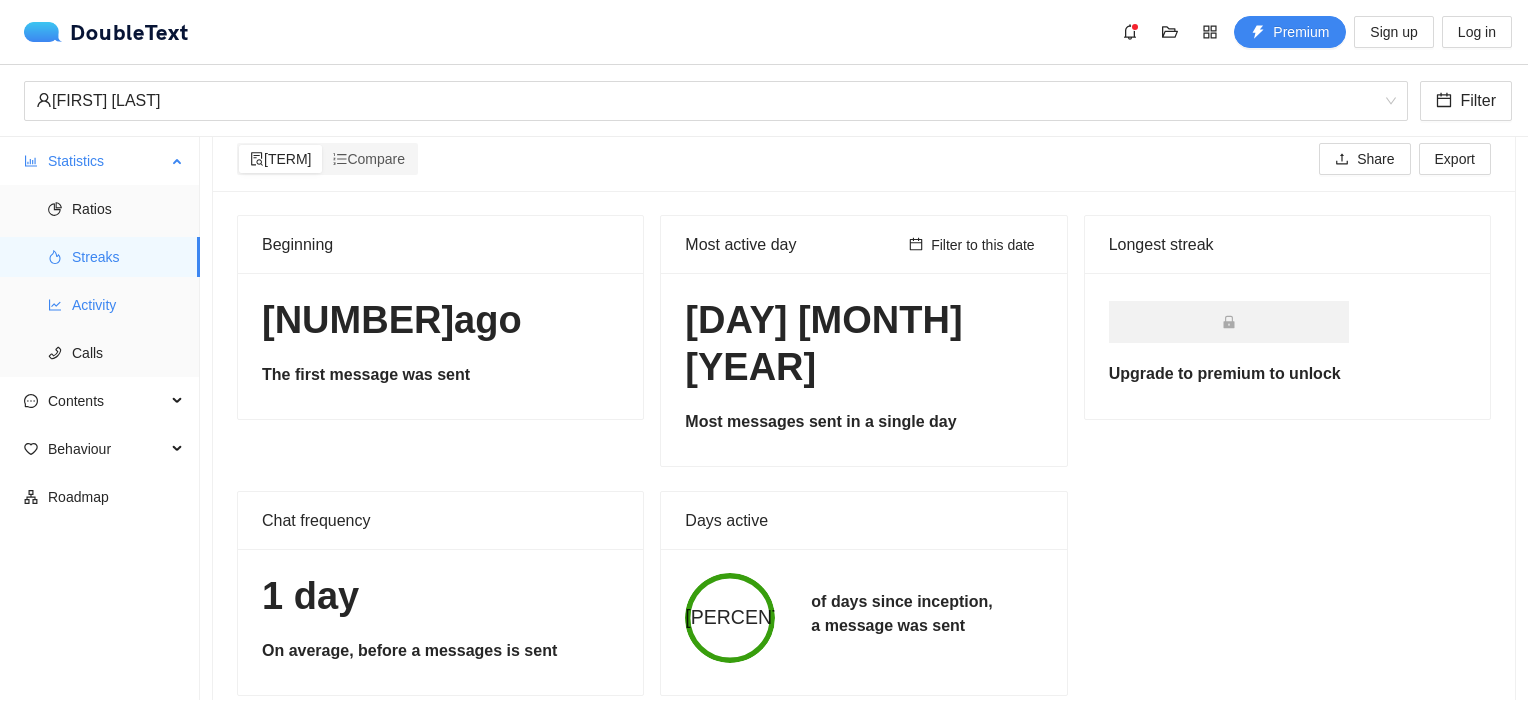 click on "Activity" at bounding box center [128, 209] 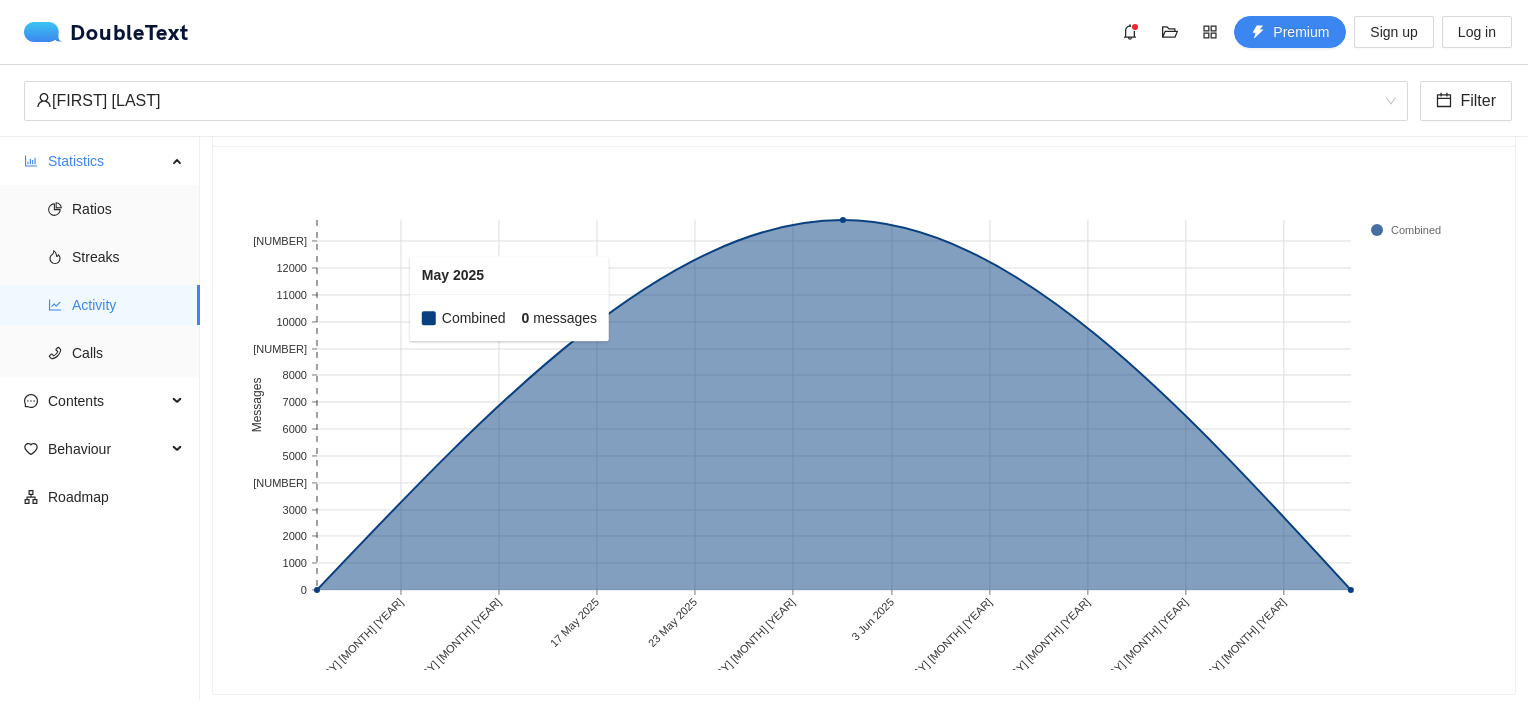 scroll, scrollTop: 144, scrollLeft: 0, axis: vertical 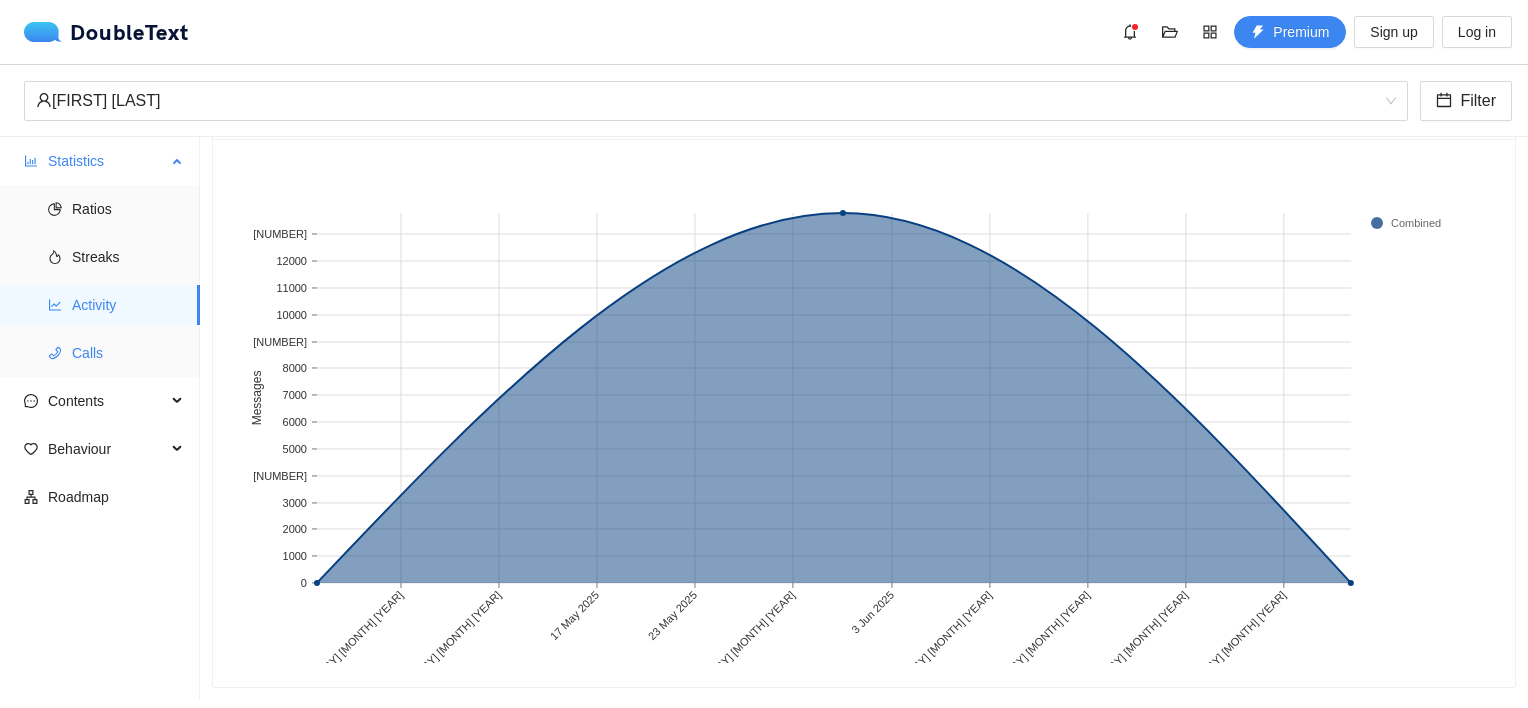 click on "Calls" at bounding box center [128, 353] 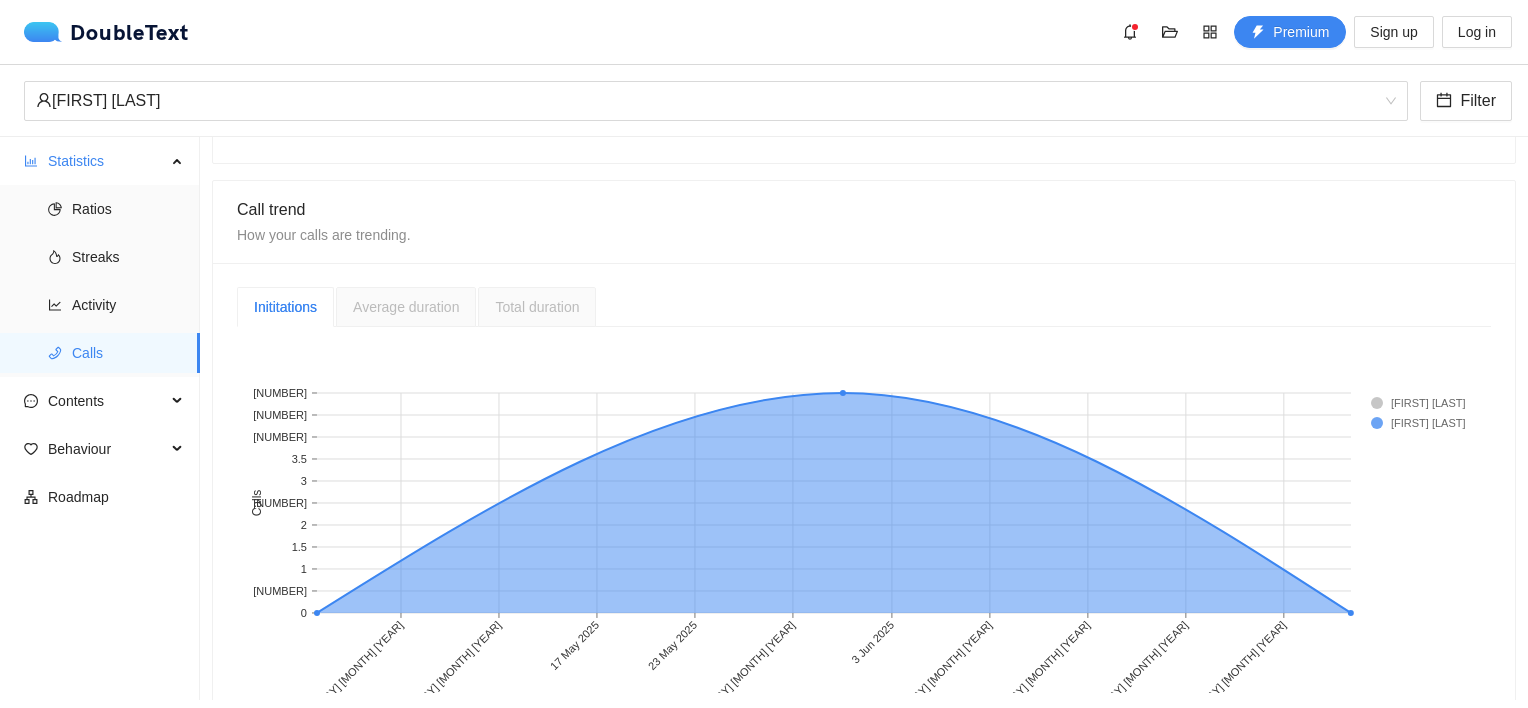 scroll, scrollTop: 403, scrollLeft: 0, axis: vertical 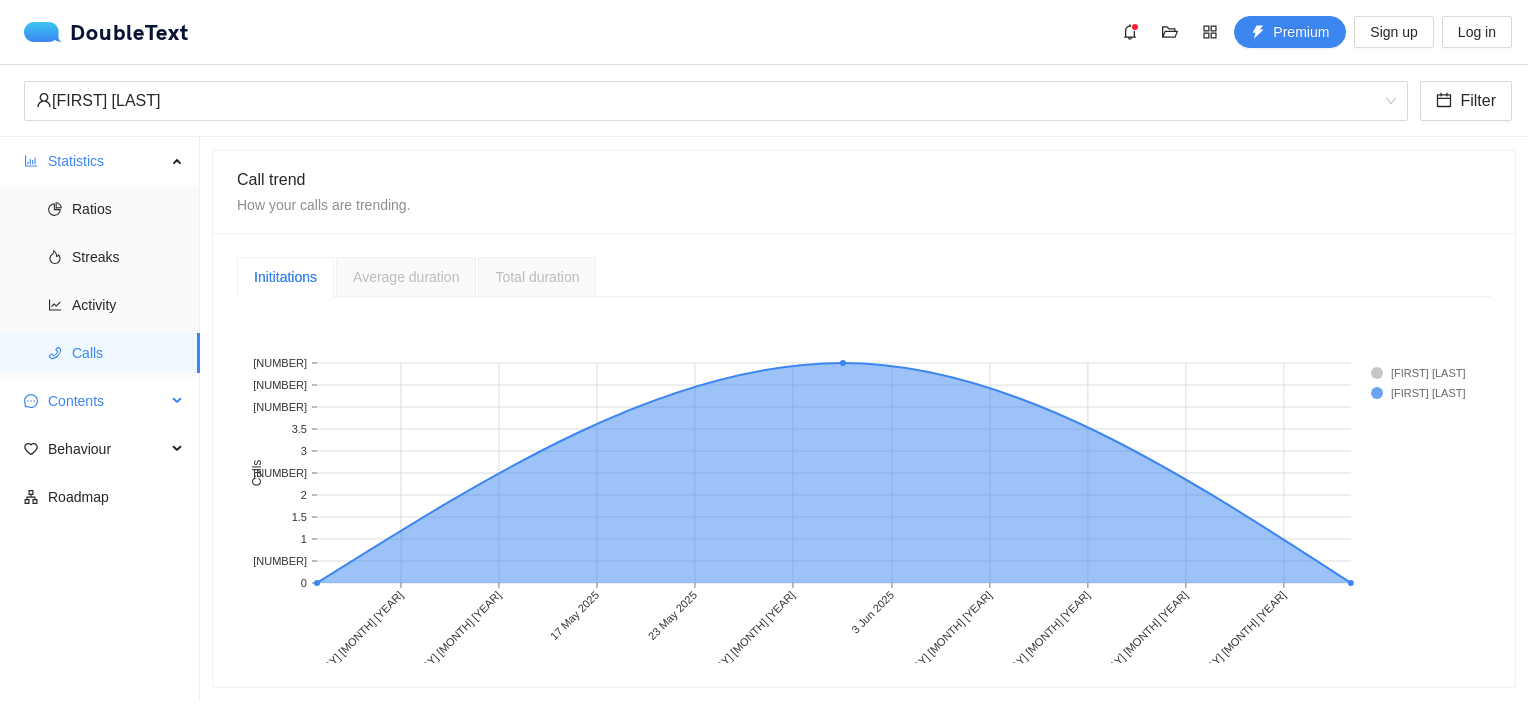 click on "Contents" at bounding box center [107, 401] 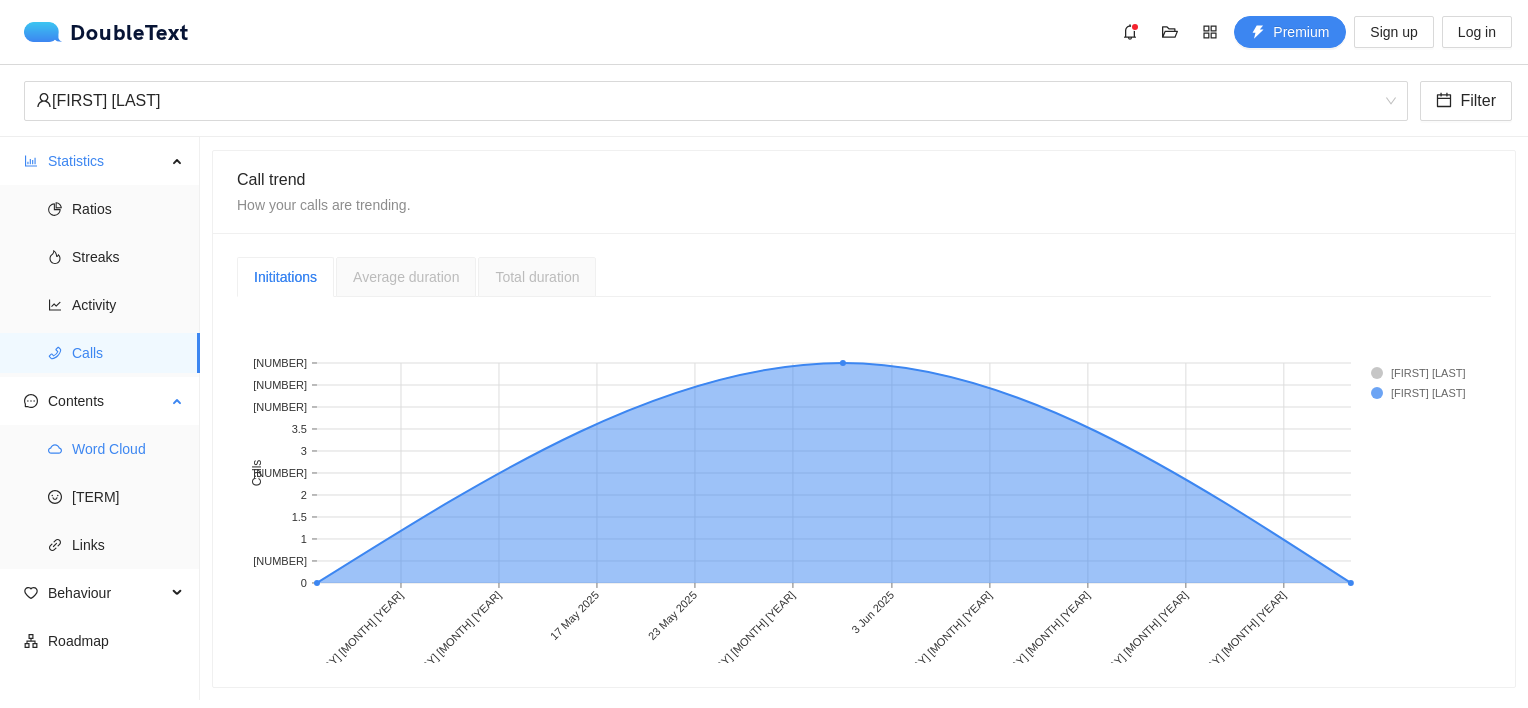 click on "Word Cloud" at bounding box center (128, 449) 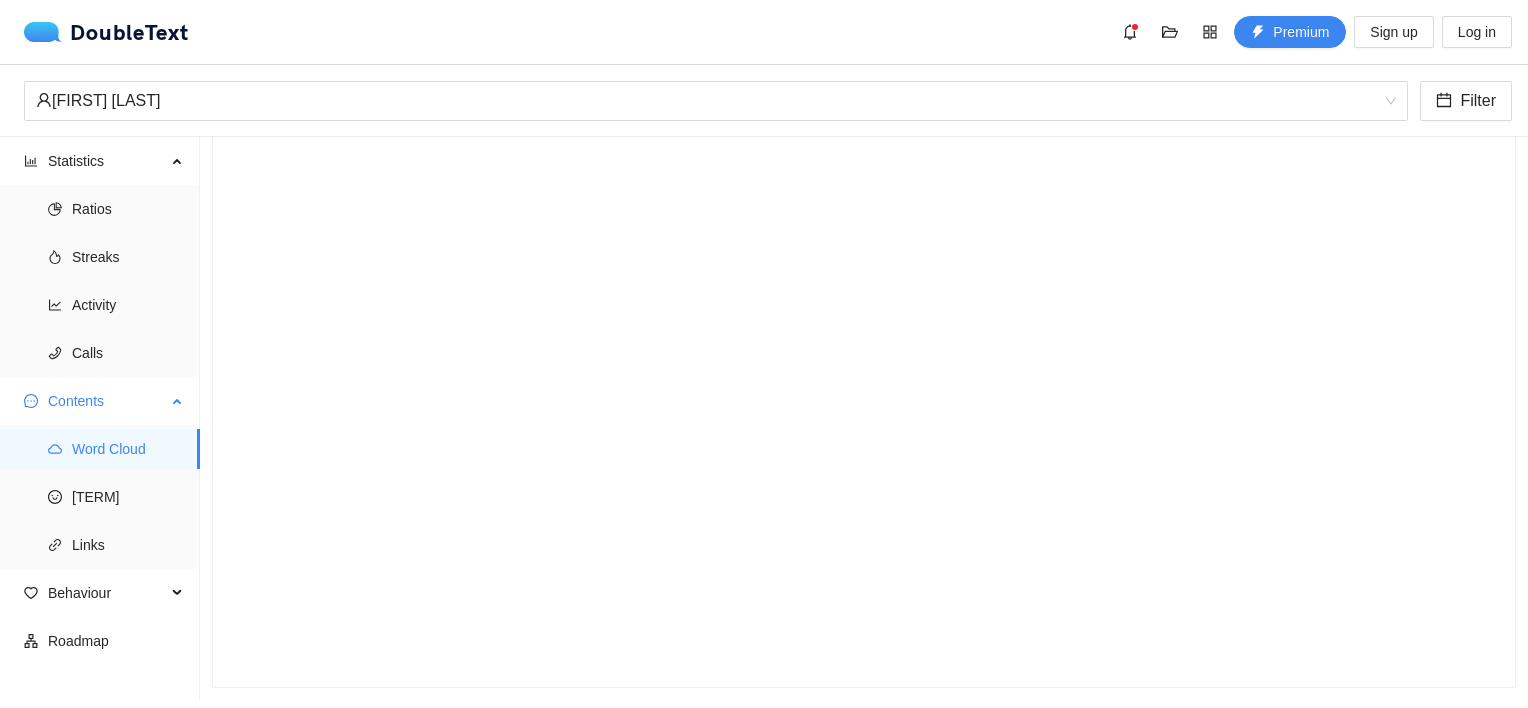 scroll, scrollTop: 109, scrollLeft: 0, axis: vertical 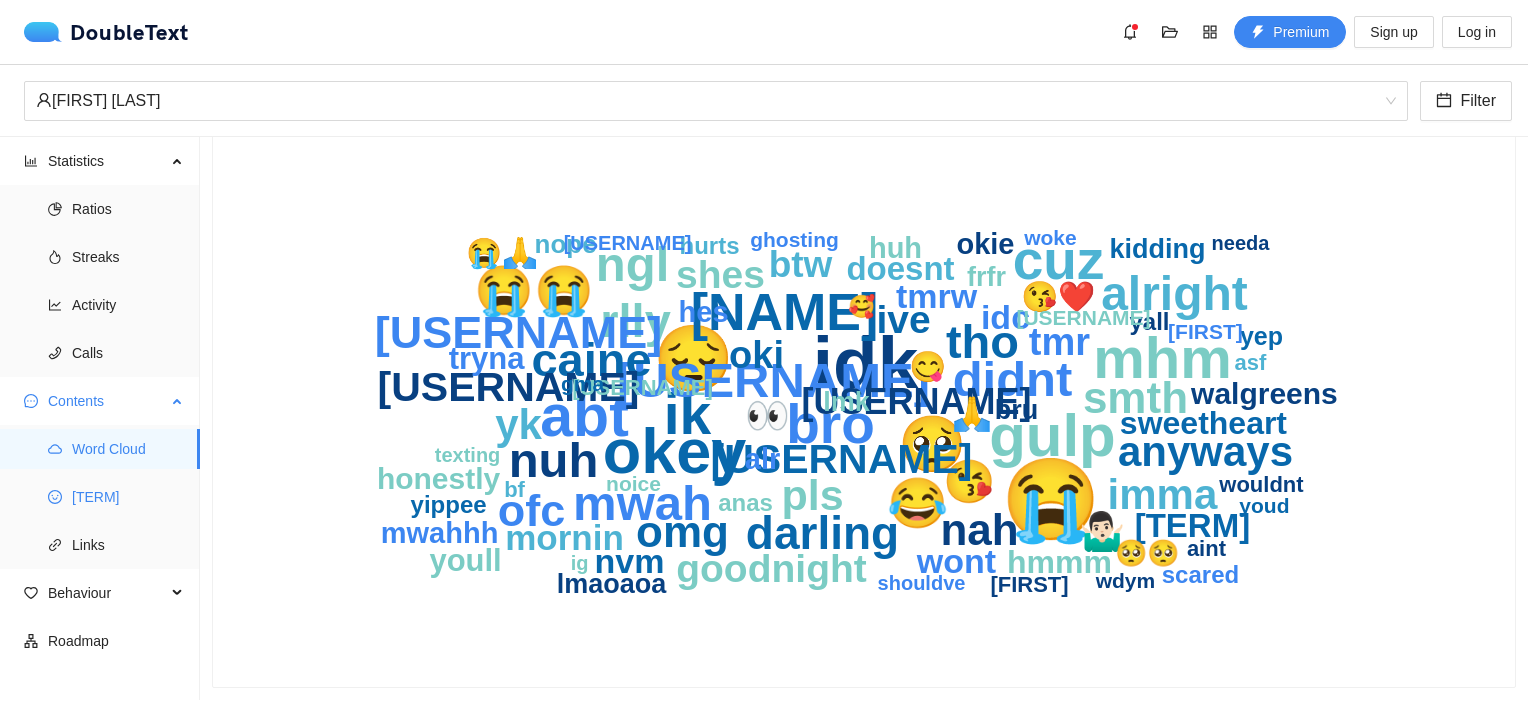 click on "[TERM]" at bounding box center [128, 497] 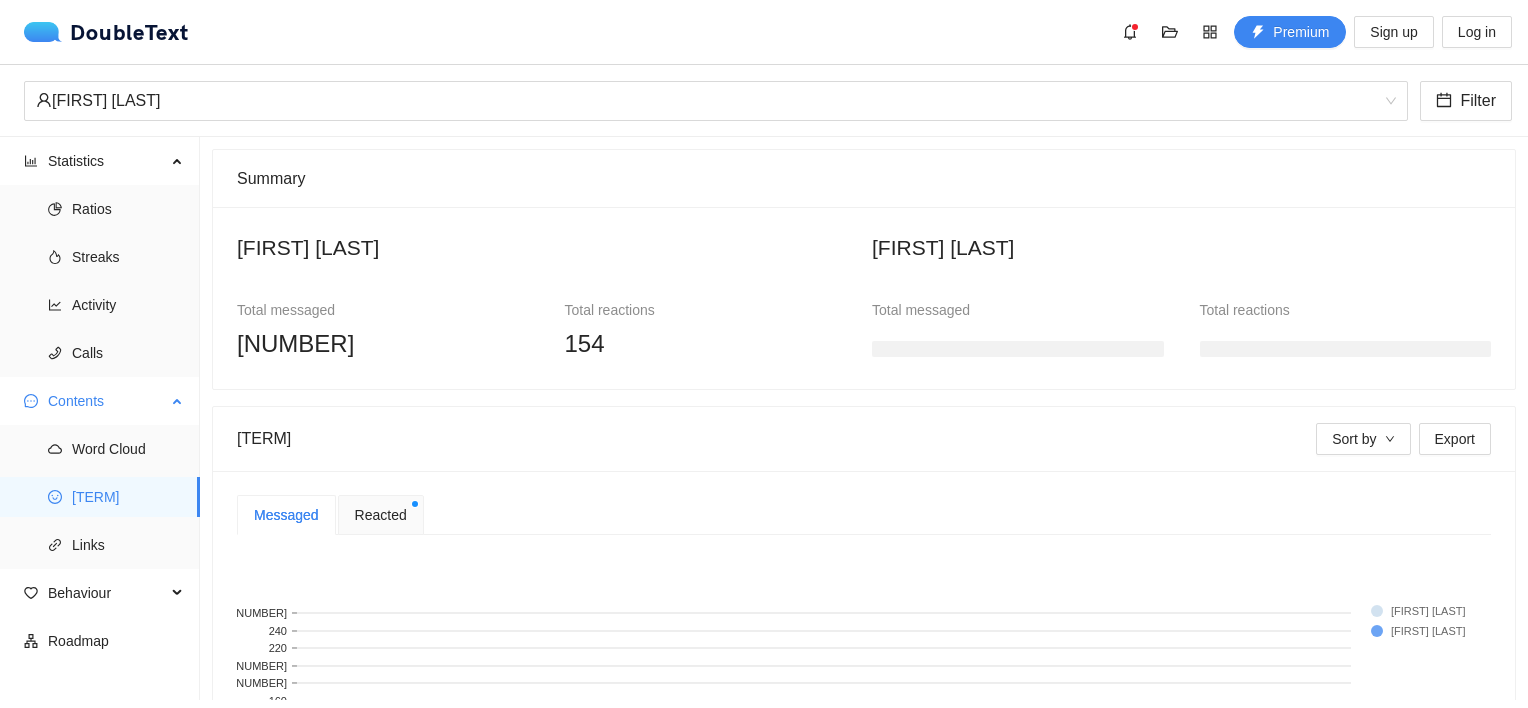 scroll, scrollTop: 403, scrollLeft: 0, axis: vertical 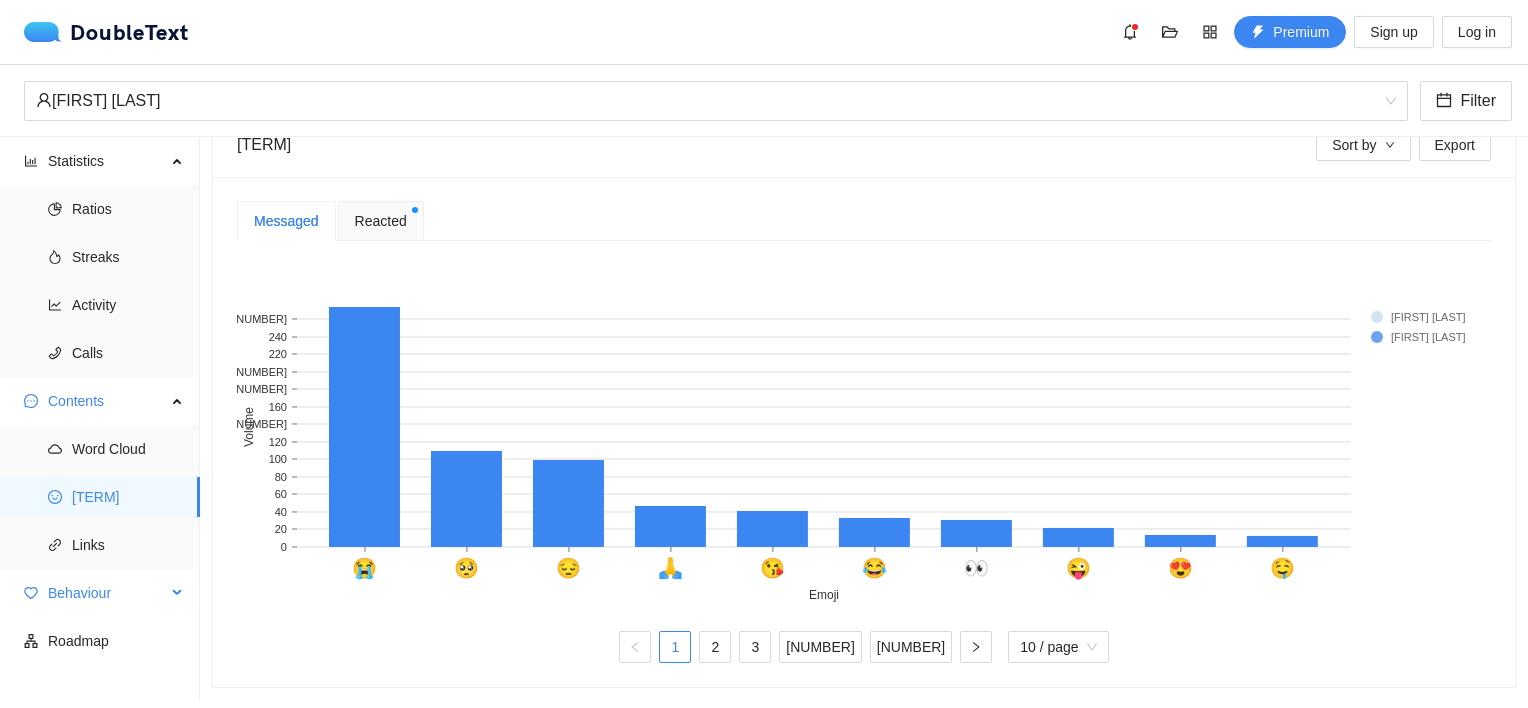 click on "Behaviour" at bounding box center [107, 593] 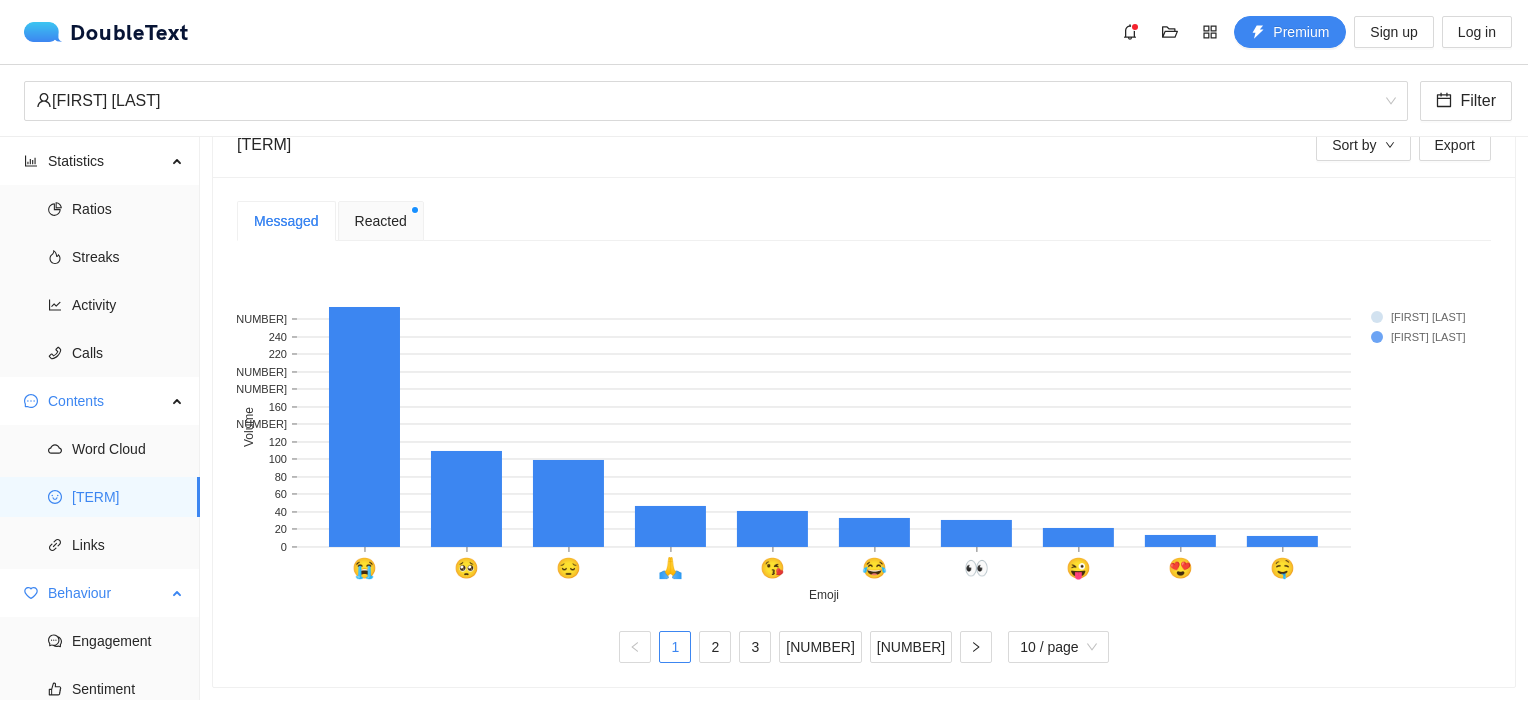 scroll, scrollTop: 100, scrollLeft: 0, axis: vertical 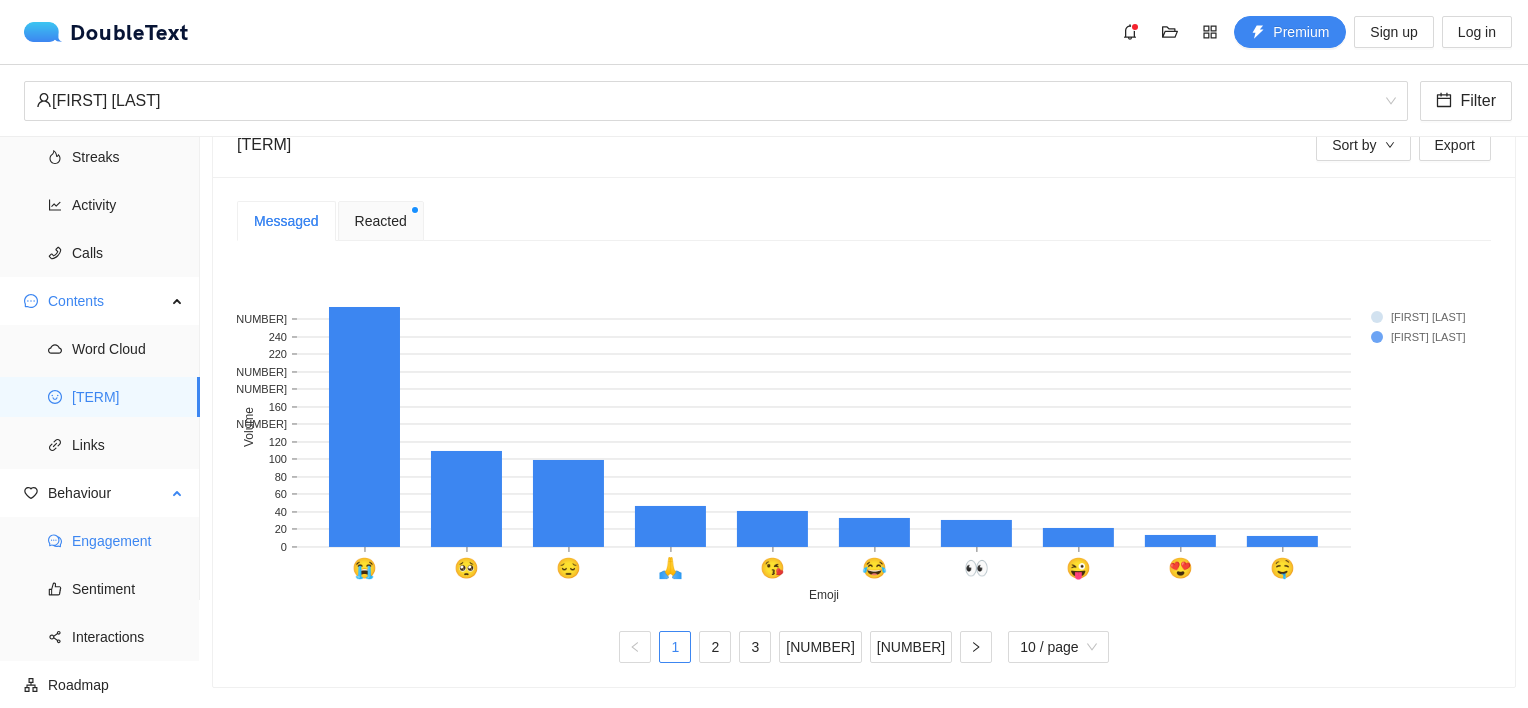 click on "Engagement" at bounding box center (128, 541) 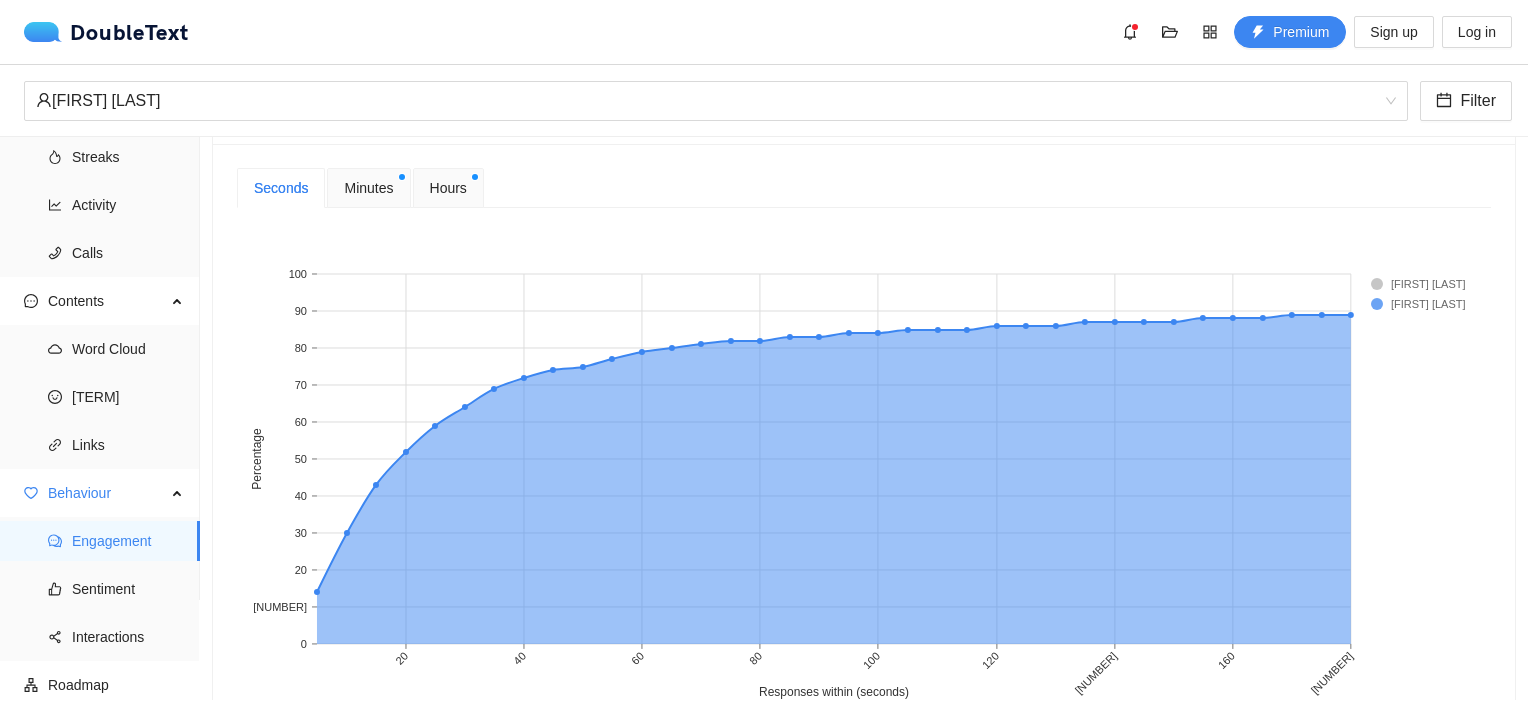 scroll, scrollTop: 700, scrollLeft: 0, axis: vertical 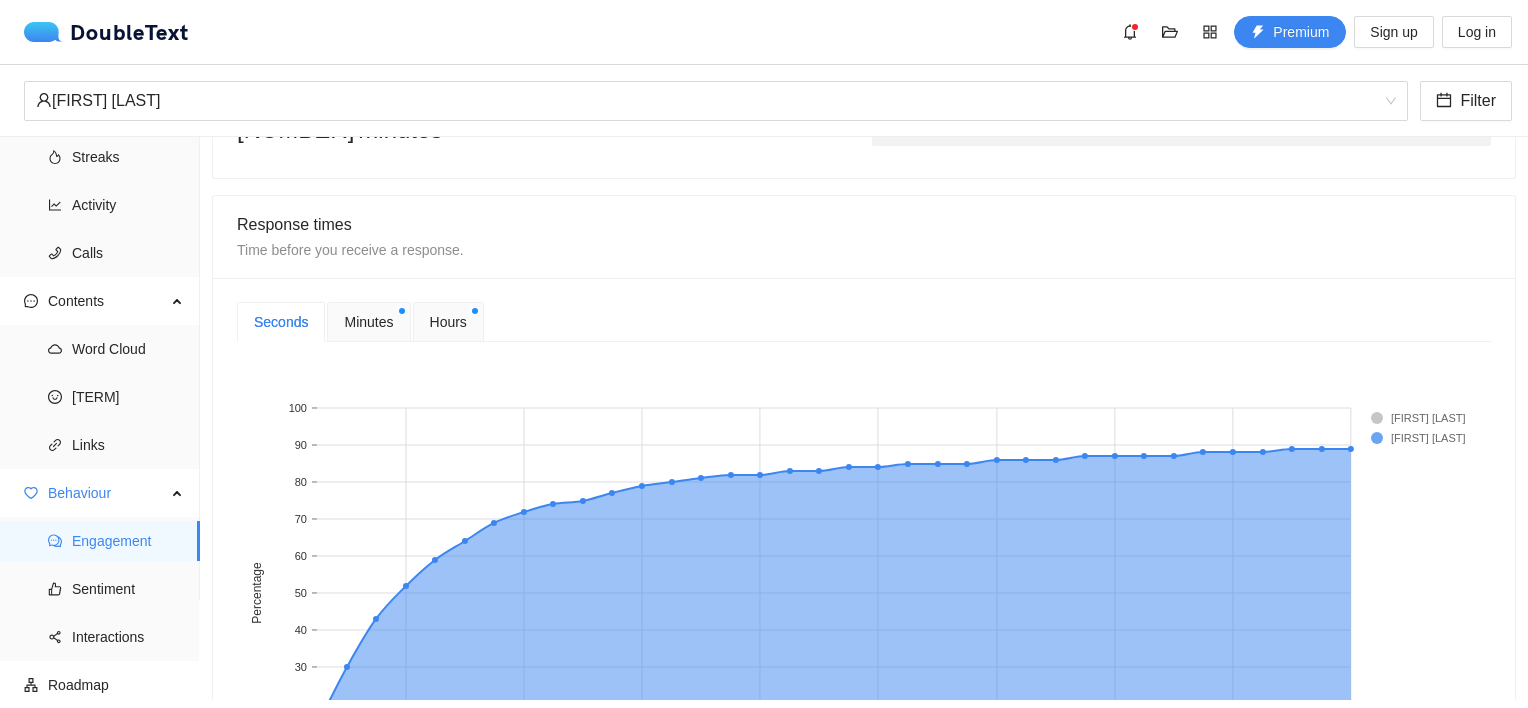 click on "Minutes" at bounding box center (368, 322) 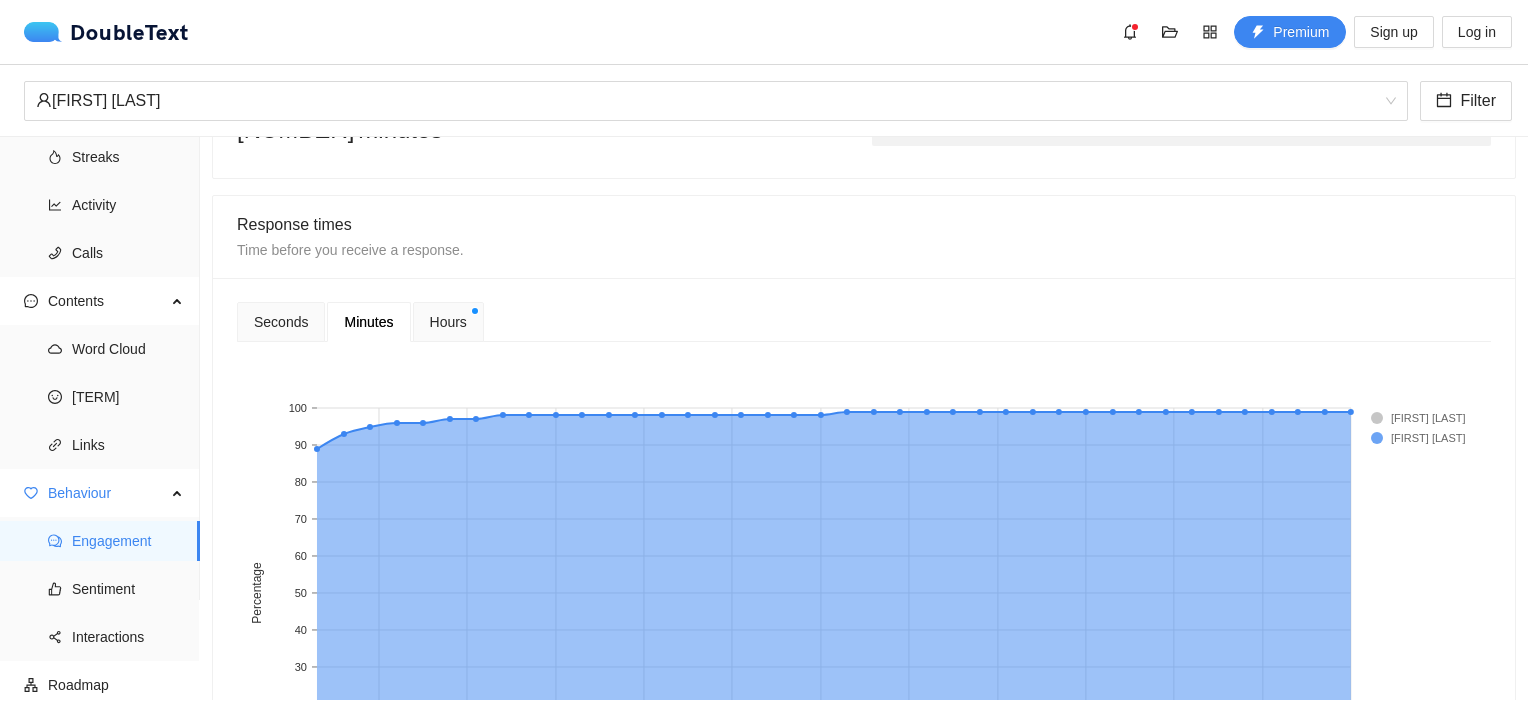 click on "Hours" at bounding box center (448, 322) 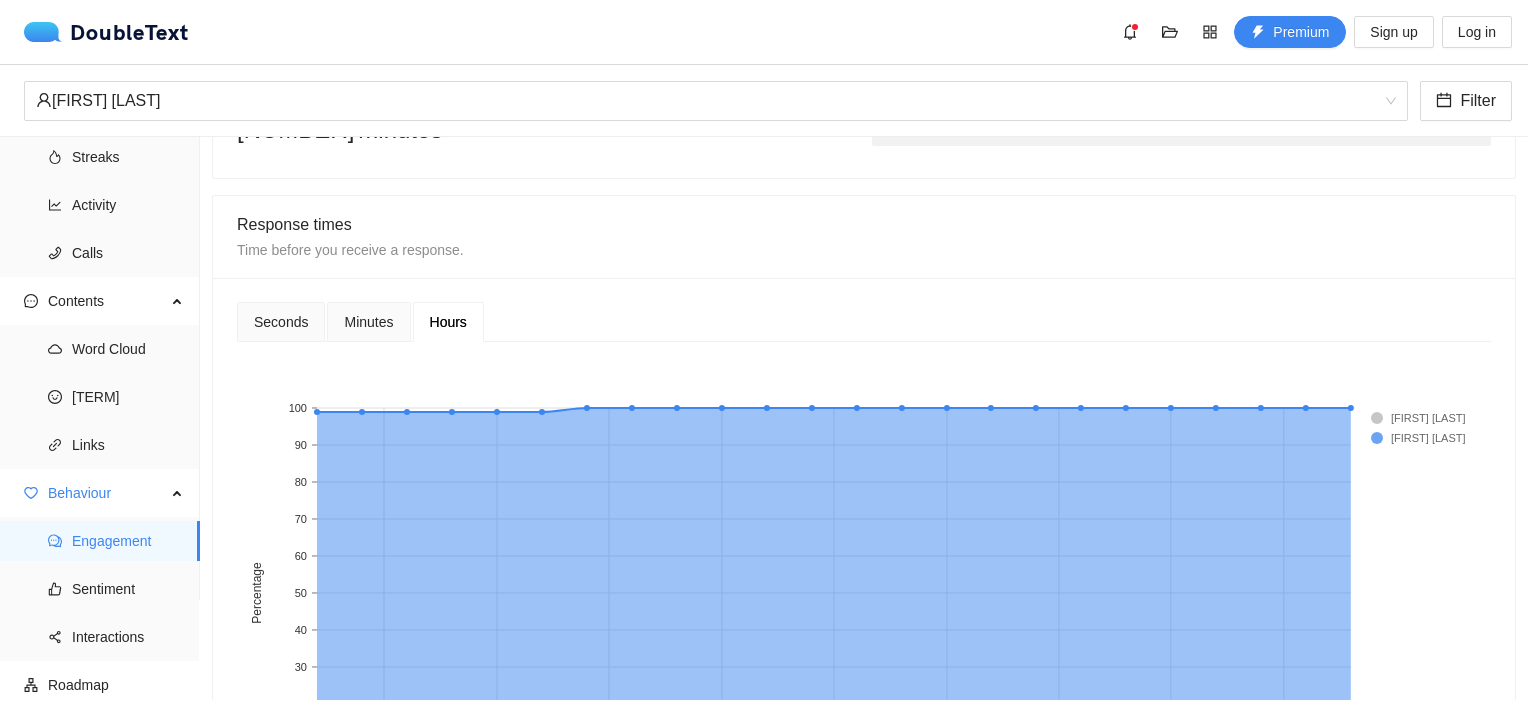 drag, startPoint x: 324, startPoint y: 348, endPoint x: 360, endPoint y: 328, distance: 41.18252 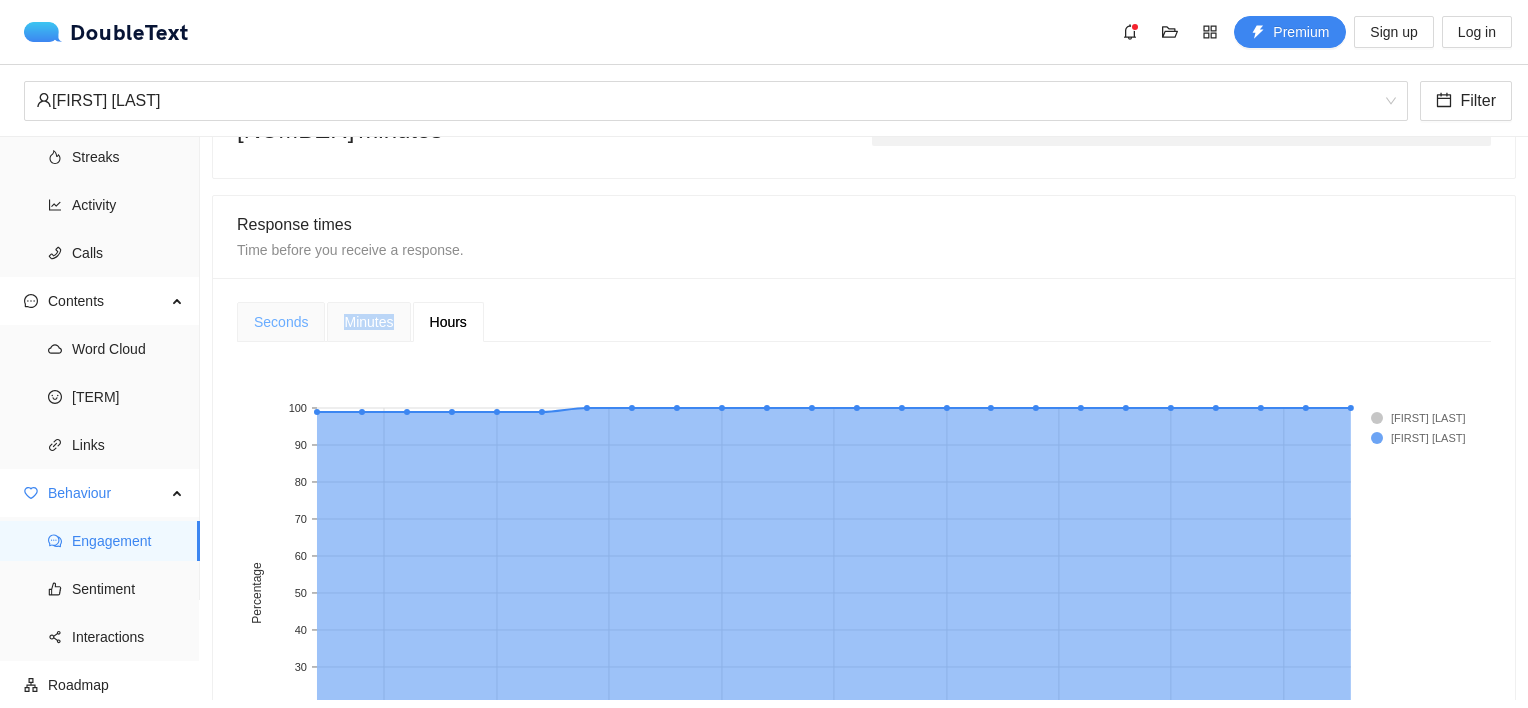 click on "Minutes" at bounding box center (368, 322) 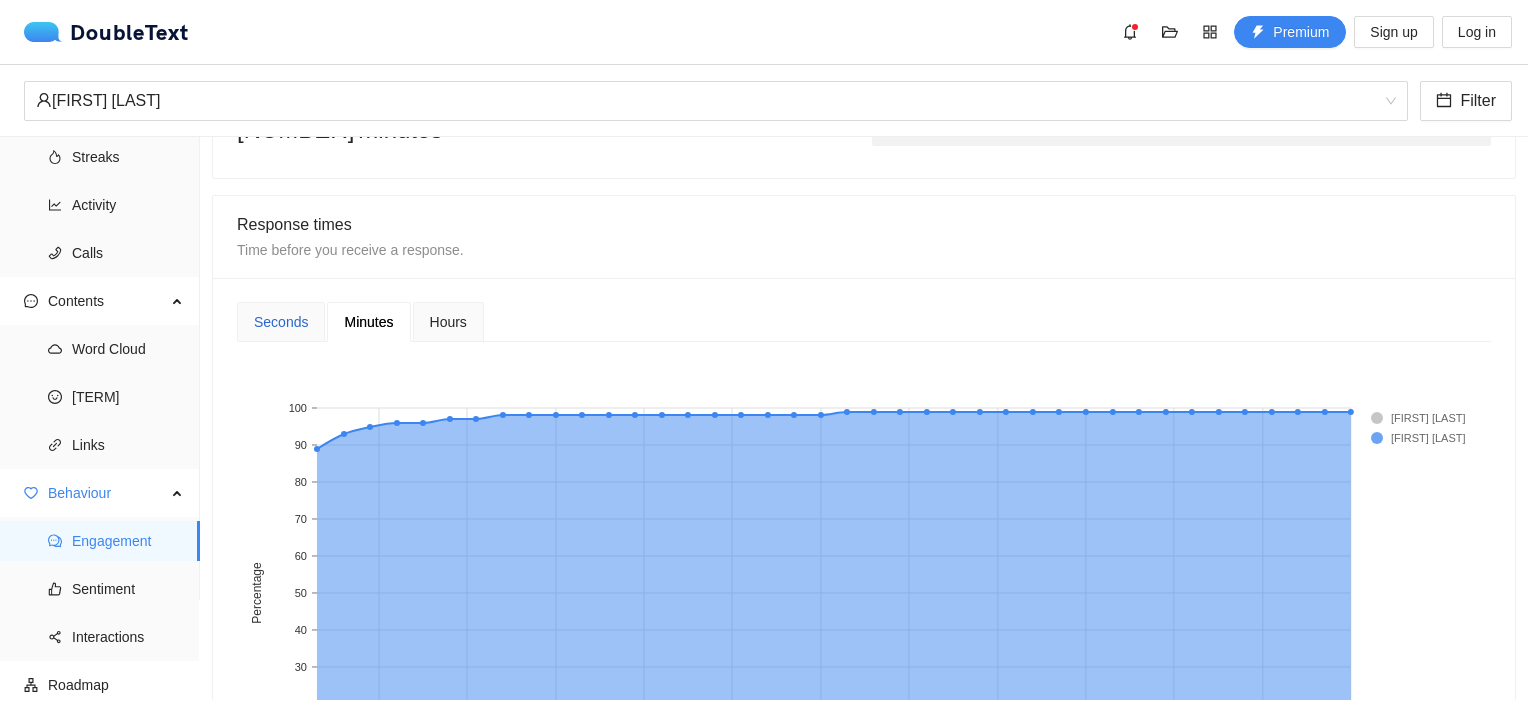 click on "Seconds" at bounding box center [281, 322] 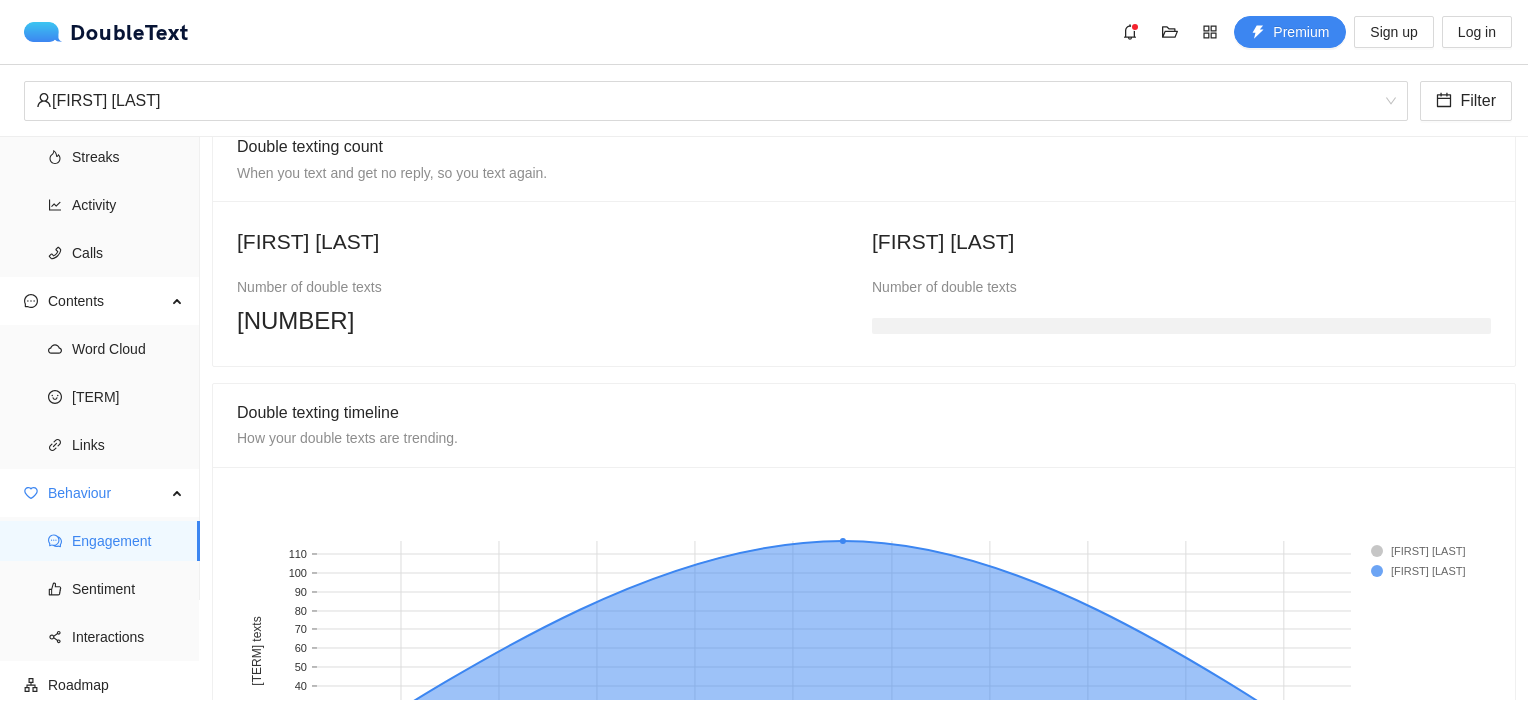 scroll, scrollTop: 1472, scrollLeft: 0, axis: vertical 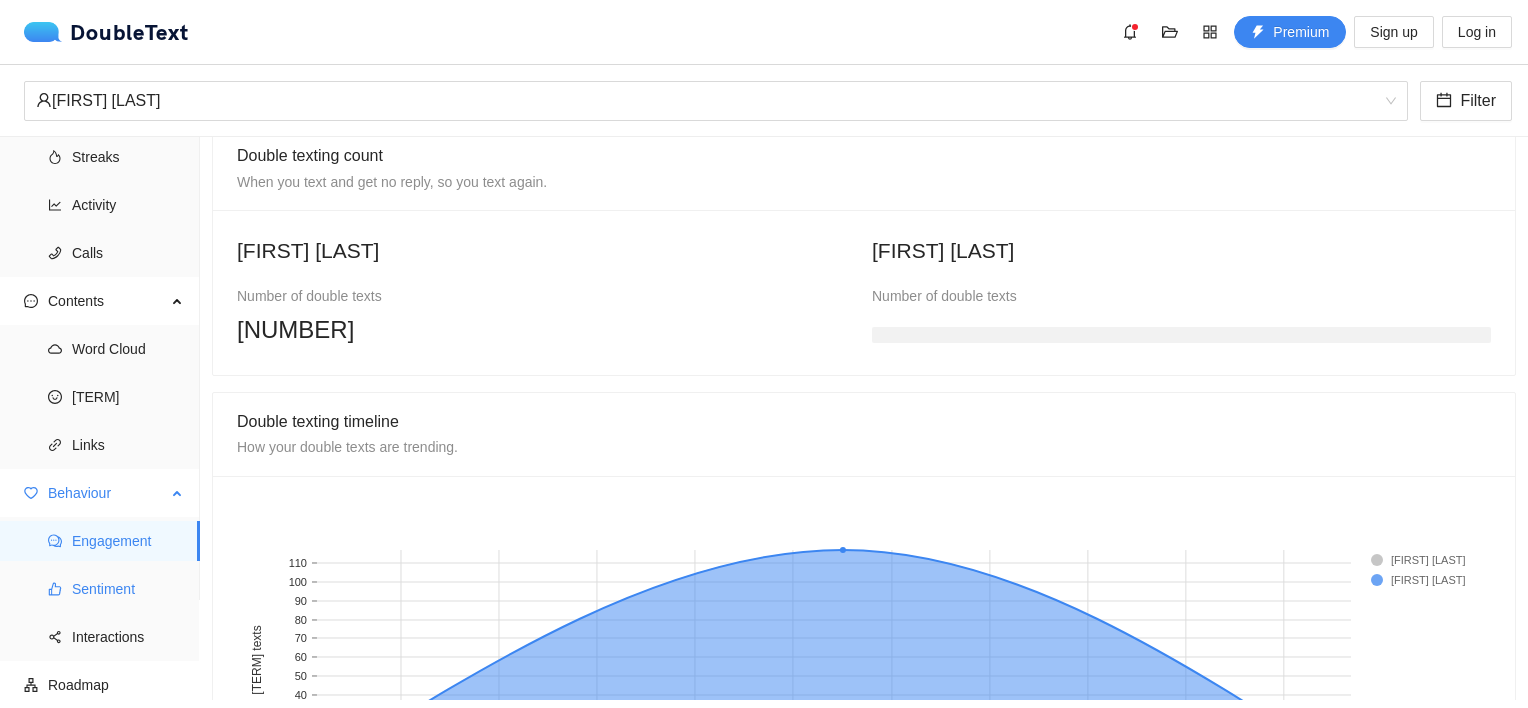 click on "Sentiment" at bounding box center [128, 589] 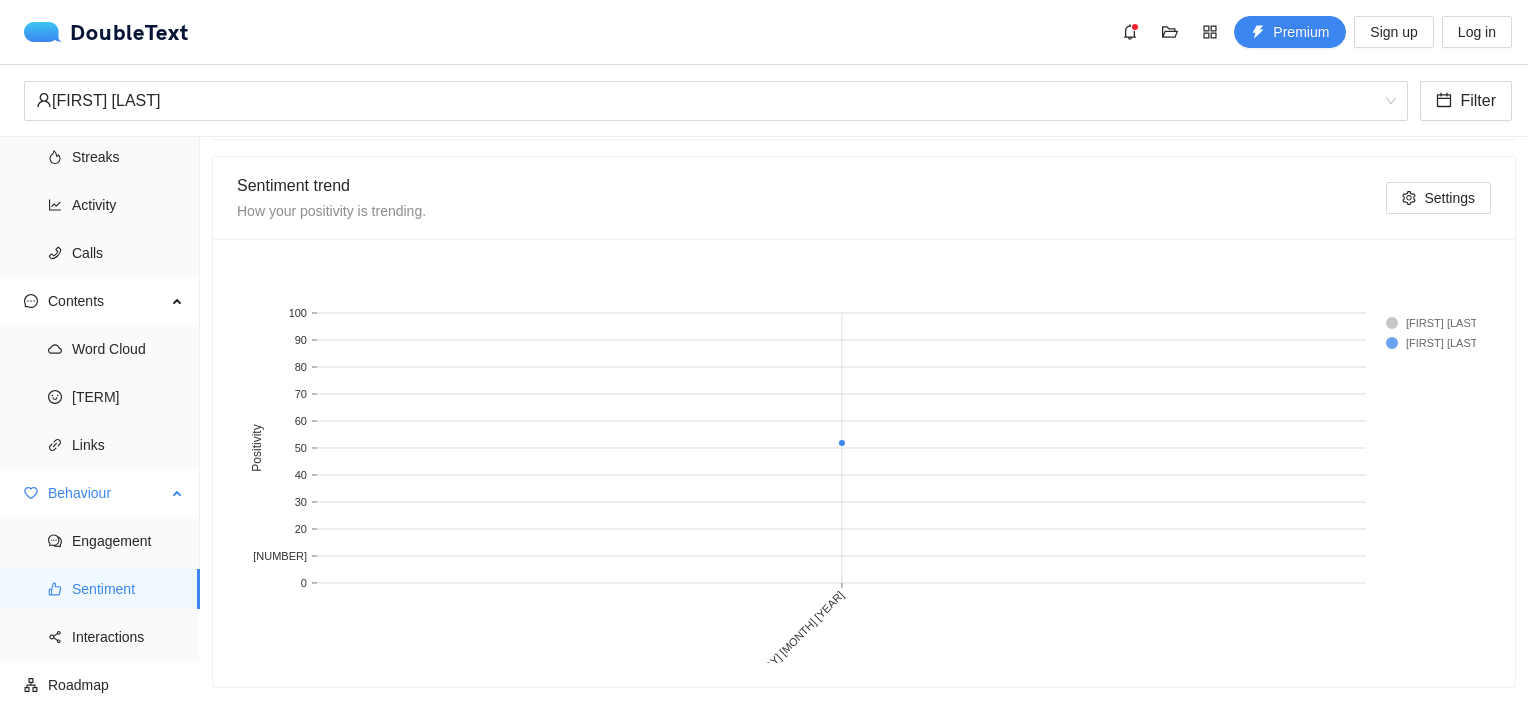 scroll, scrollTop: 1099, scrollLeft: 0, axis: vertical 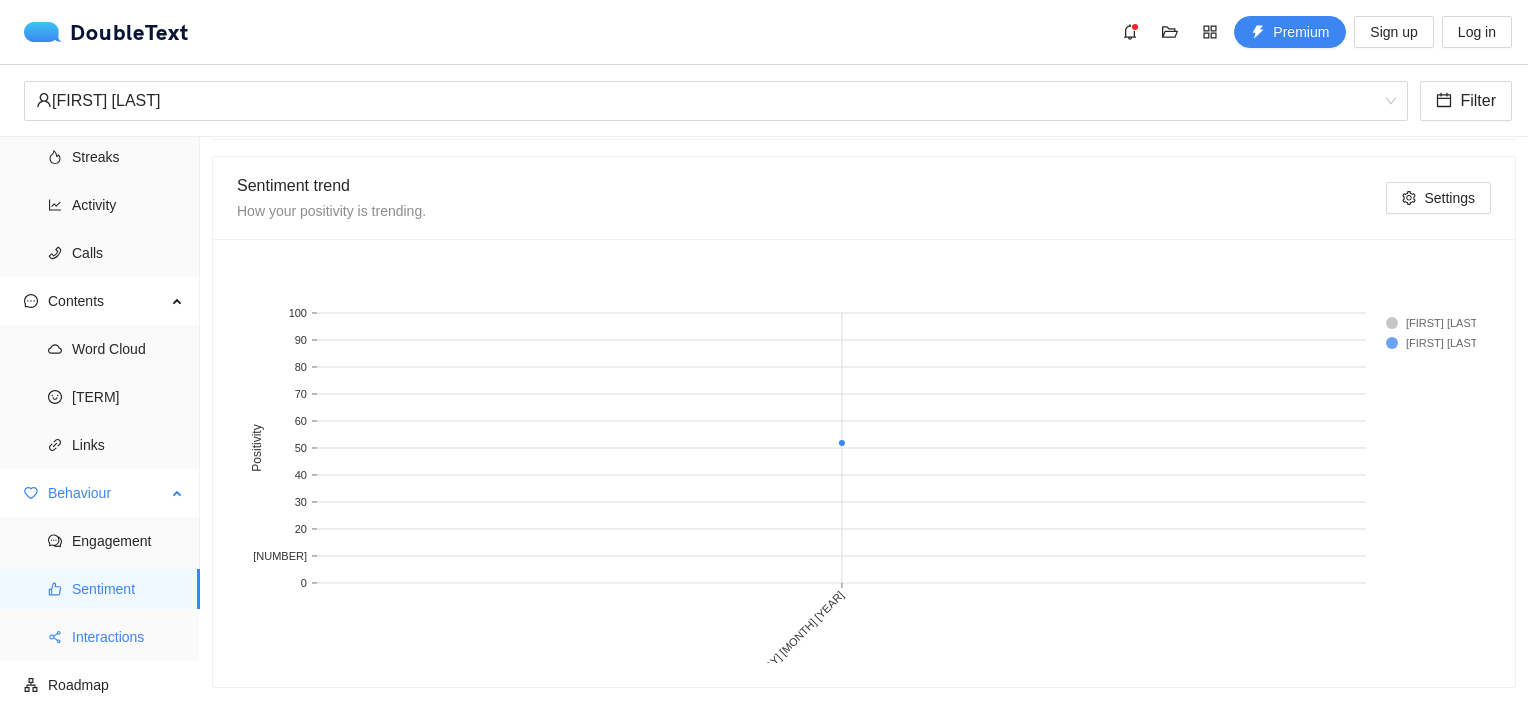 click on "Interactions" at bounding box center (128, 637) 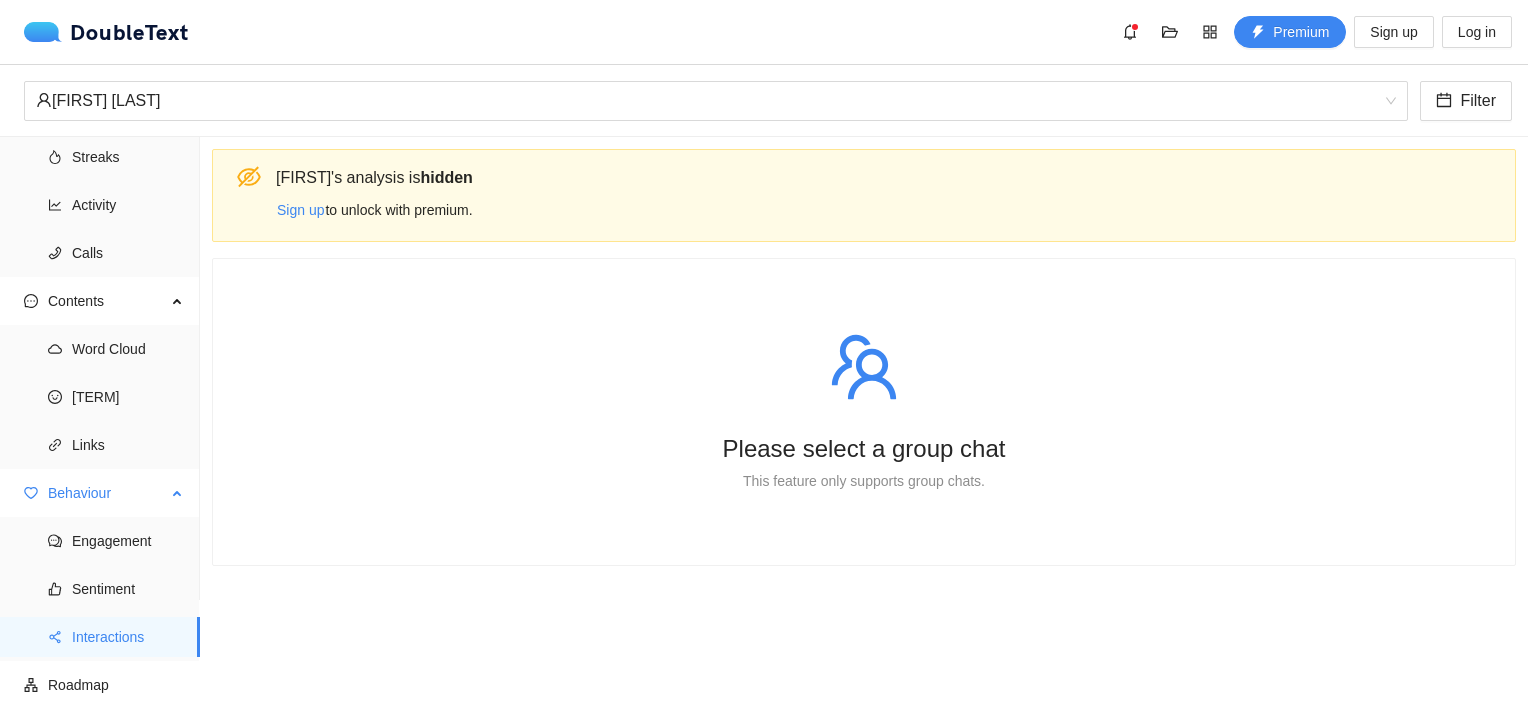scroll, scrollTop: 0, scrollLeft: 0, axis: both 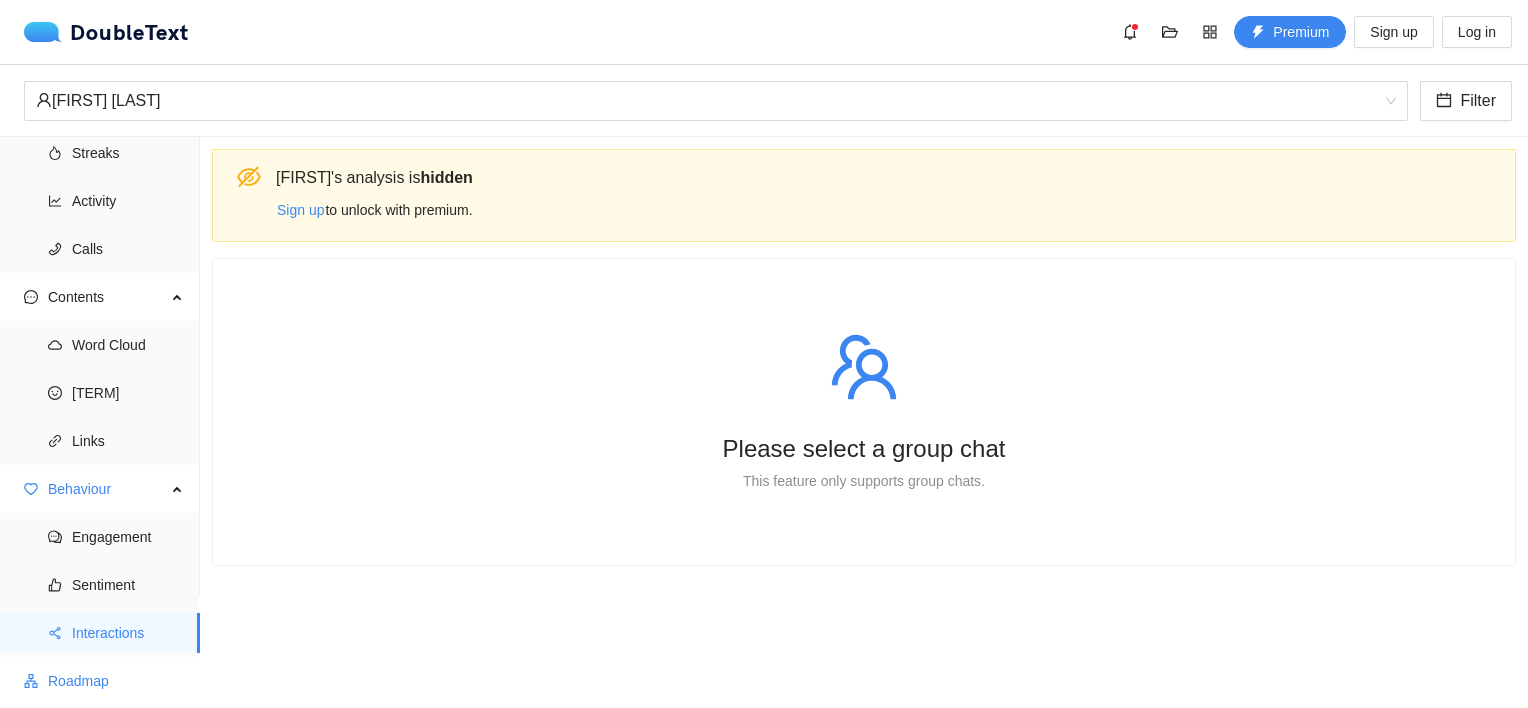 click on "Roadmap" at bounding box center [116, 681] 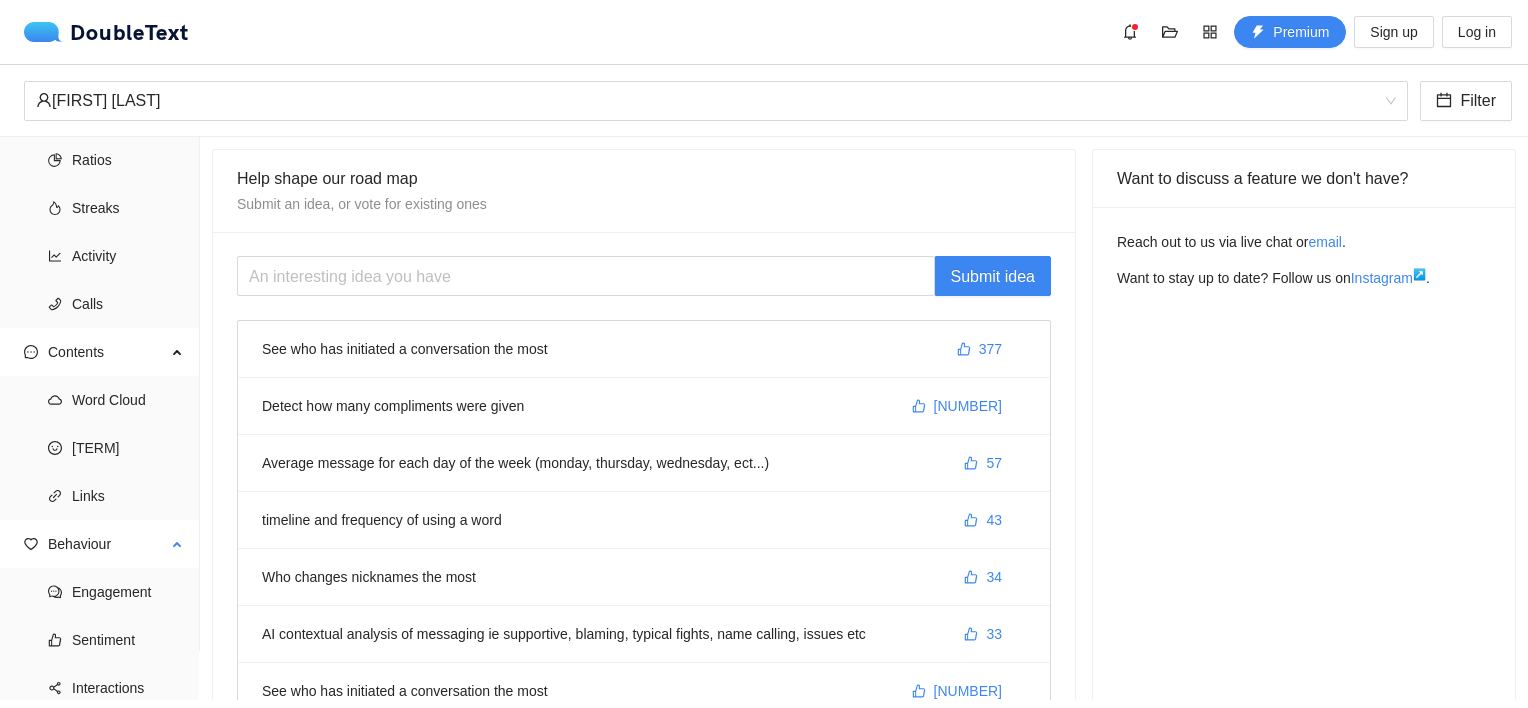 scroll, scrollTop: 0, scrollLeft: 0, axis: both 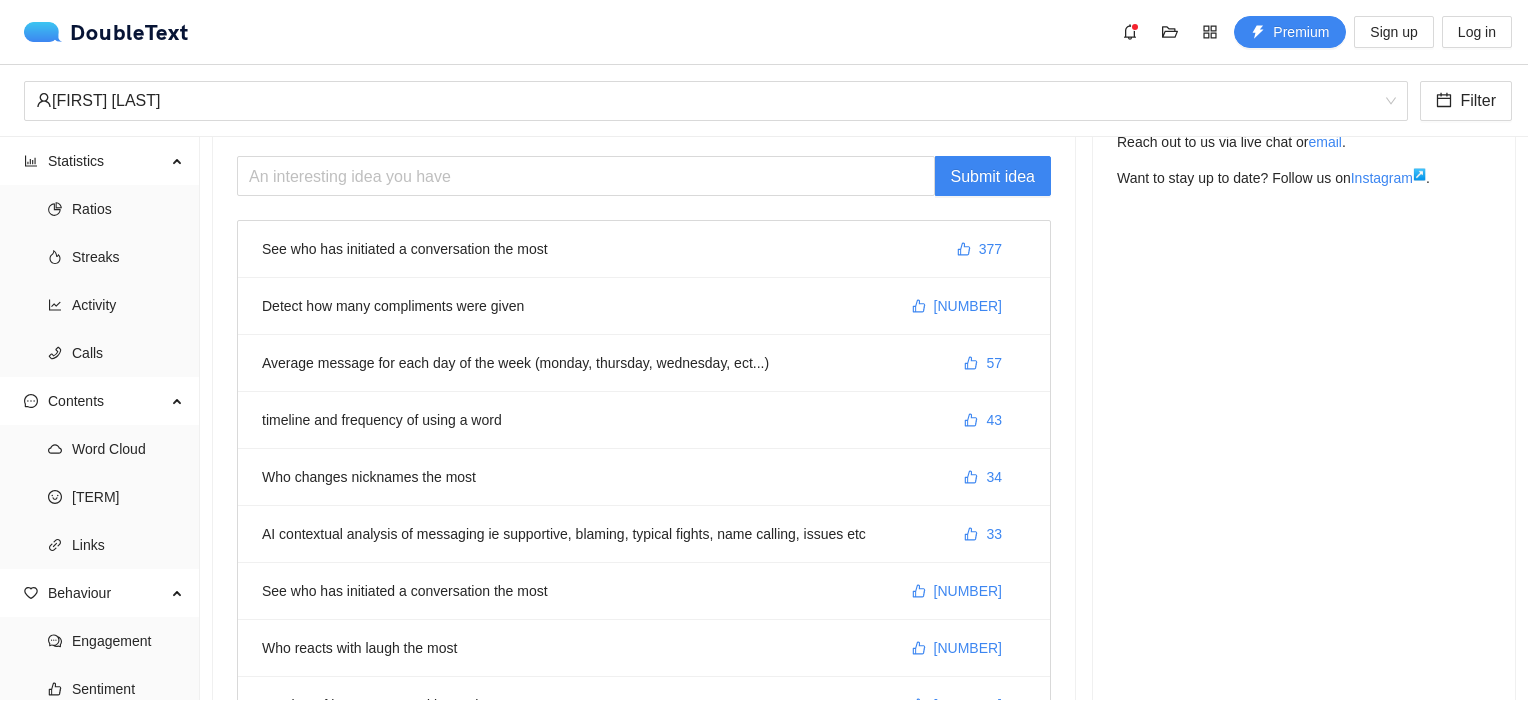 click on "See who has initiated a conversation the most [NUMBER]" at bounding box center [644, 249] 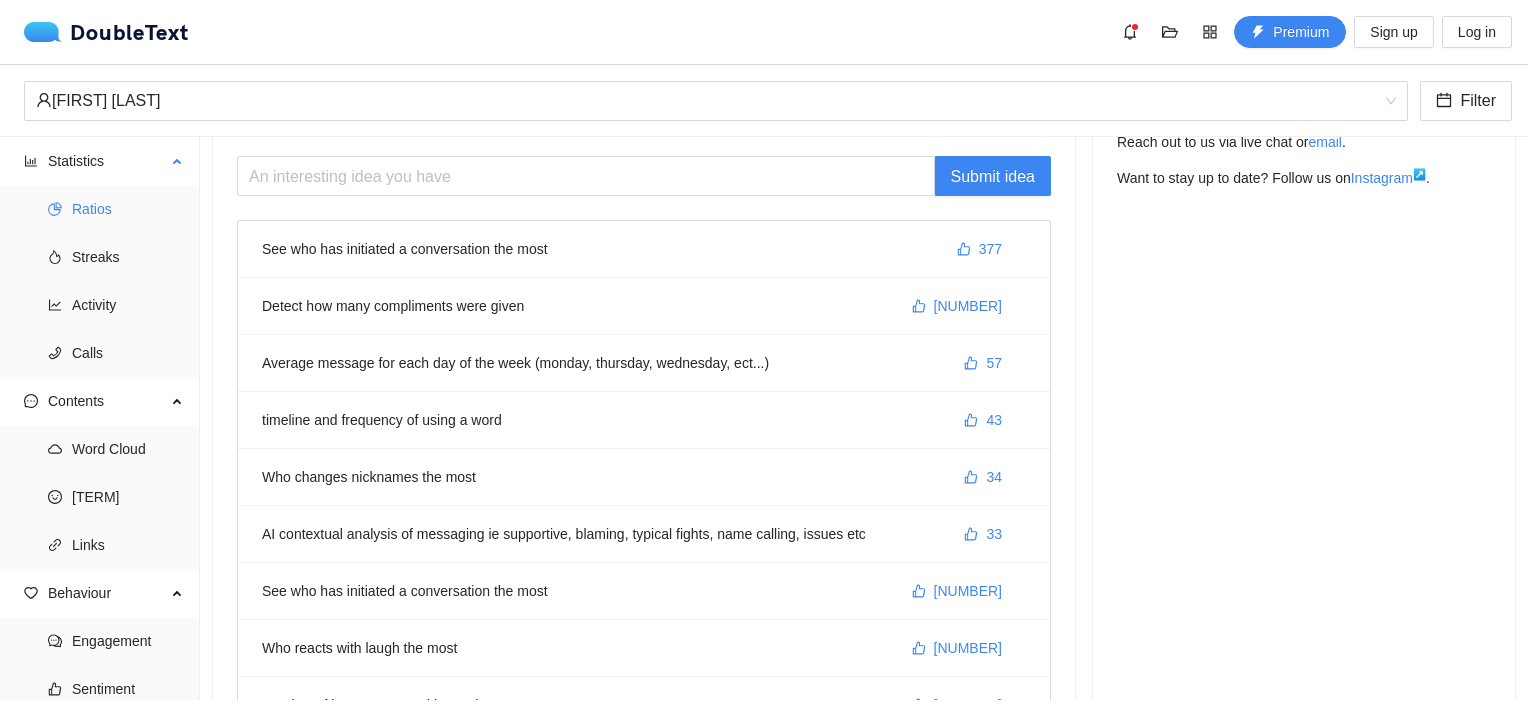 click on "Ratios" at bounding box center (128, 209) 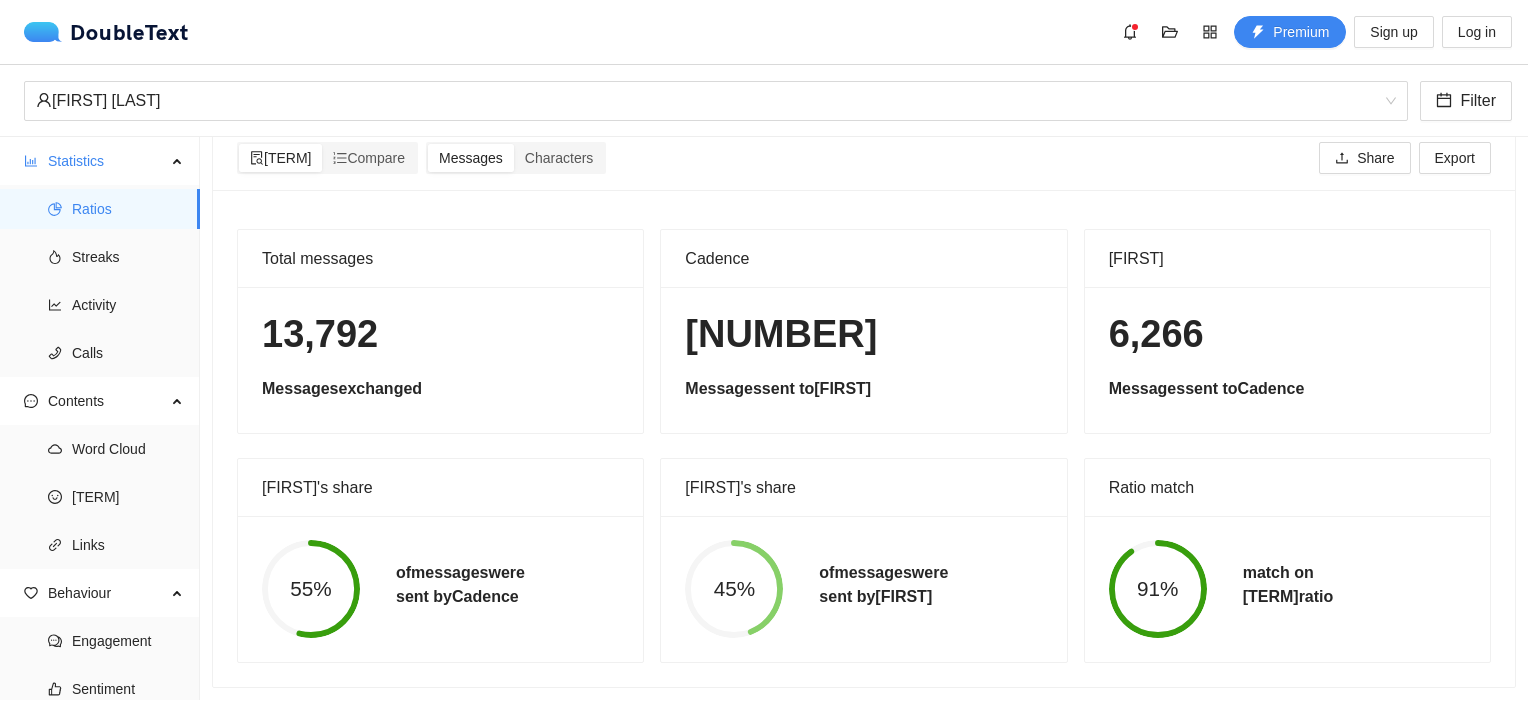 scroll, scrollTop: 0, scrollLeft: 0, axis: both 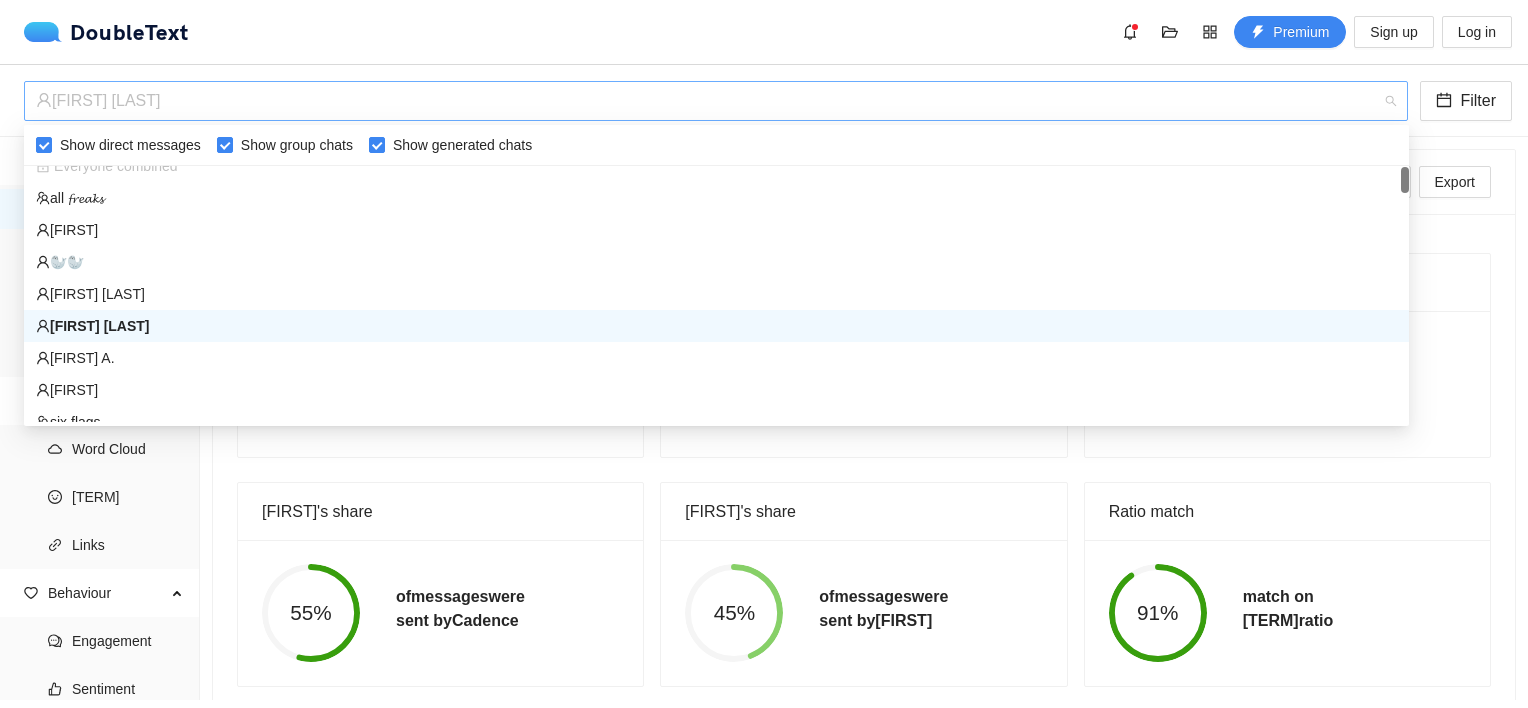 click on "[FIRST] [LAST]" at bounding box center (707, 101) 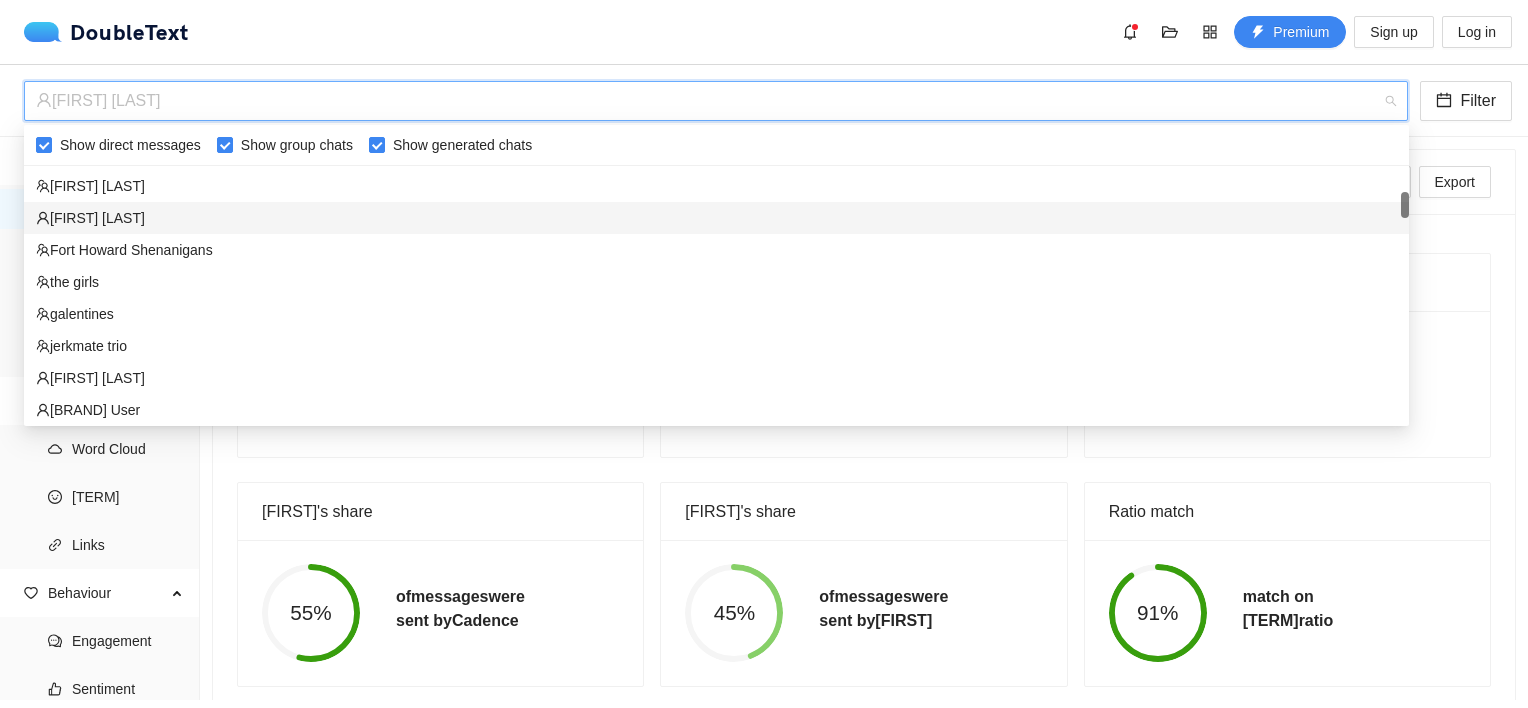 scroll, scrollTop: 416, scrollLeft: 0, axis: vertical 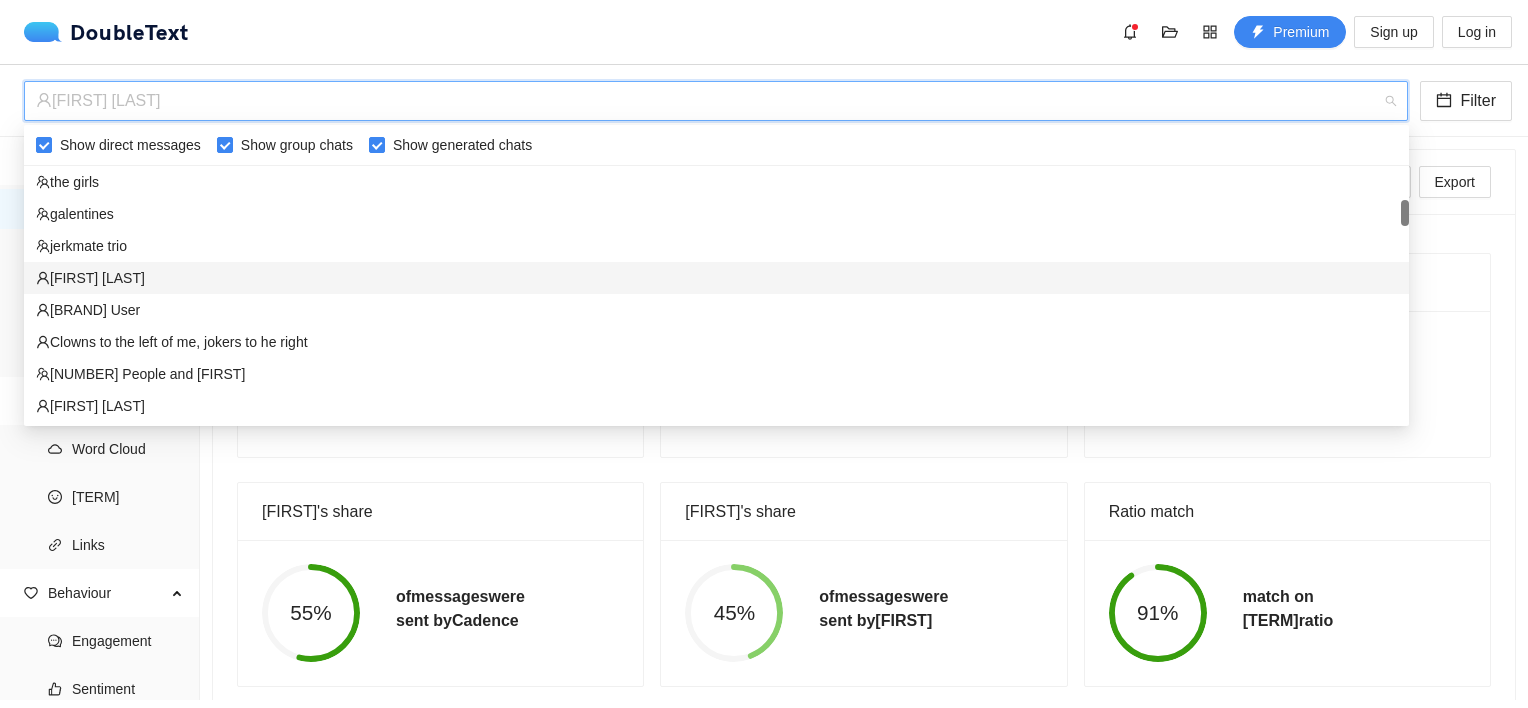 click on "[FIRST] [LAST]" at bounding box center (716, 278) 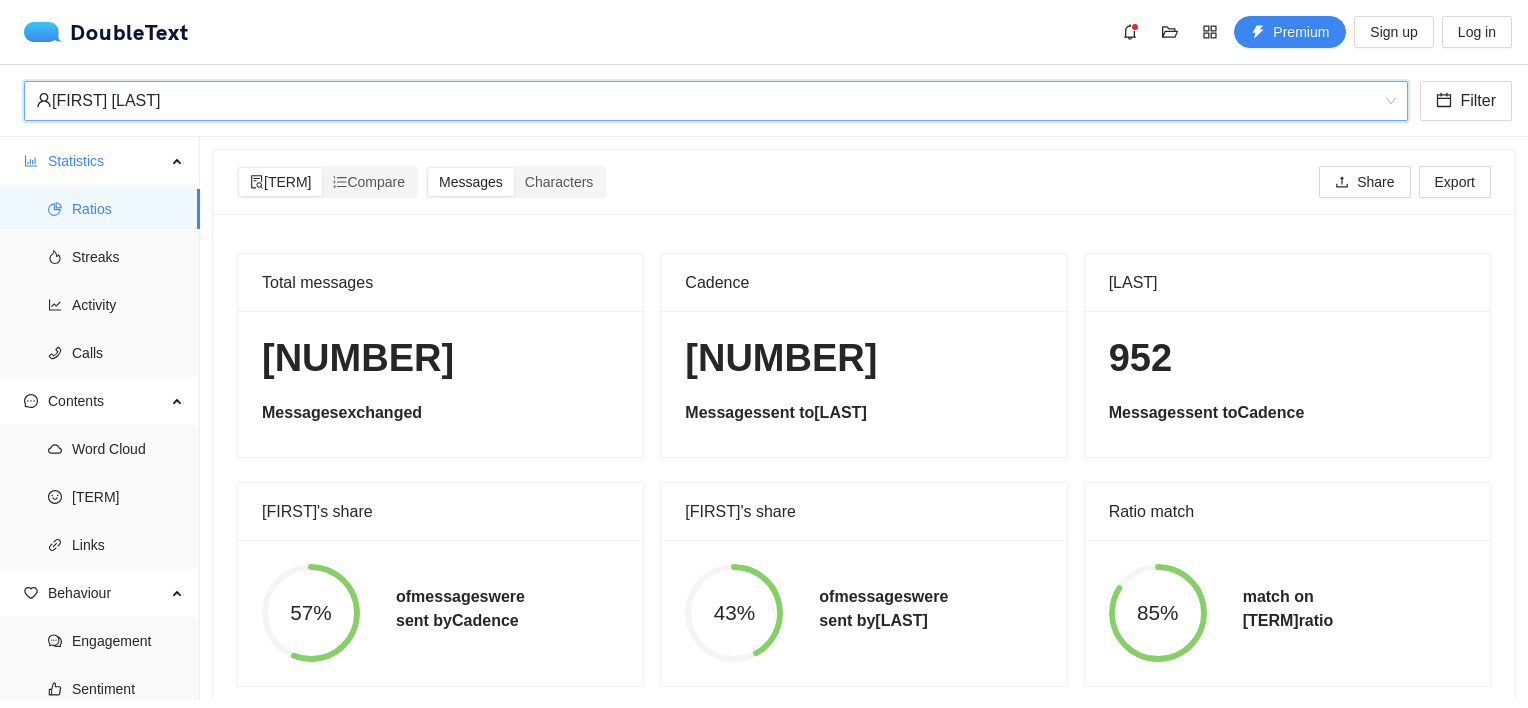 scroll, scrollTop: 38, scrollLeft: 0, axis: vertical 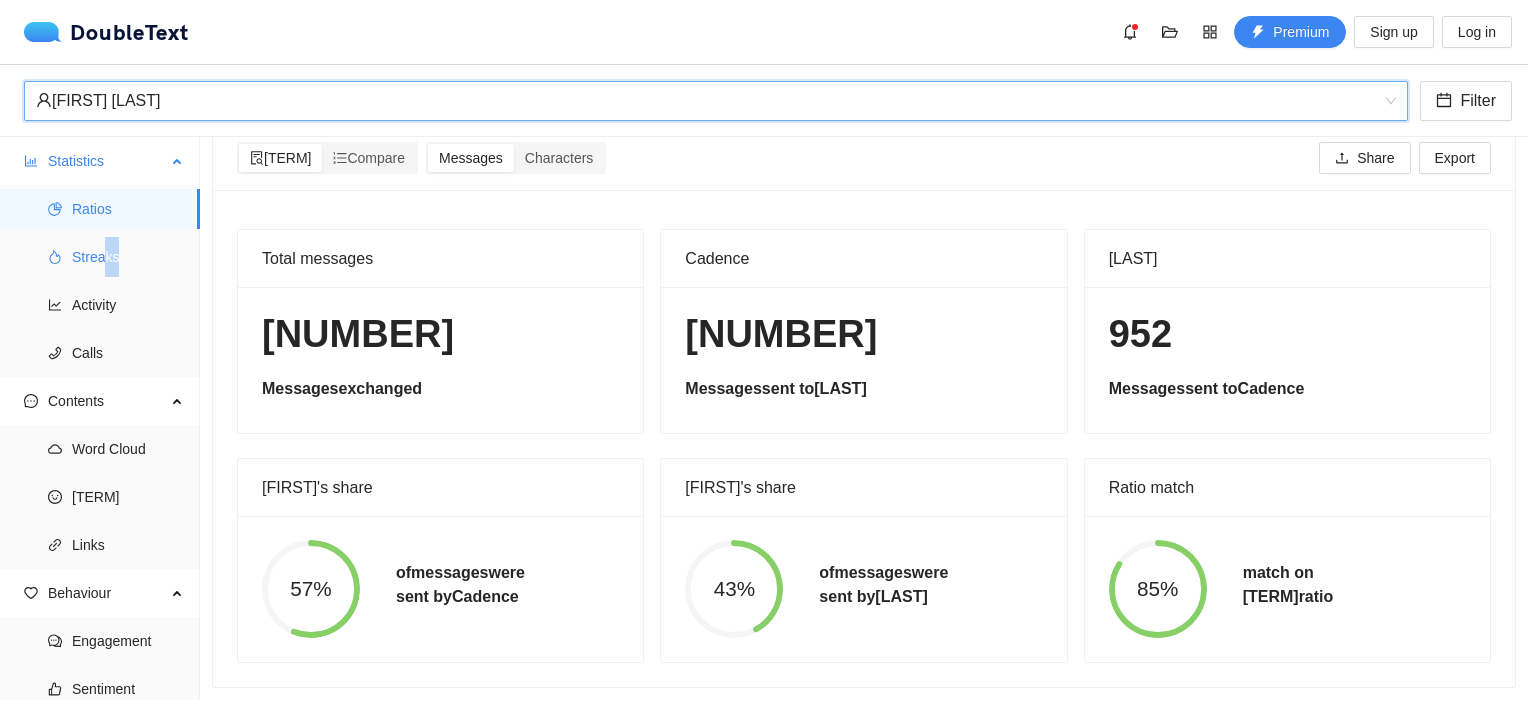 click on "Streaks" at bounding box center (128, 257) 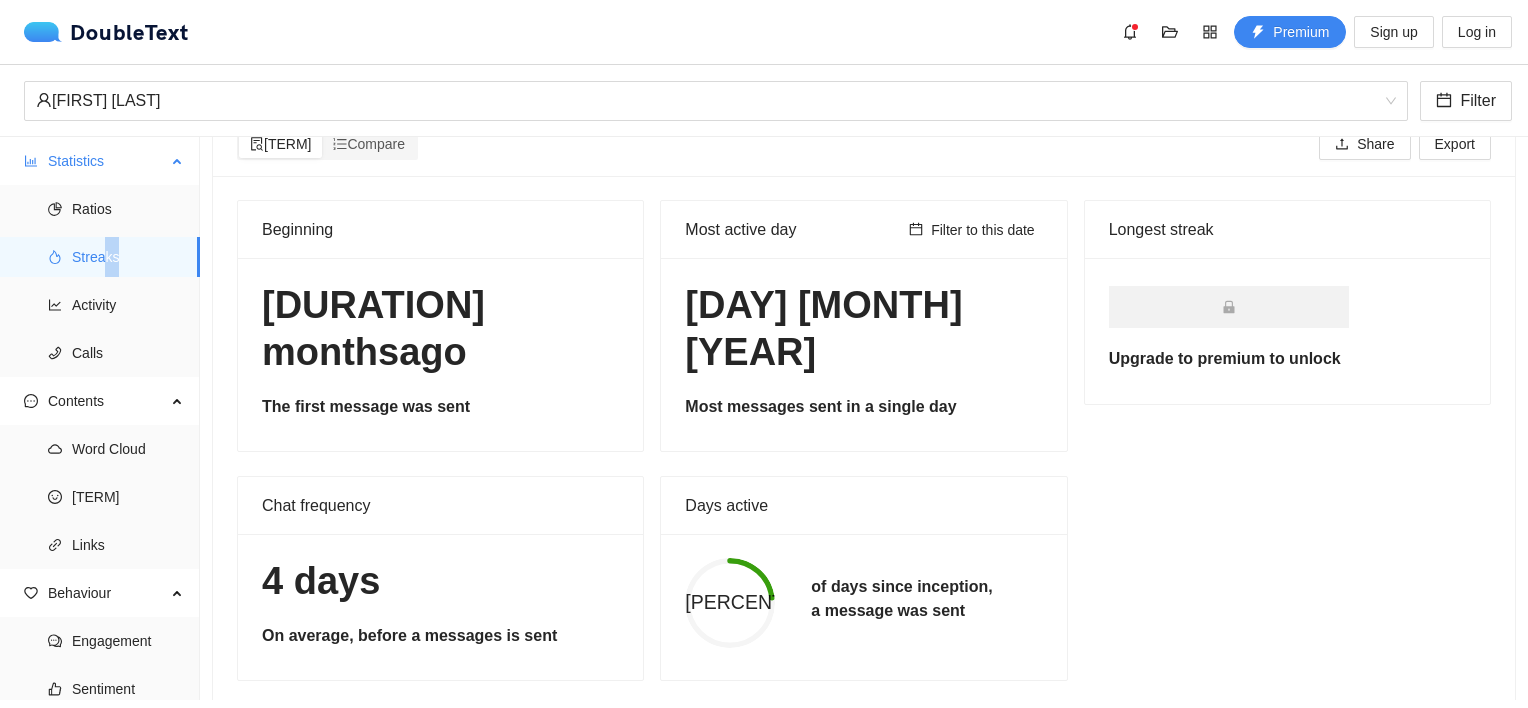 scroll, scrollTop: 23, scrollLeft: 0, axis: vertical 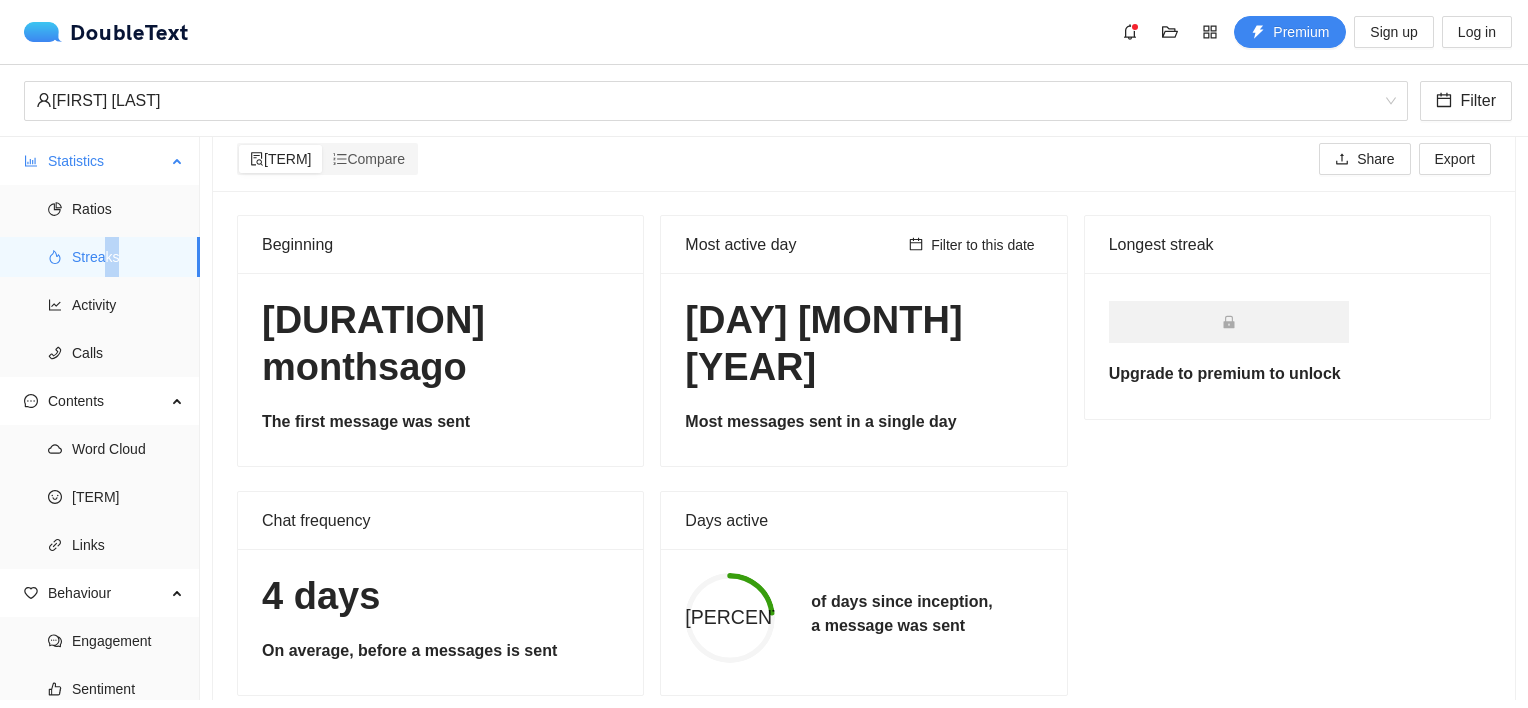 click on "Streaks" at bounding box center (128, 257) 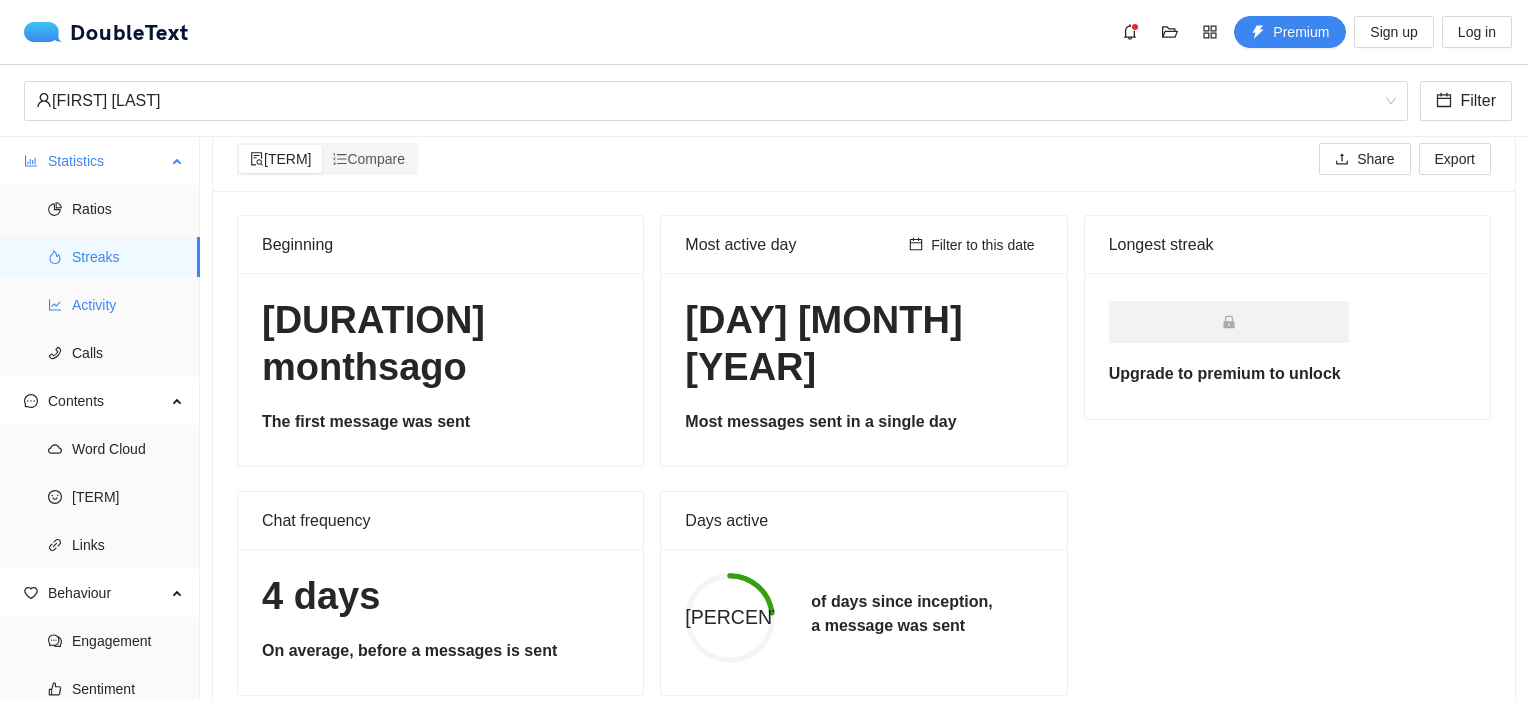 click on "Activity" at bounding box center [128, 305] 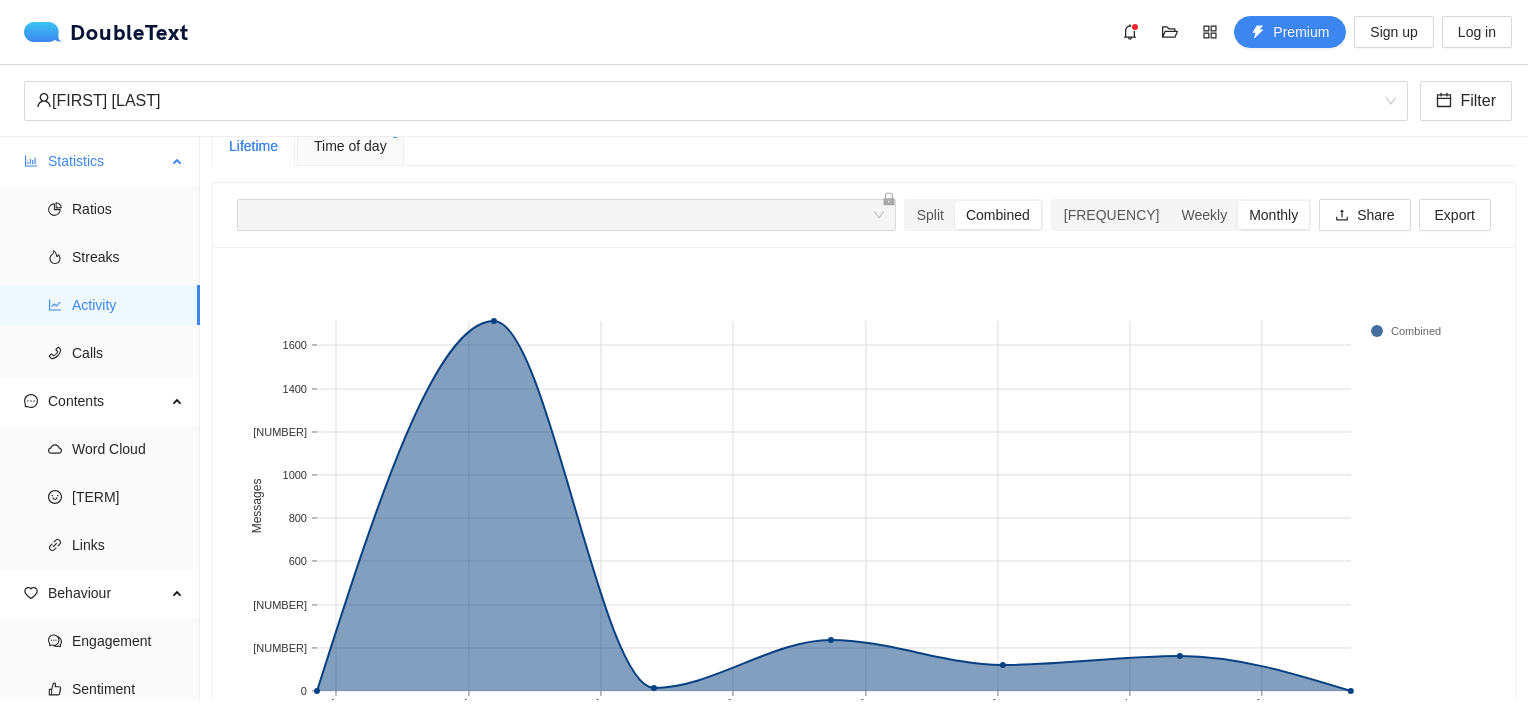 scroll, scrollTop: 38, scrollLeft: 0, axis: vertical 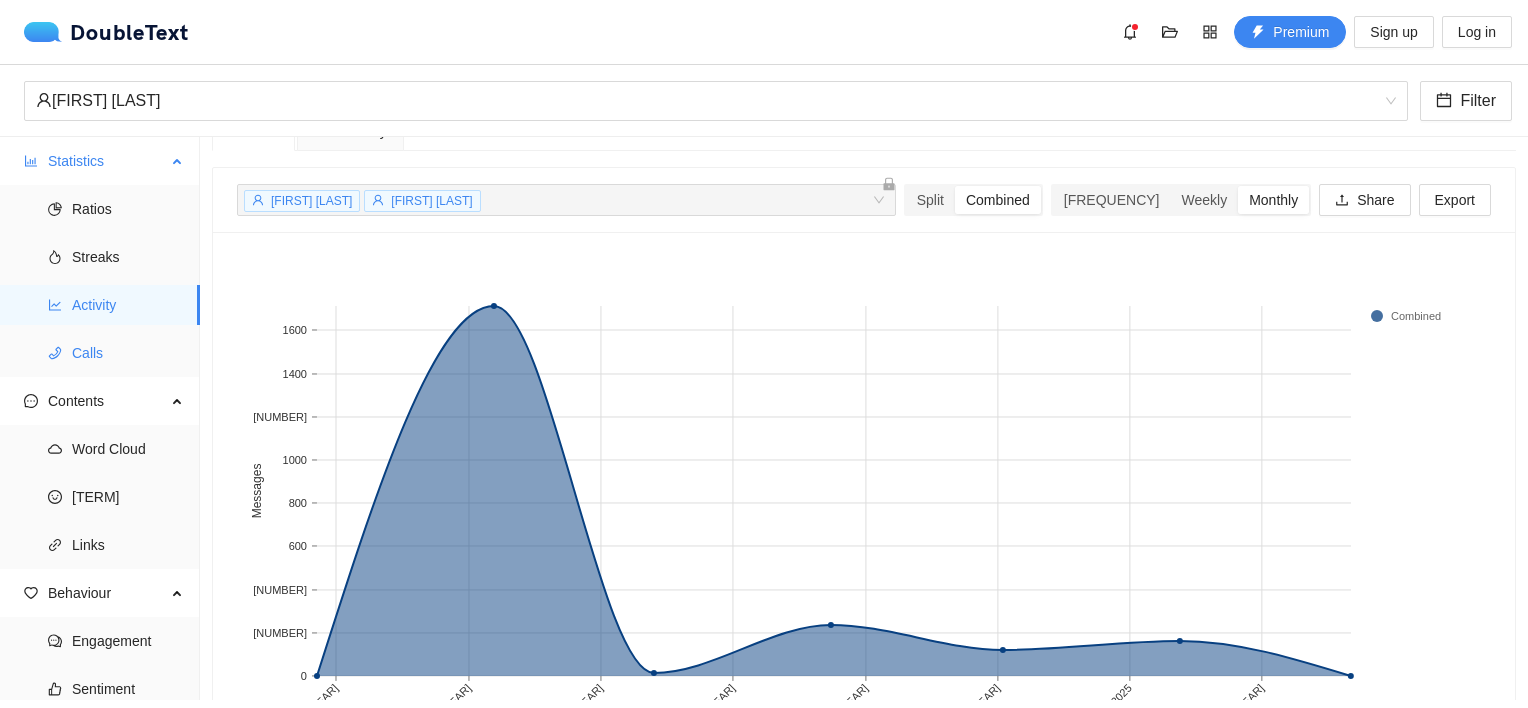 click on "Calls" at bounding box center [128, 353] 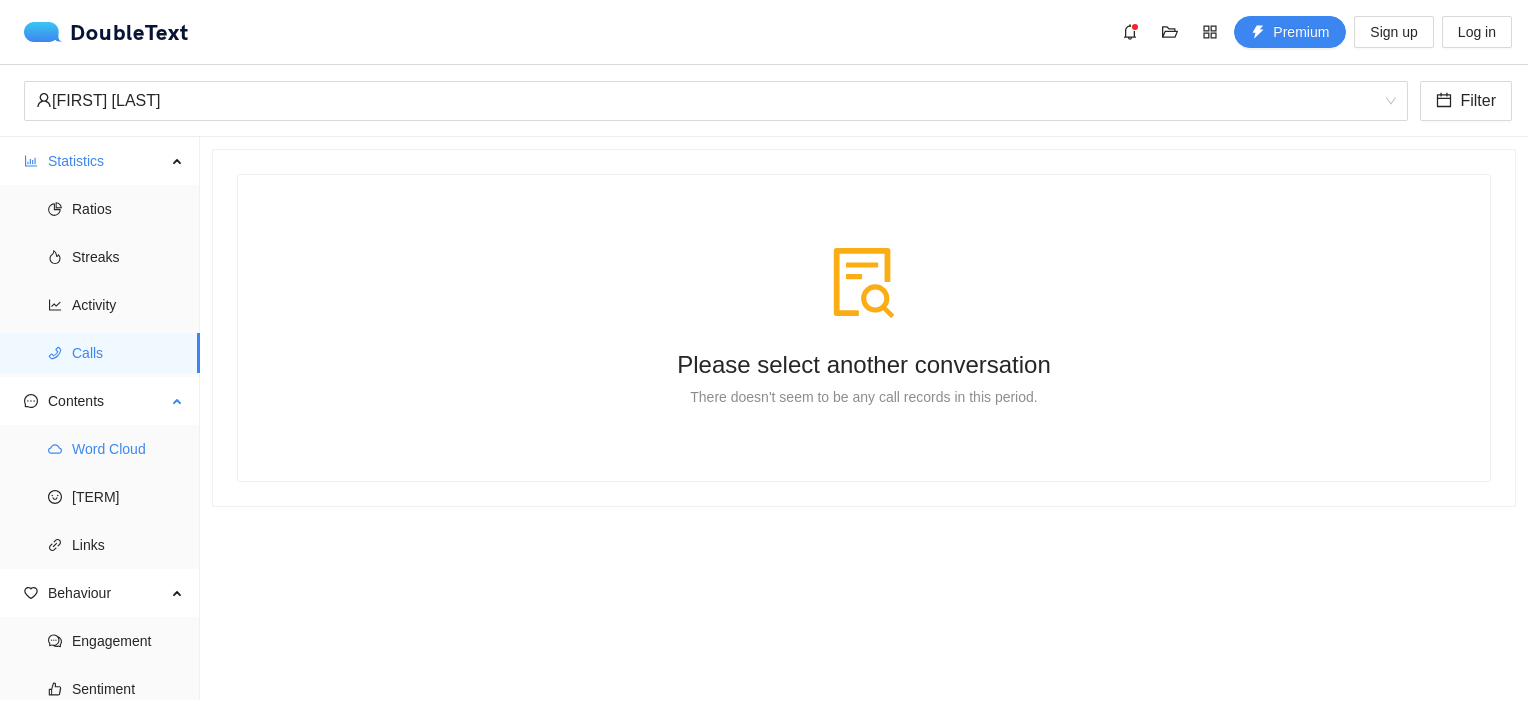 click on "Word Cloud" at bounding box center (128, 449) 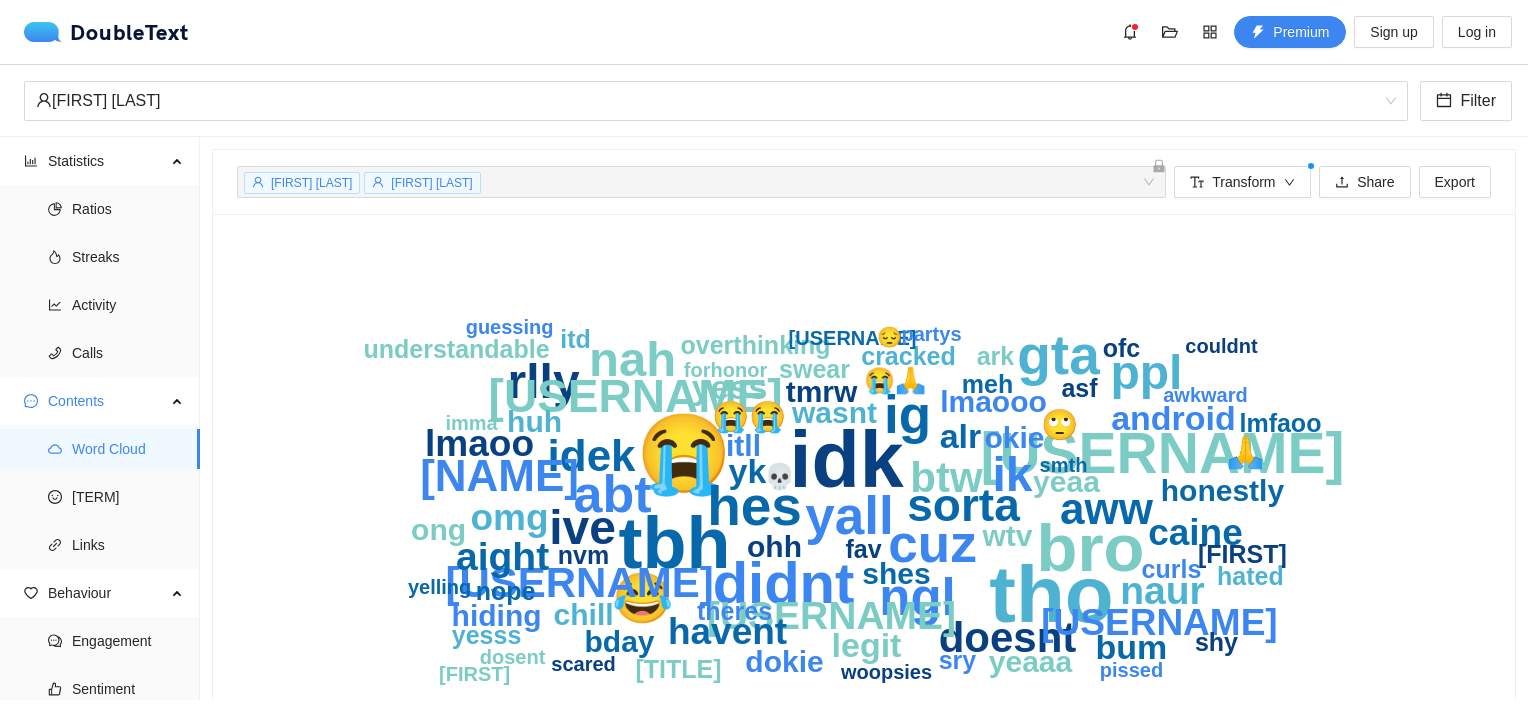 scroll, scrollTop: 100, scrollLeft: 0, axis: vertical 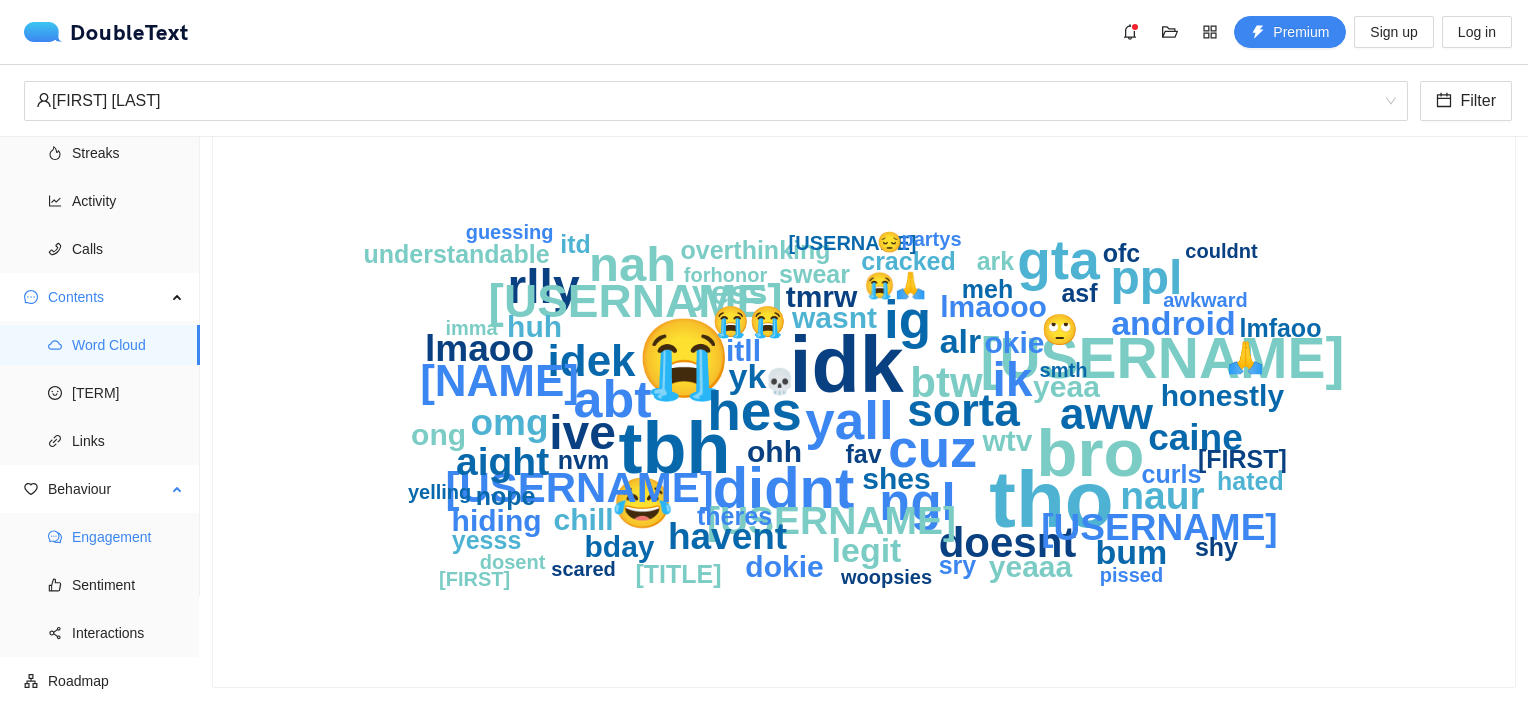 click on "Engagement" at bounding box center (128, 537) 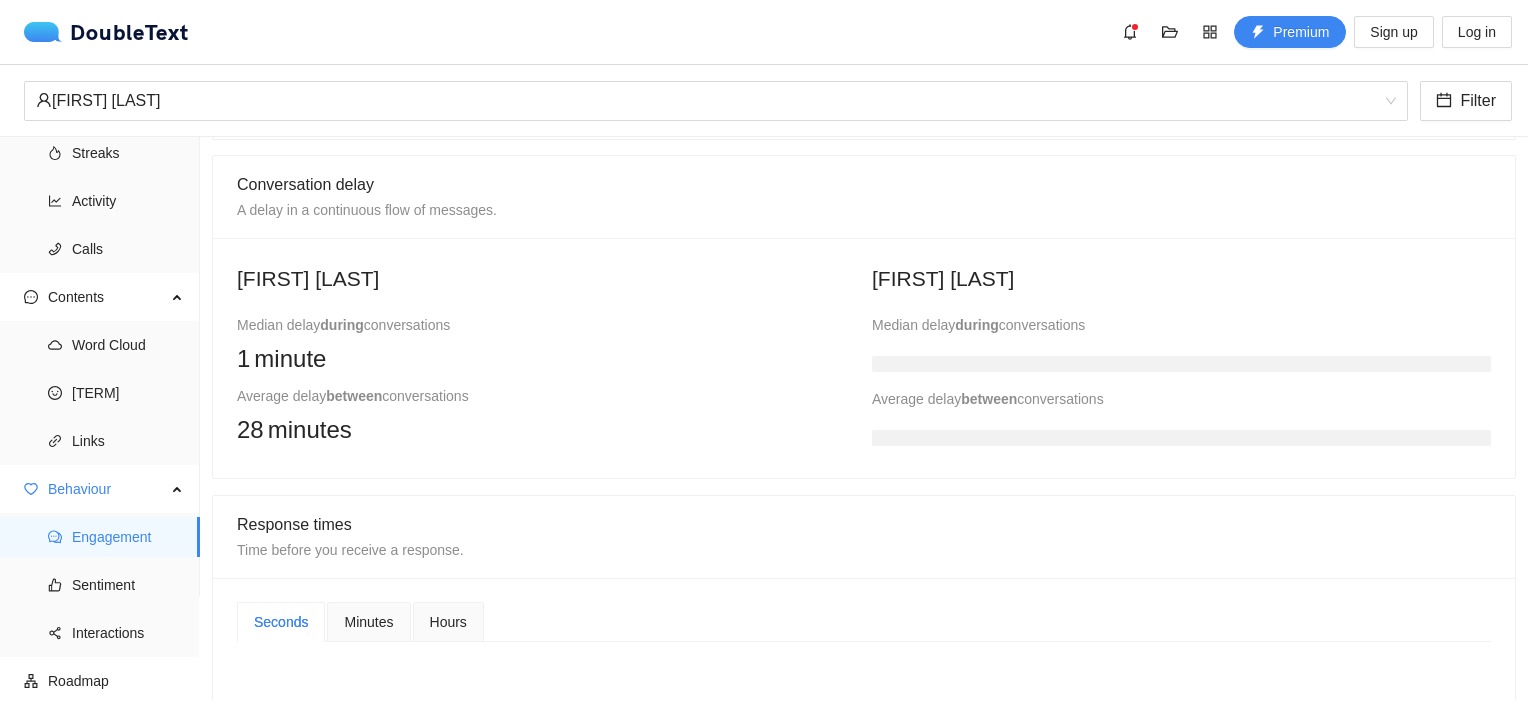 scroll, scrollTop: 600, scrollLeft: 0, axis: vertical 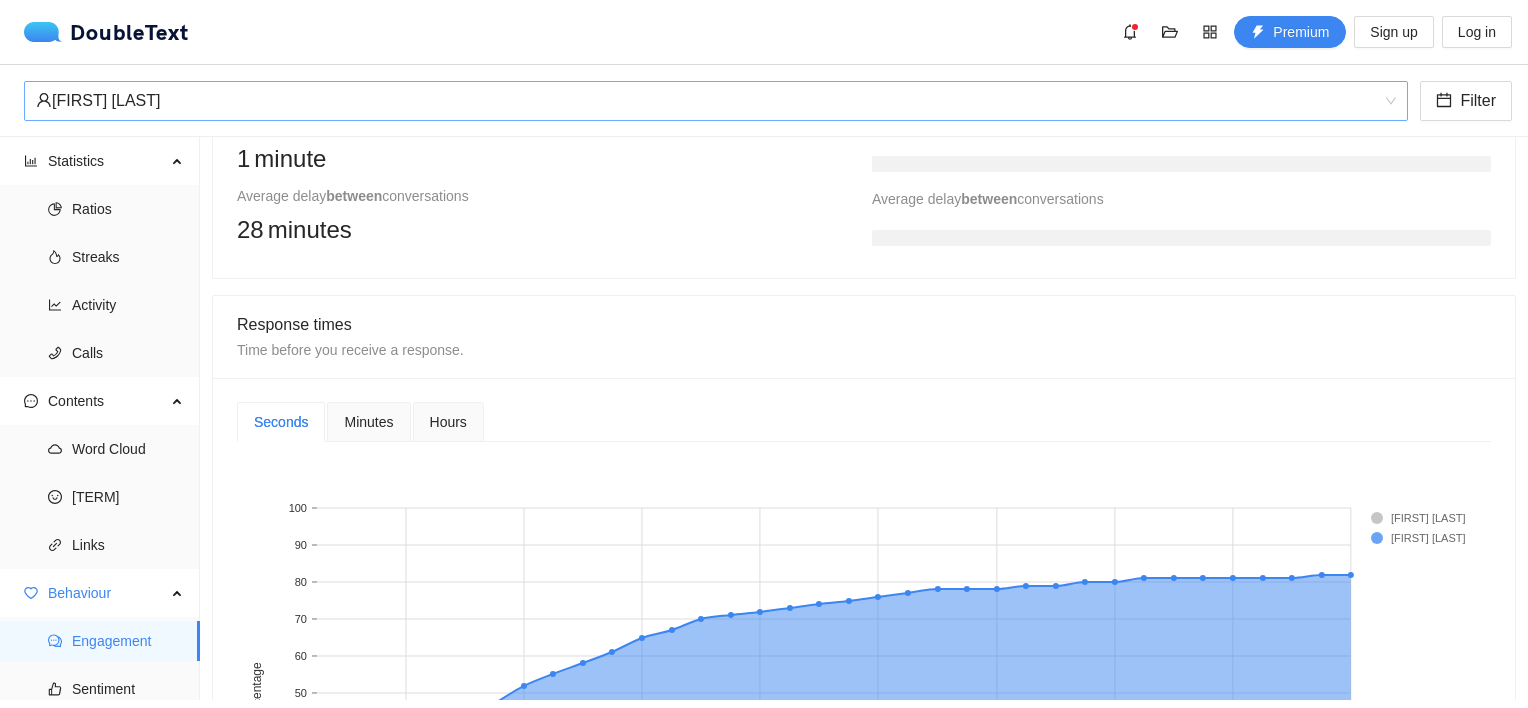 click on "[FIRST] [LAST]" at bounding box center [707, 101] 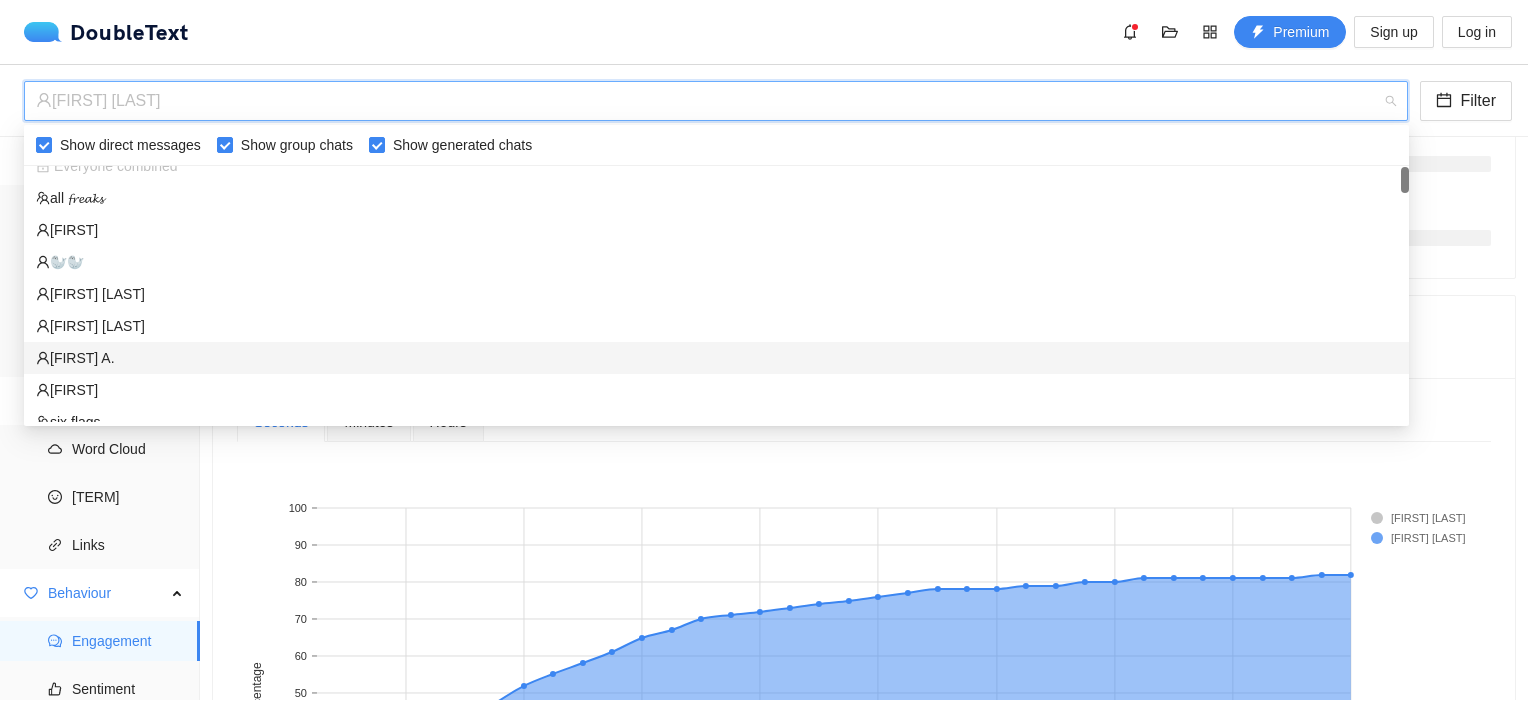 scroll, scrollTop: 116, scrollLeft: 0, axis: vertical 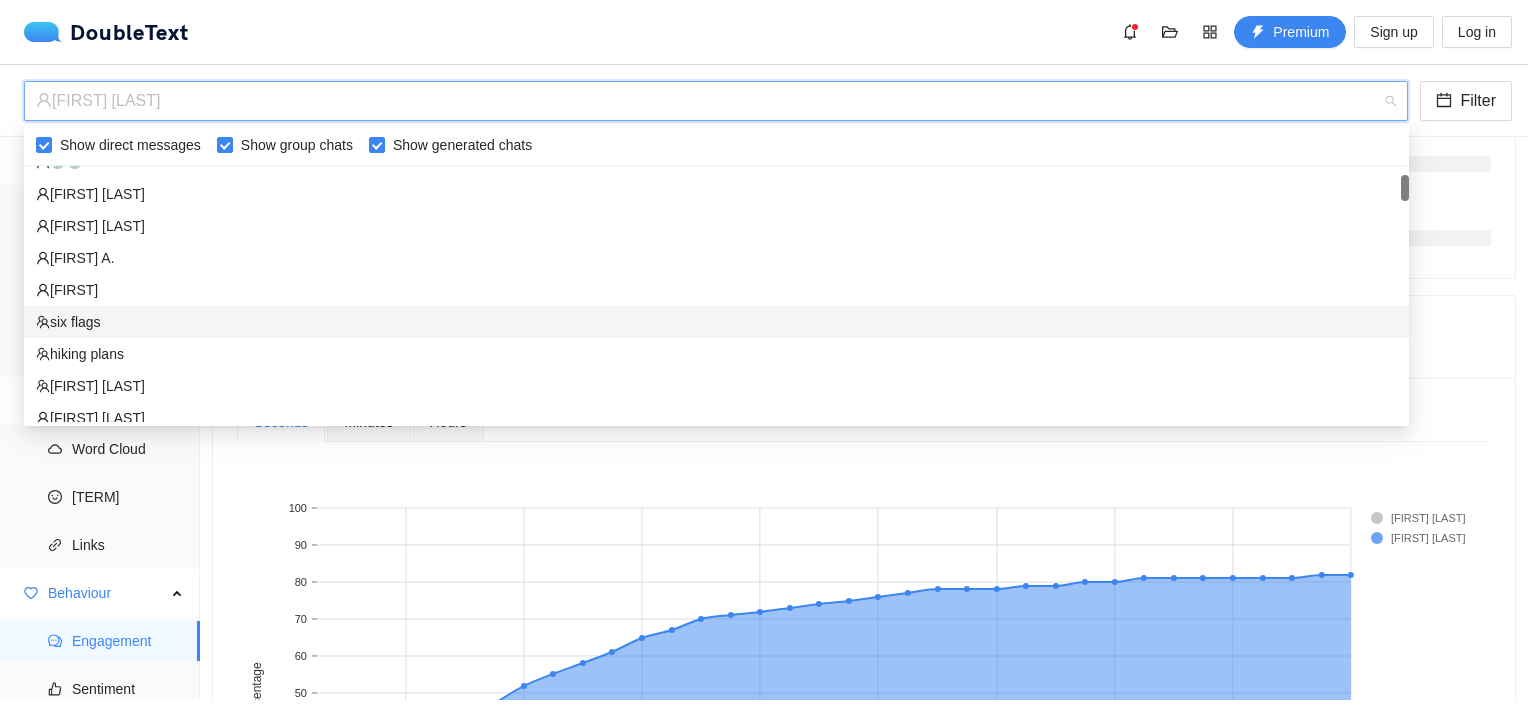 click on "six flags" at bounding box center (716, 322) 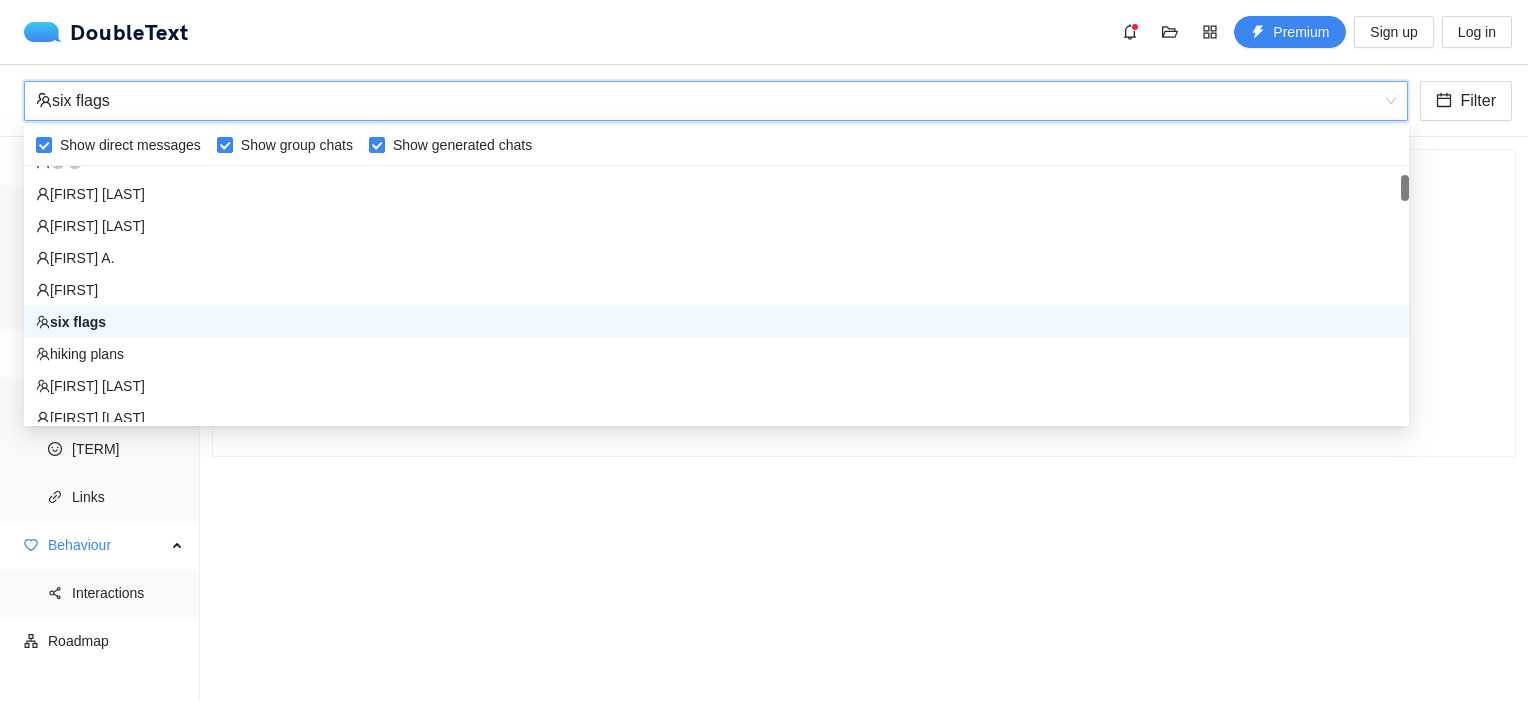 scroll, scrollTop: 0, scrollLeft: 0, axis: both 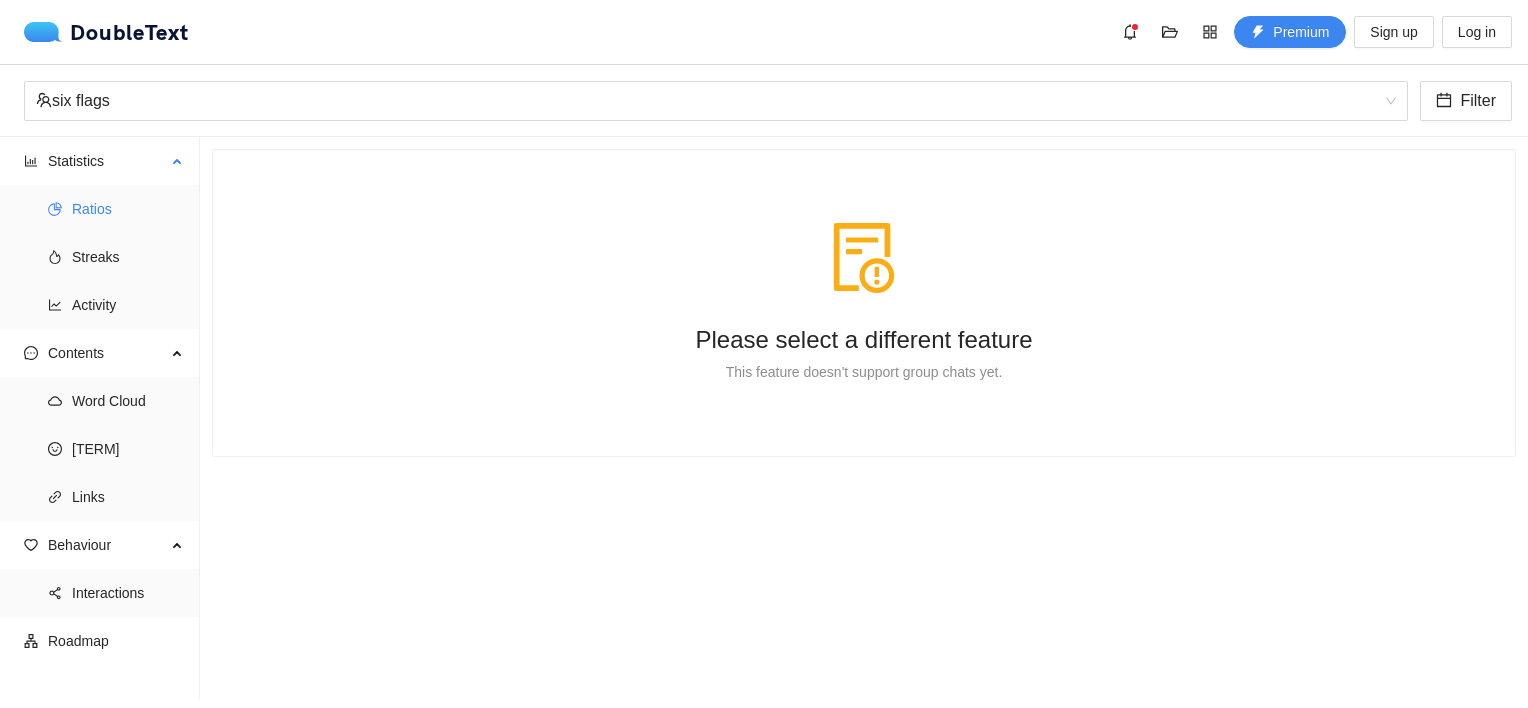 click on "Ratios" at bounding box center [128, 209] 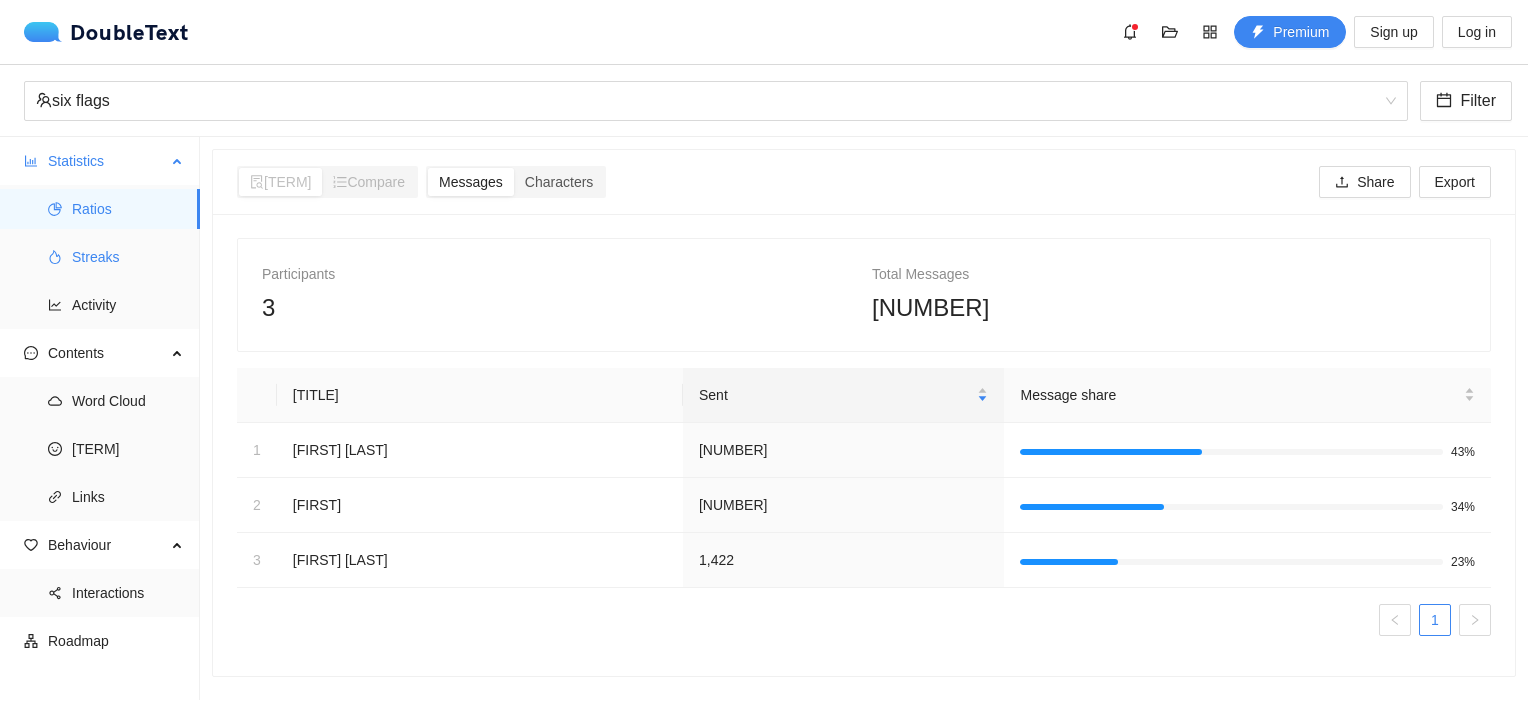 click on "Streaks" at bounding box center [128, 257] 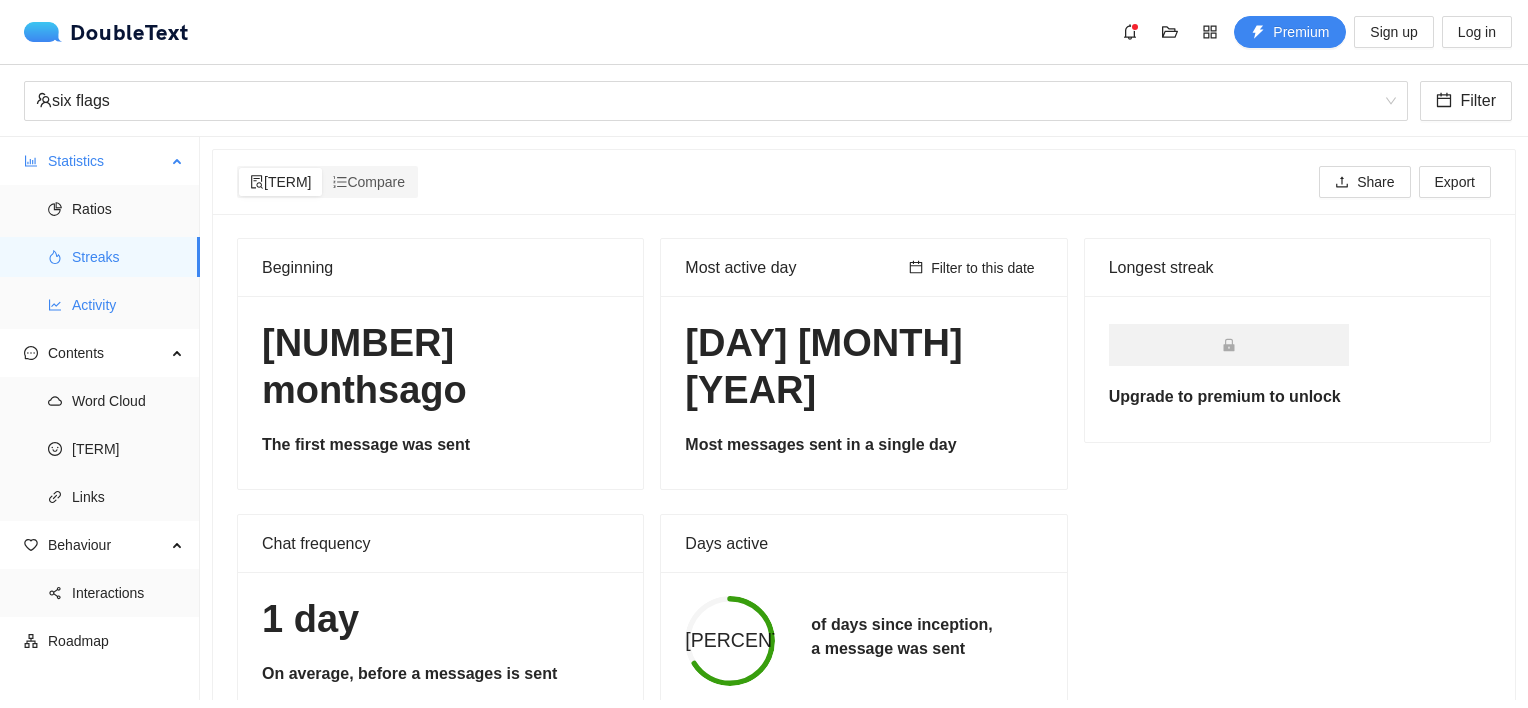 click on "Activity" at bounding box center (128, 305) 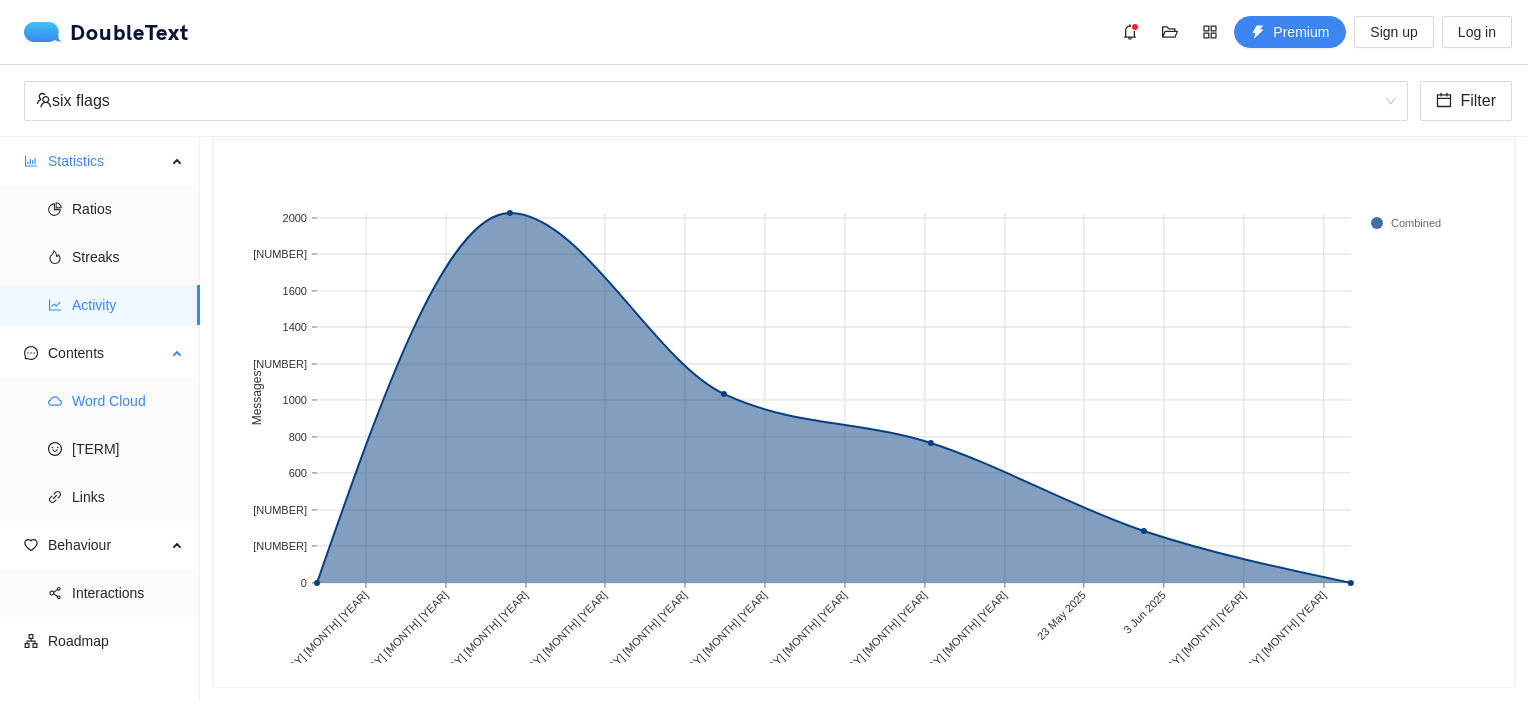 click on "Word Cloud" at bounding box center [128, 401] 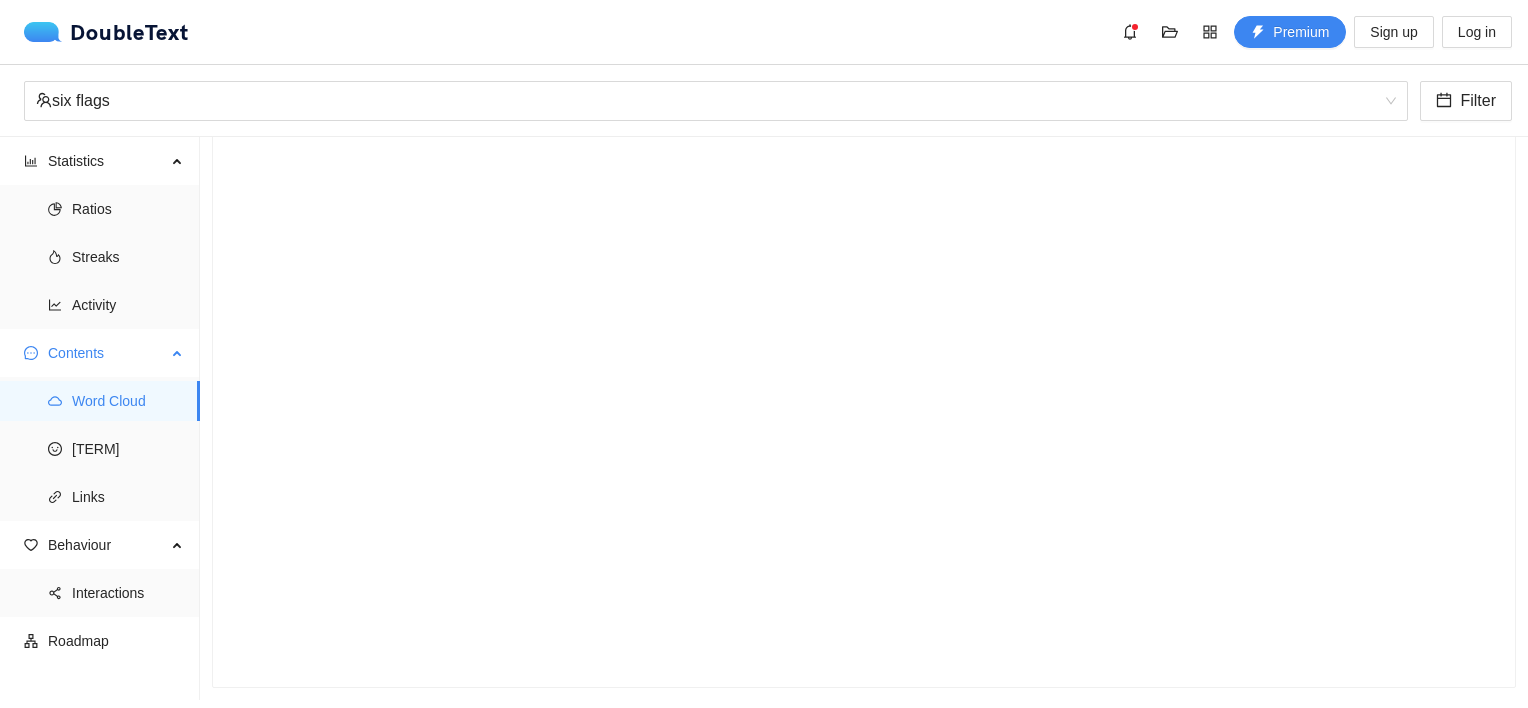 scroll, scrollTop: 109, scrollLeft: 0, axis: vertical 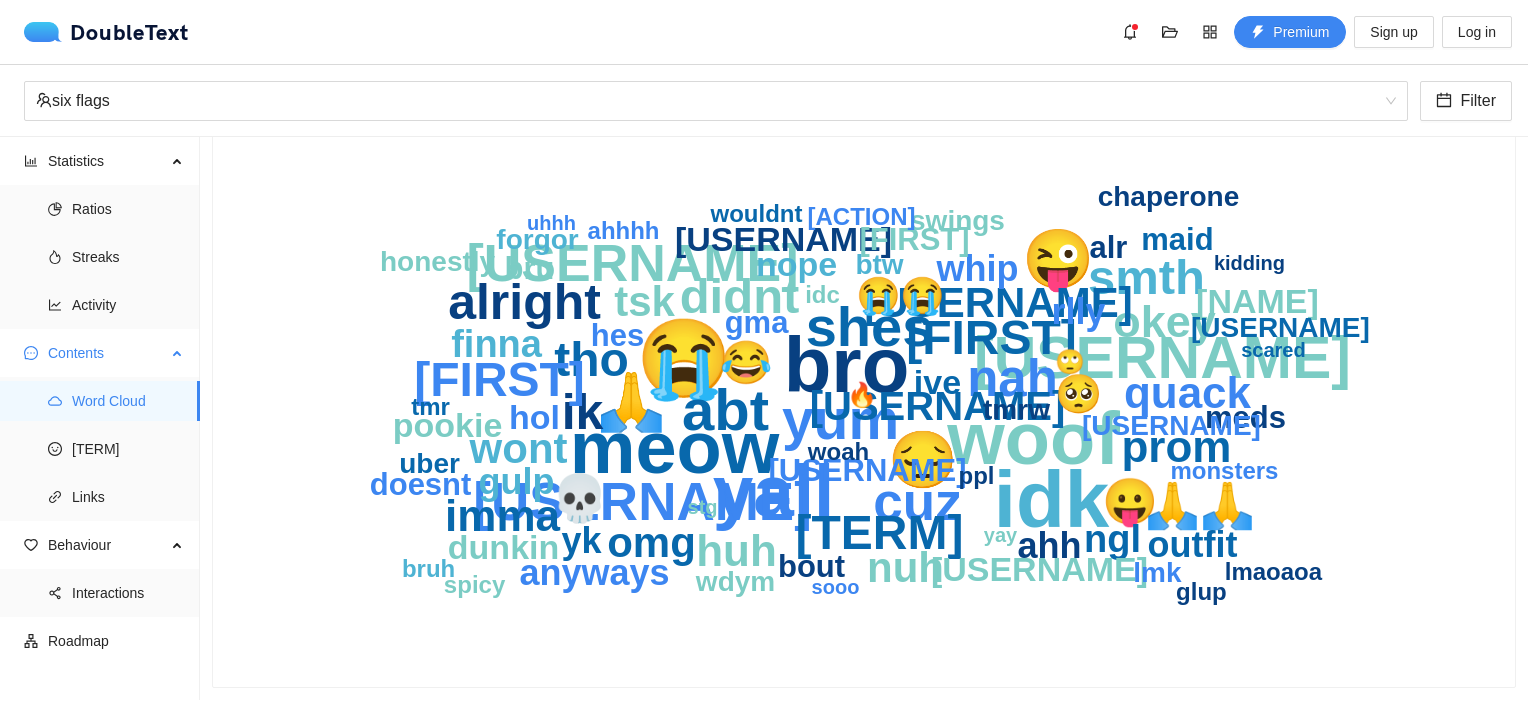 click on "Word Cloud Emojis Links" at bounding box center (99, 449) 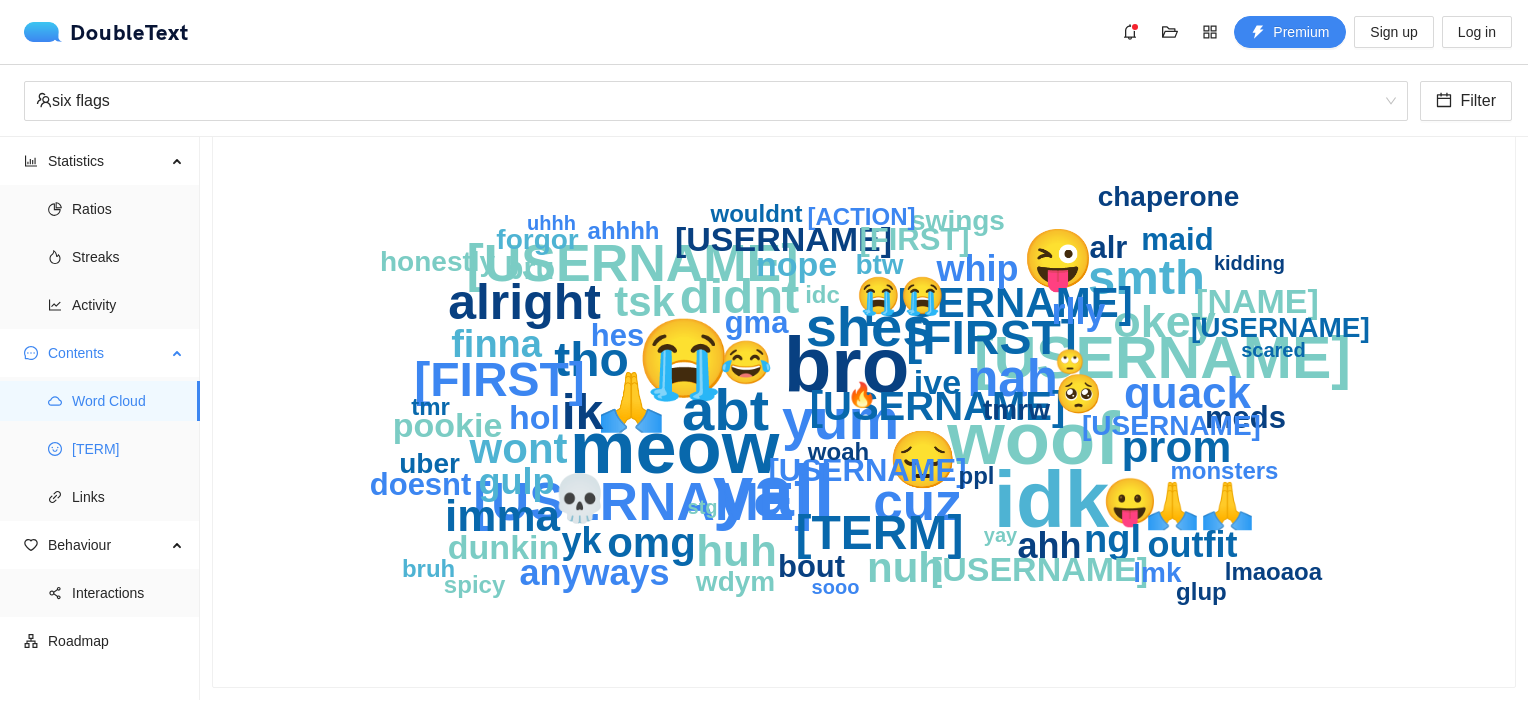 click on "[TERM]" at bounding box center [128, 449] 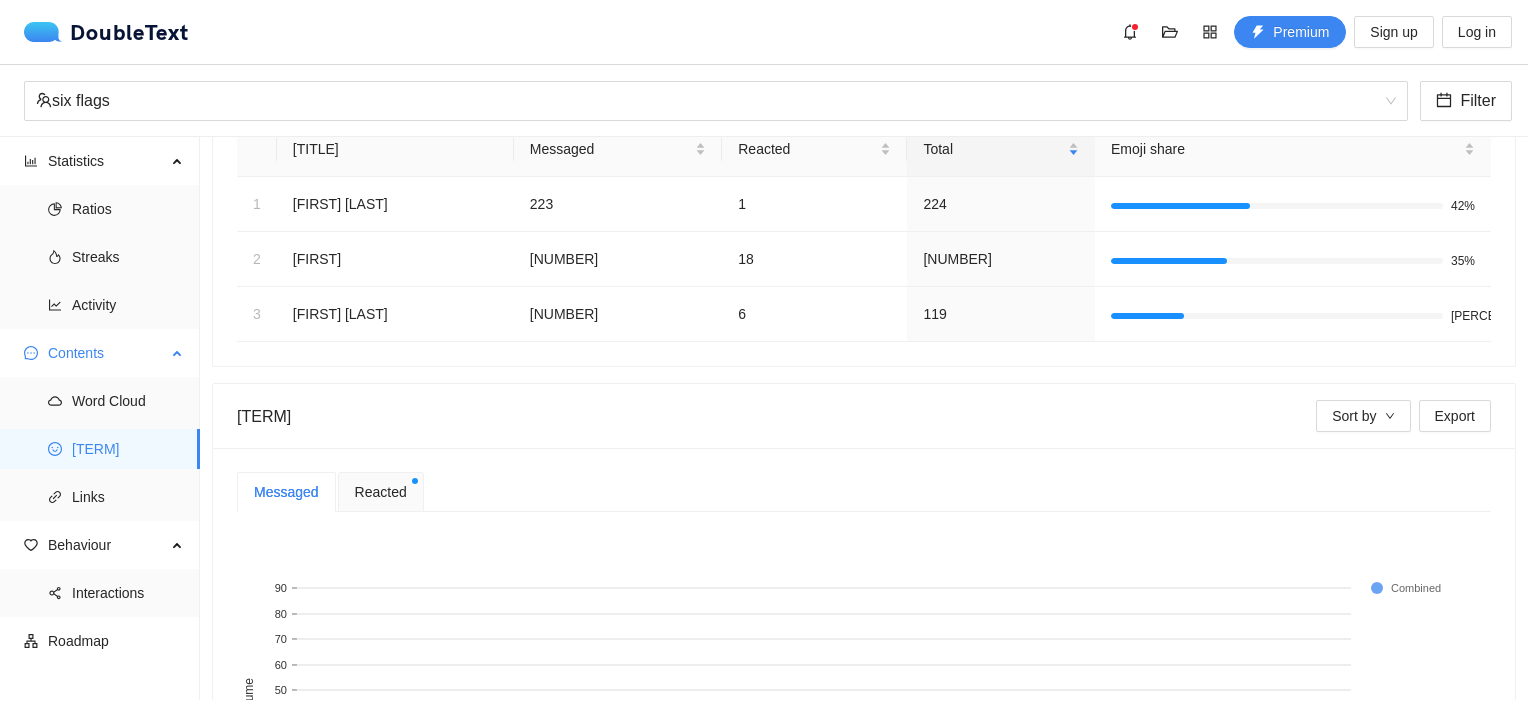 scroll, scrollTop: 144, scrollLeft: 0, axis: vertical 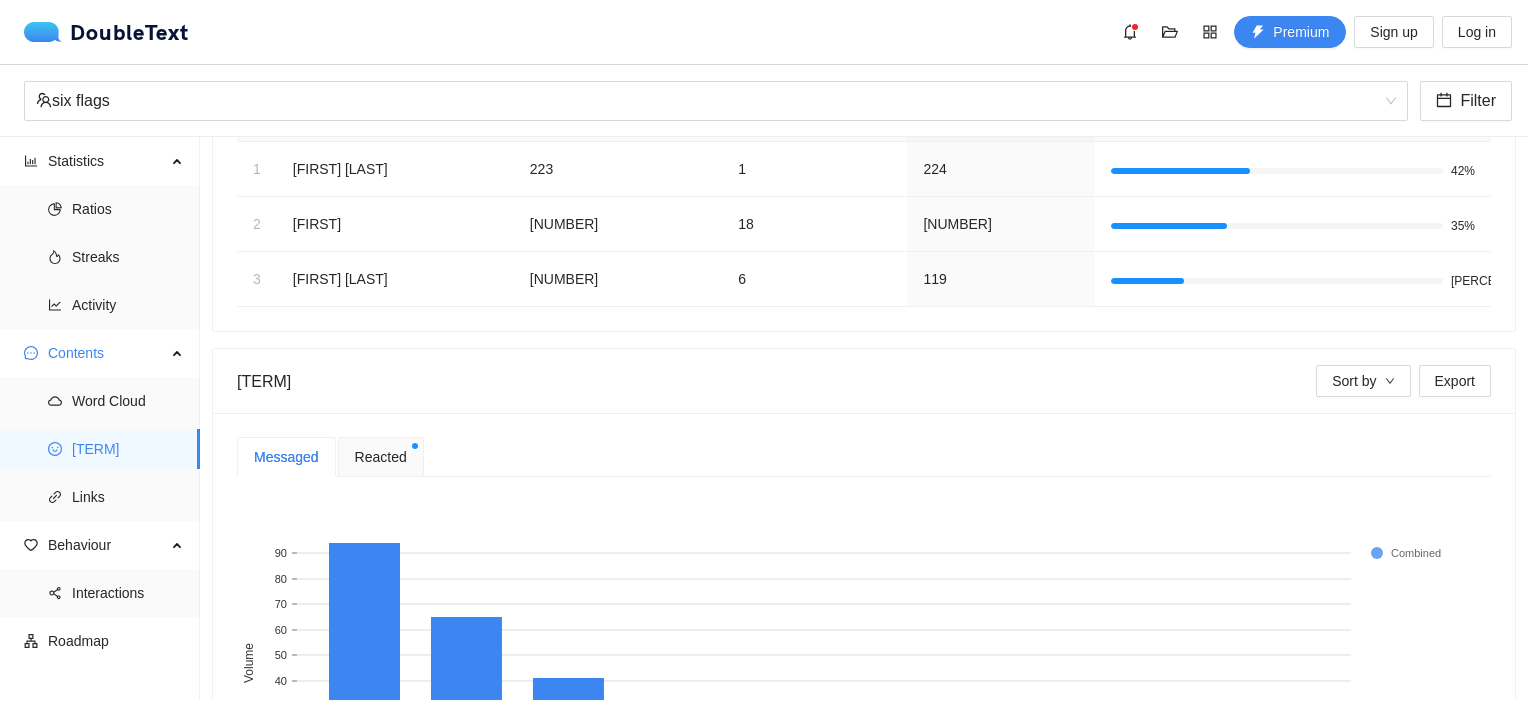 click on "Statistics Ratios Streaks Activity Contents Word Cloud Emojis Links Behaviour Interactions Roadmap" at bounding box center (100, 418) 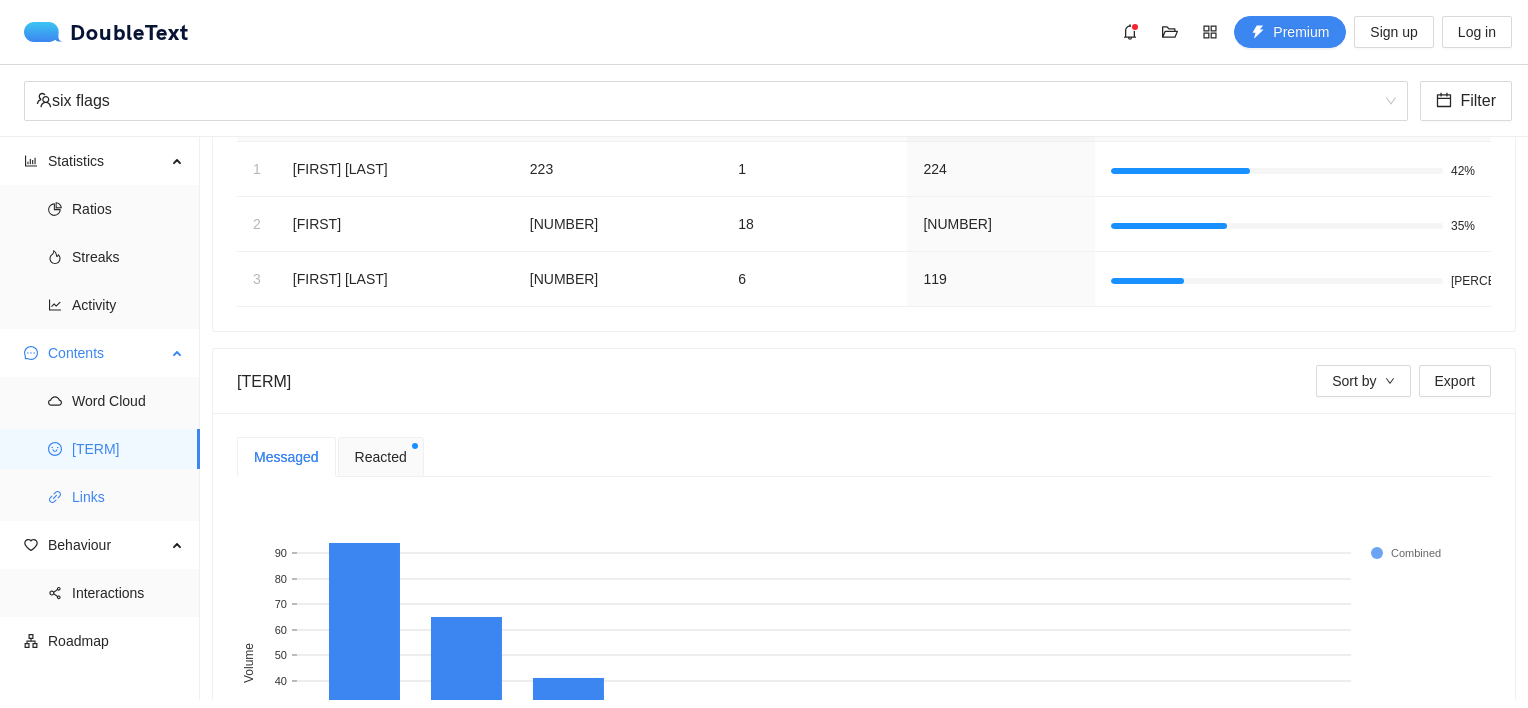 click on "Links" at bounding box center (100, 497) 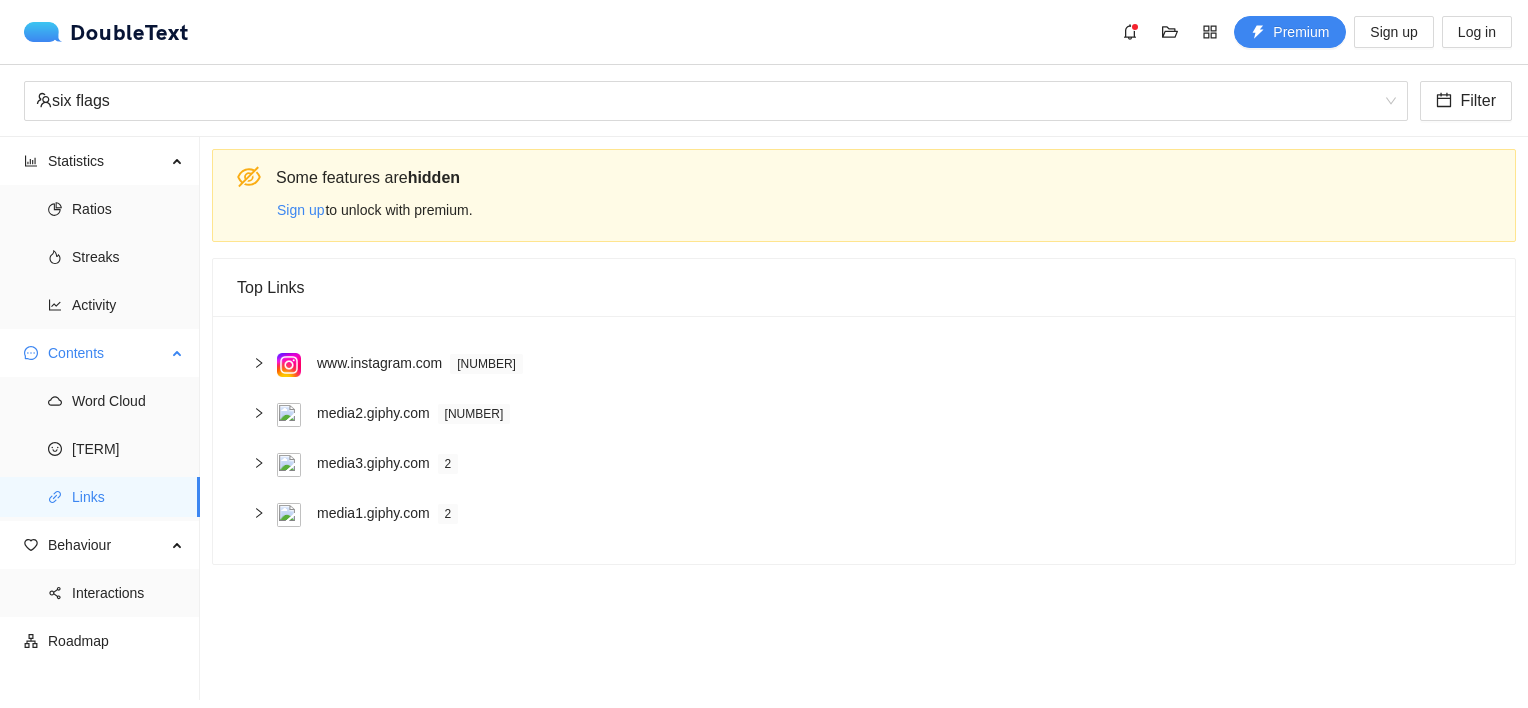 scroll, scrollTop: 0, scrollLeft: 0, axis: both 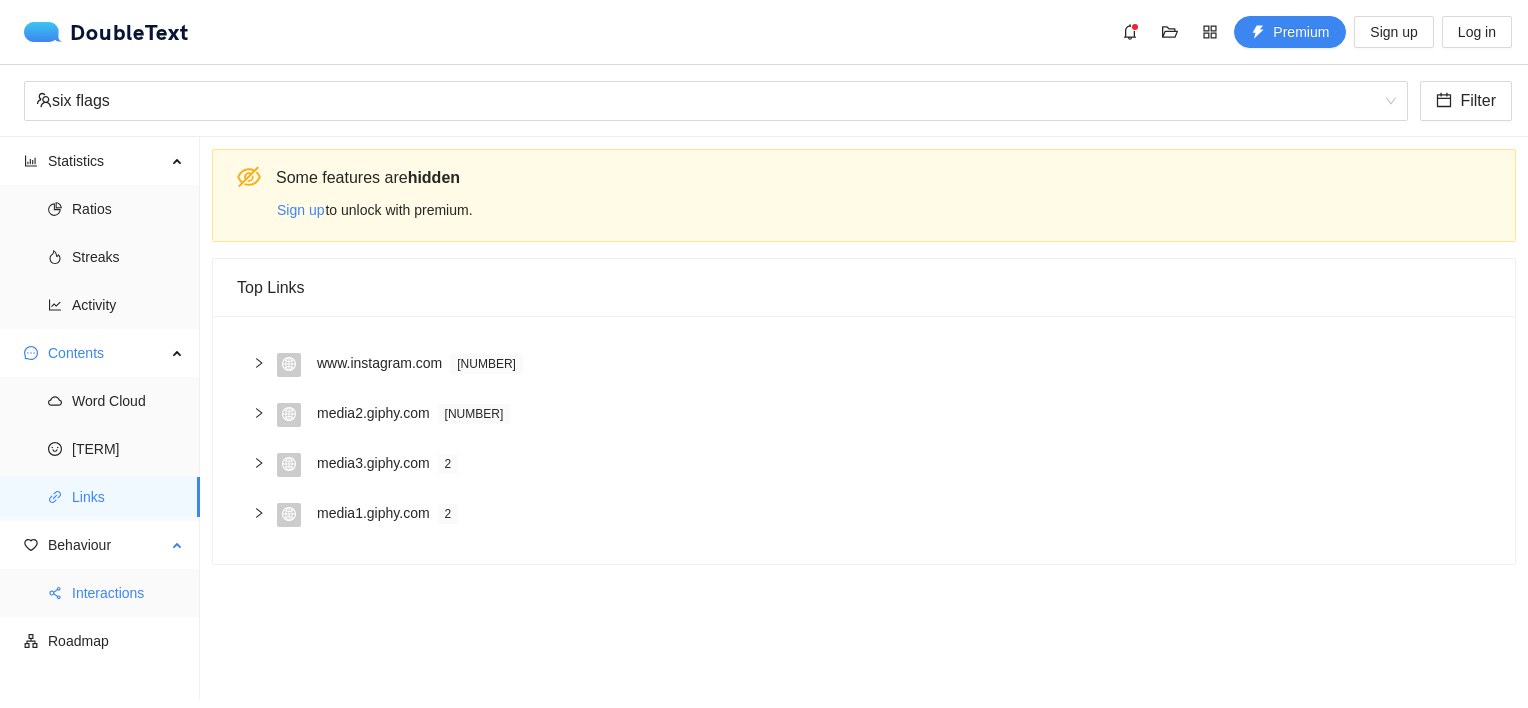 click on "Interactions" at bounding box center (128, 593) 